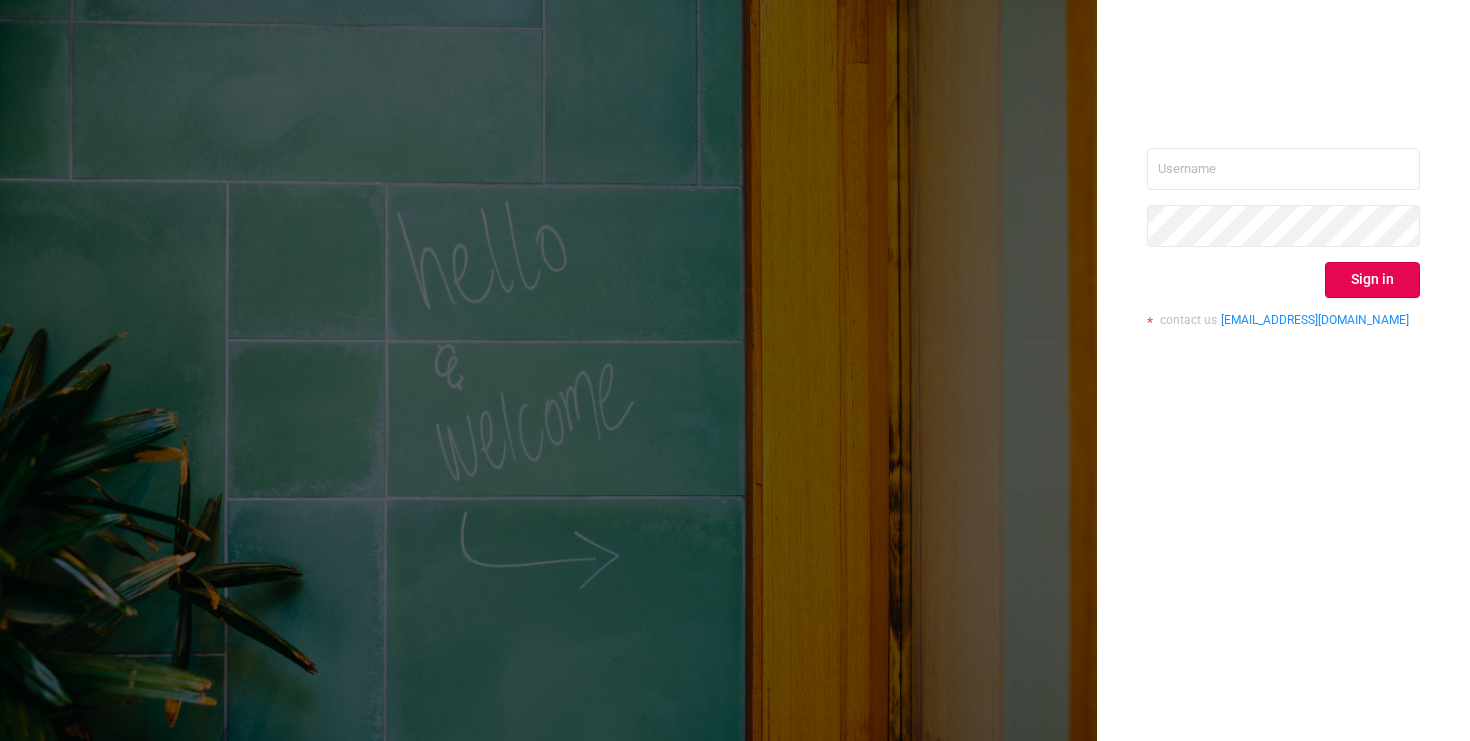 scroll, scrollTop: 0, scrollLeft: 0, axis: both 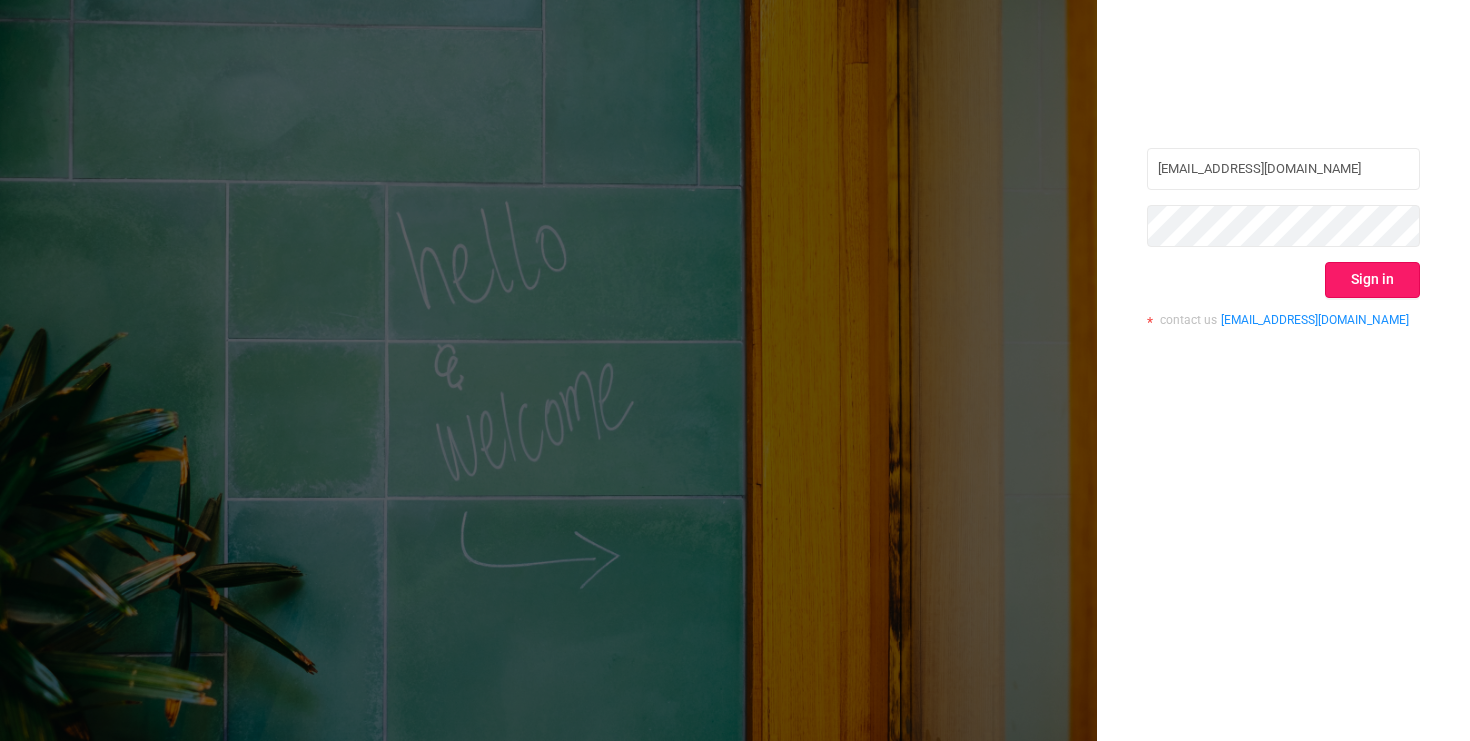 click on "Sign in" at bounding box center (1372, 280) 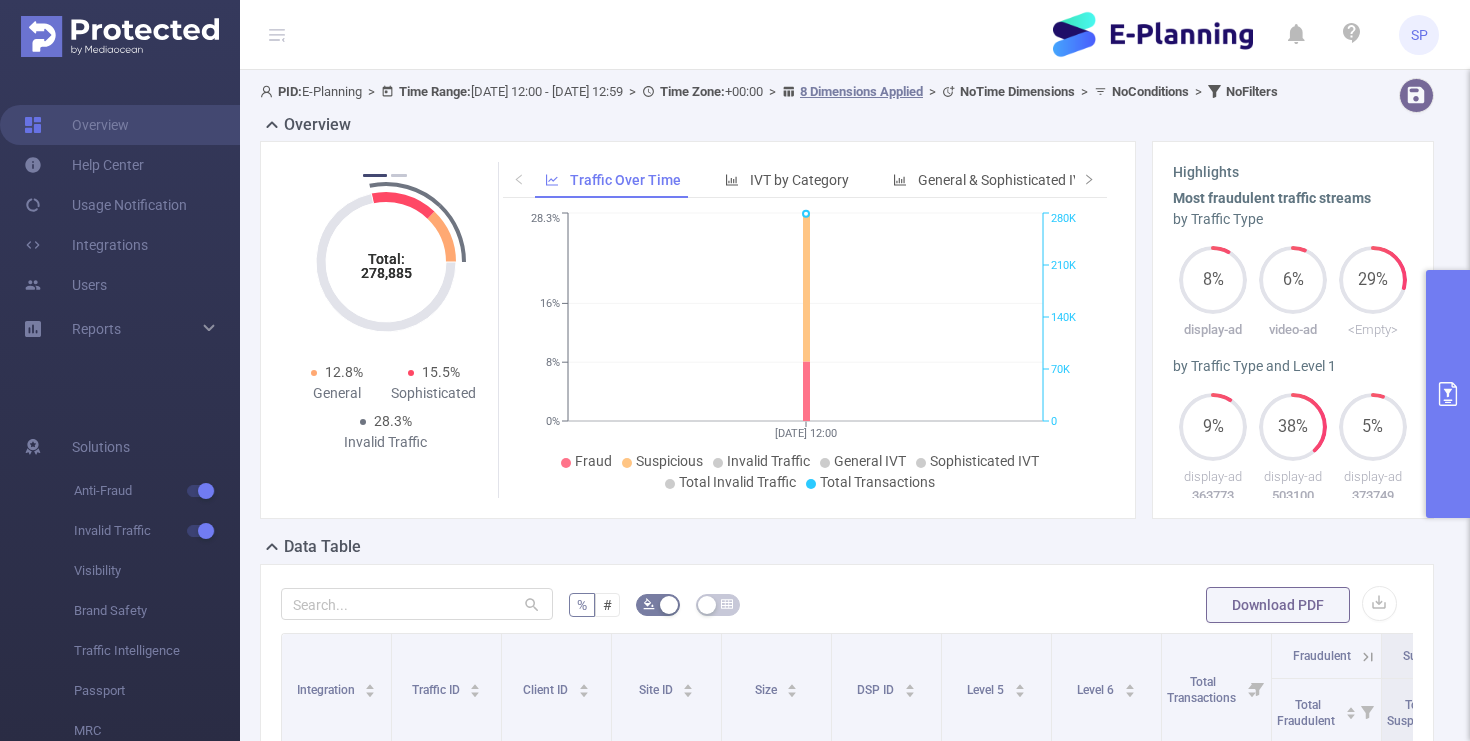 click at bounding box center (1448, 394) 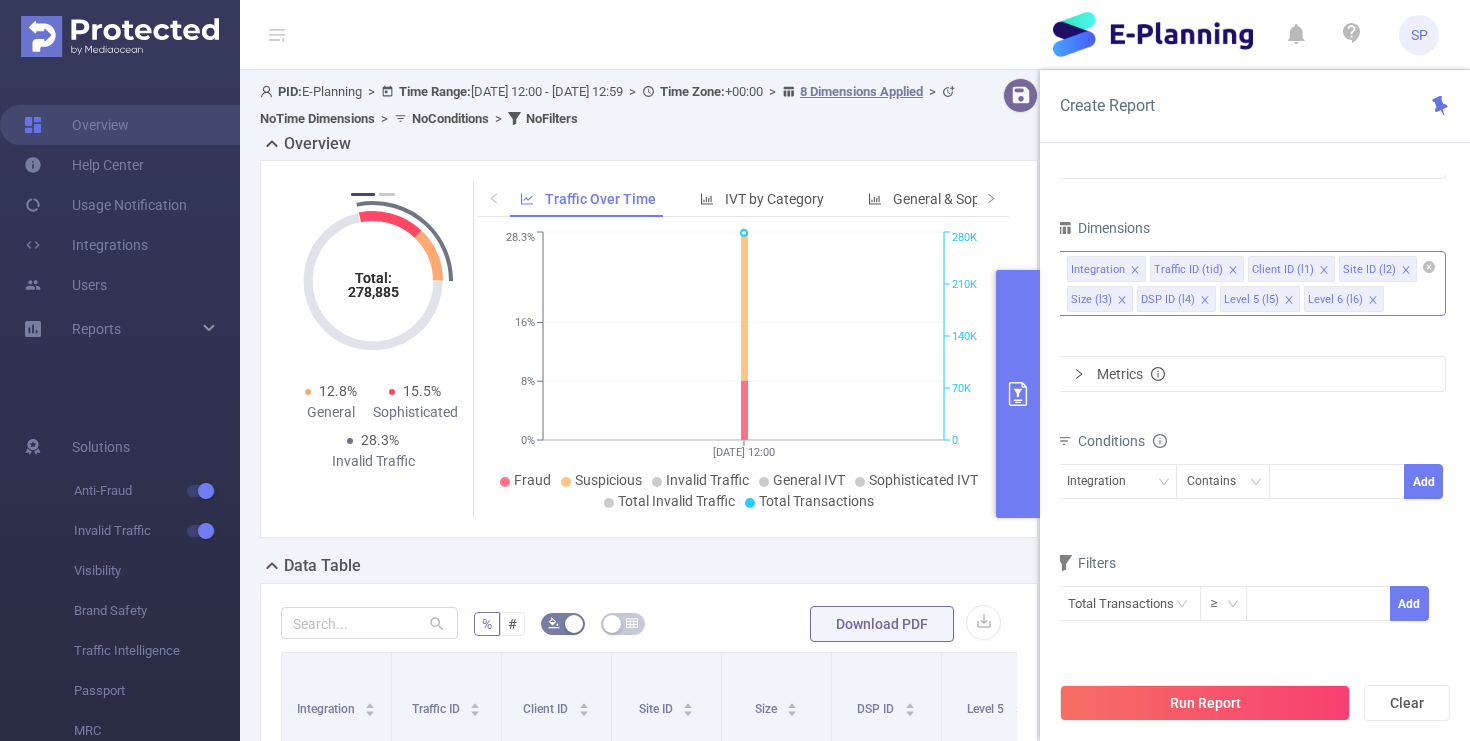 click 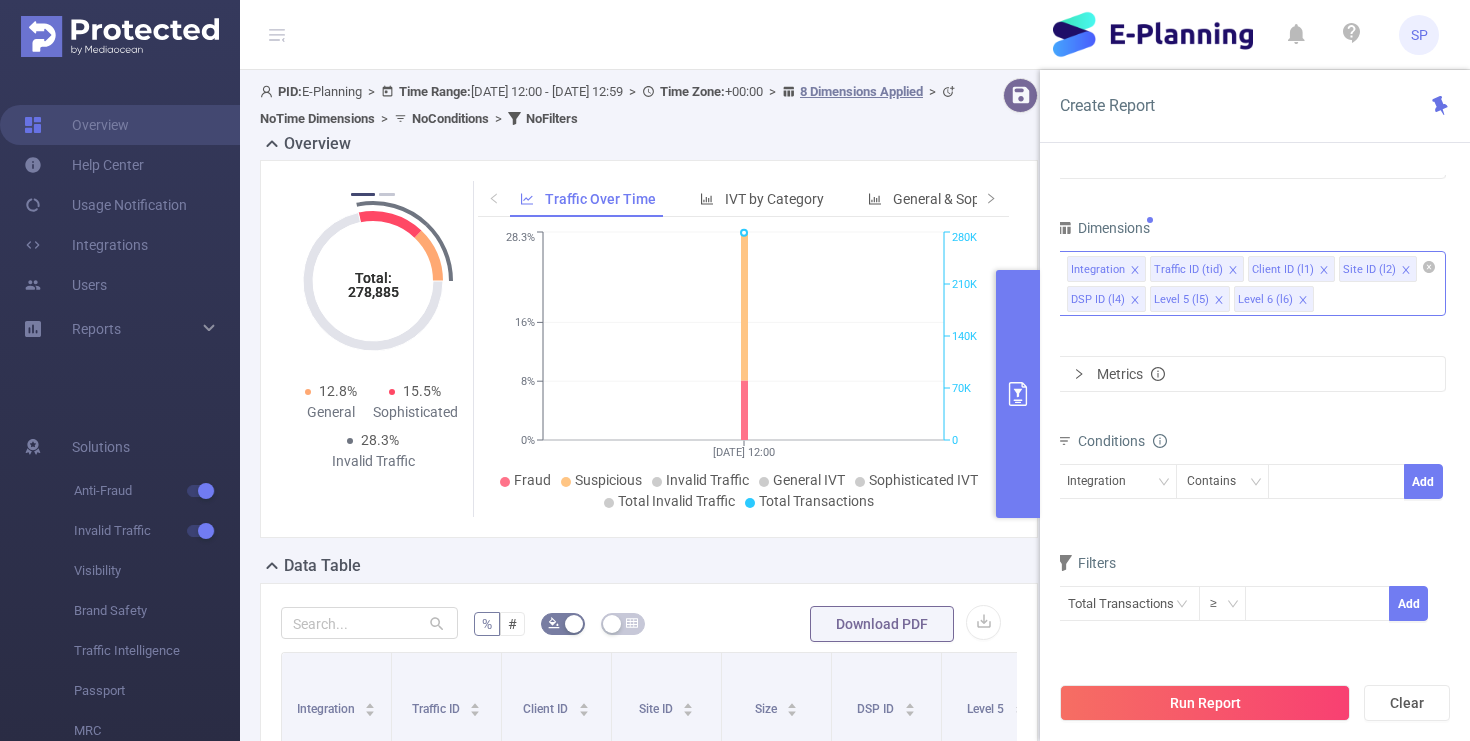 click 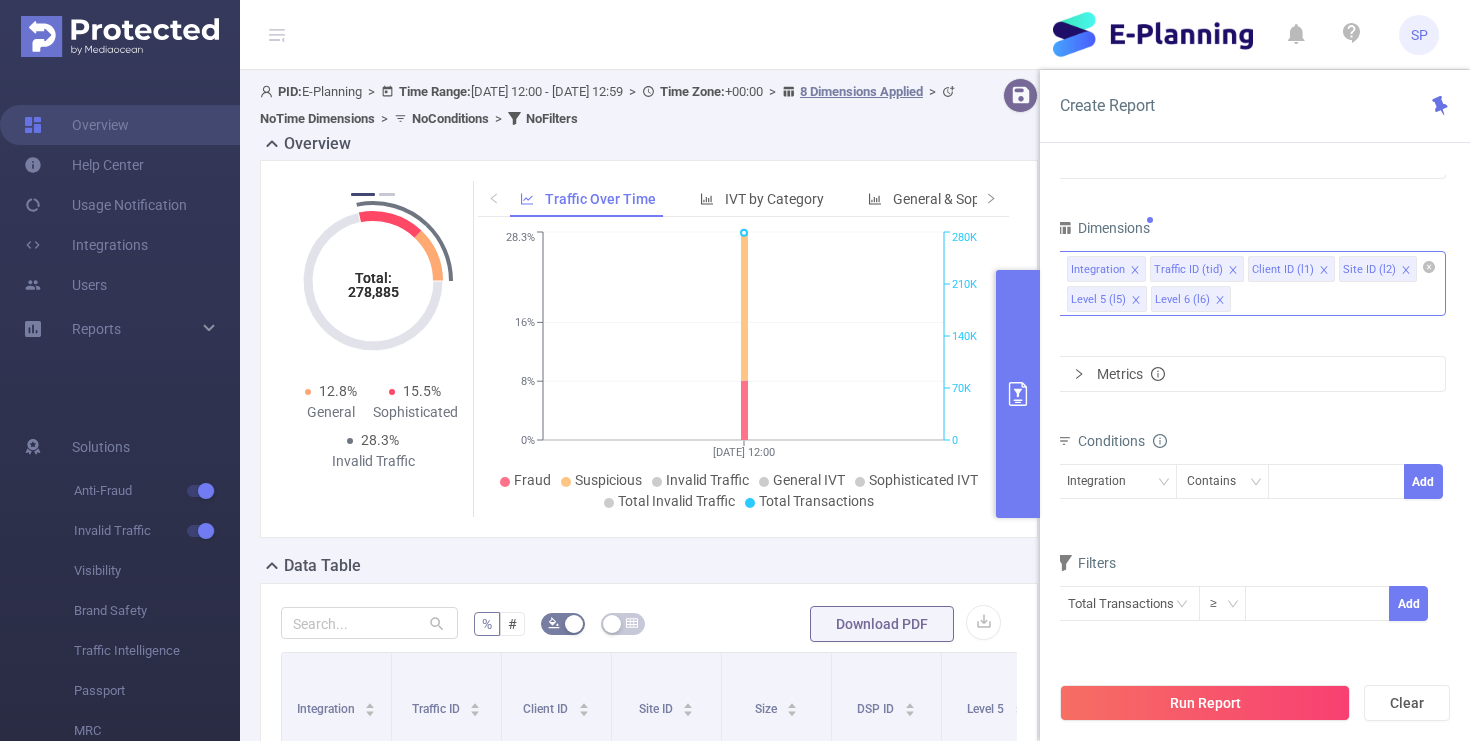 click 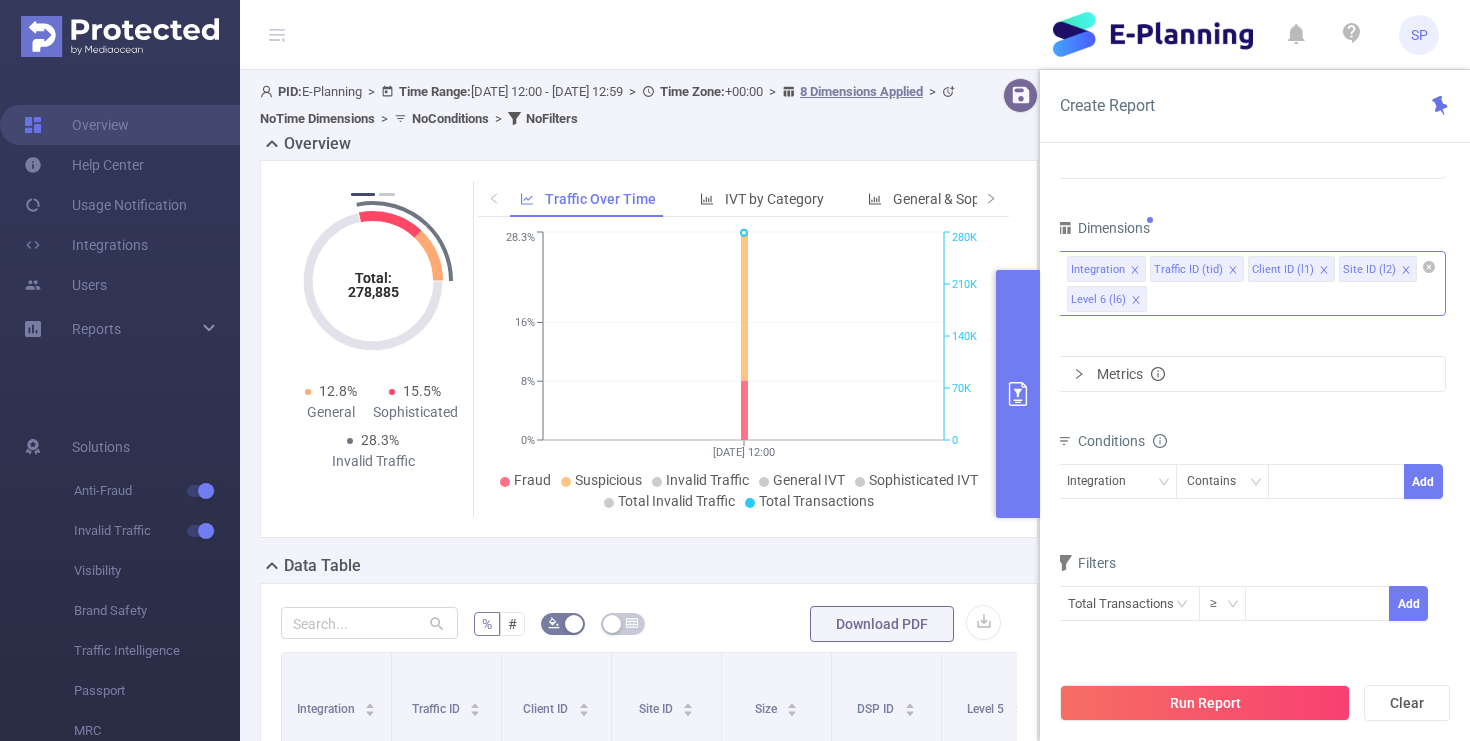 click 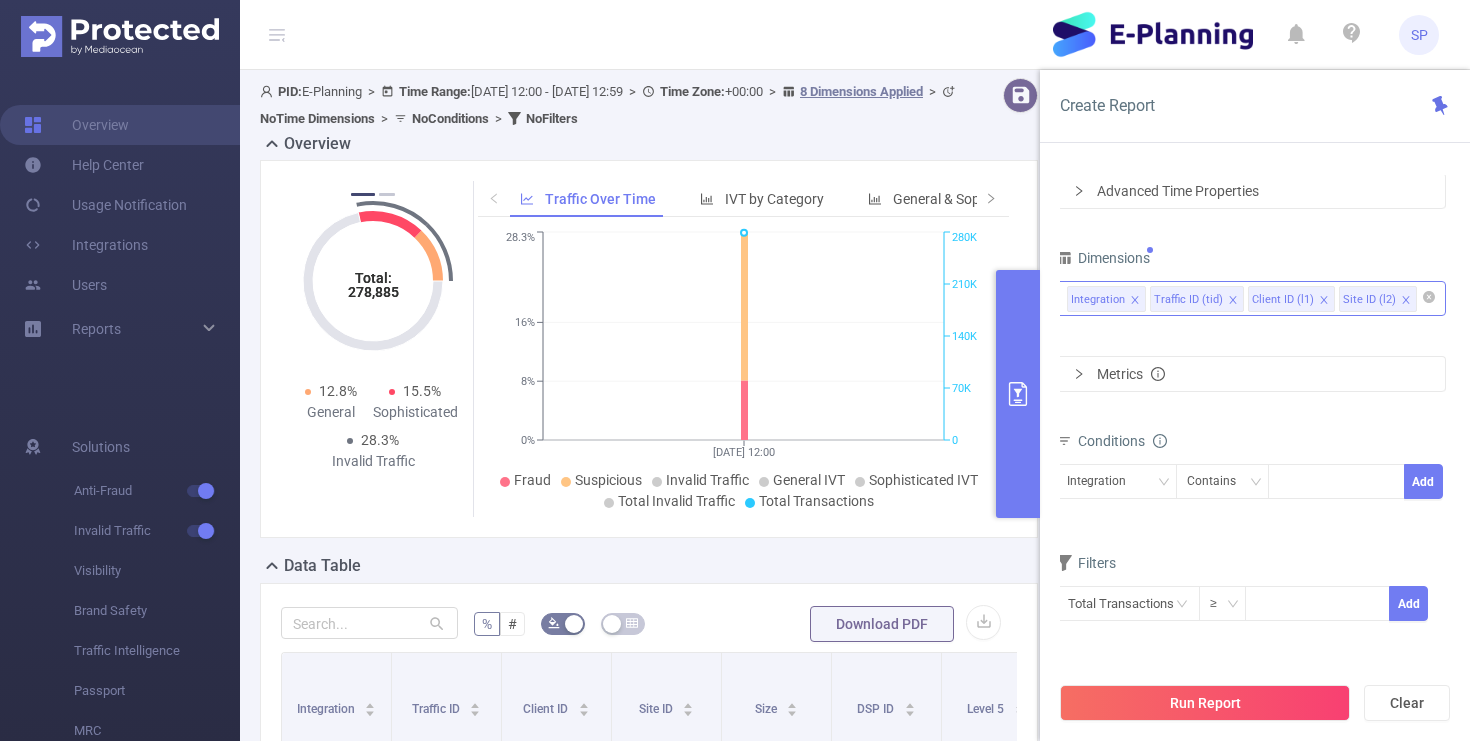 scroll, scrollTop: 0, scrollLeft: 0, axis: both 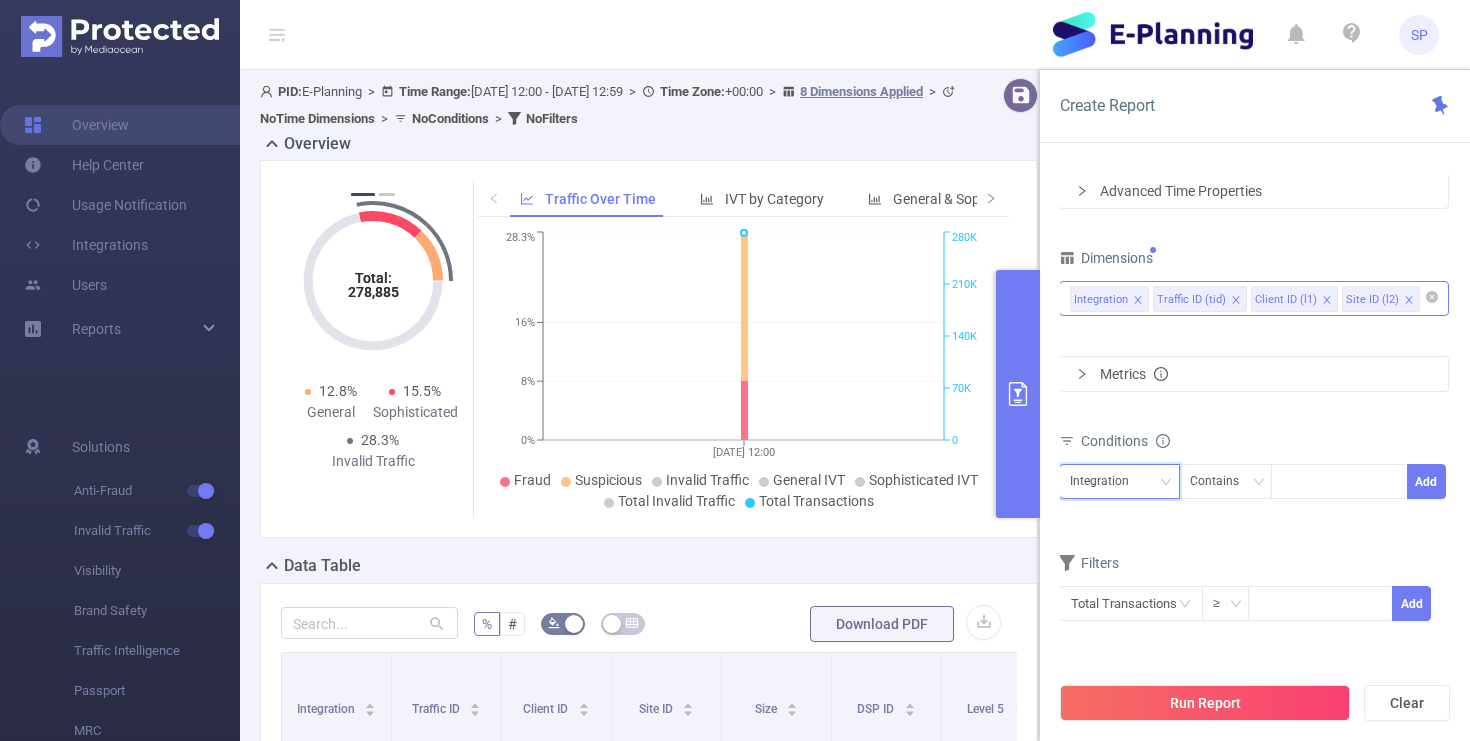 click on "Integration" at bounding box center [1106, 481] 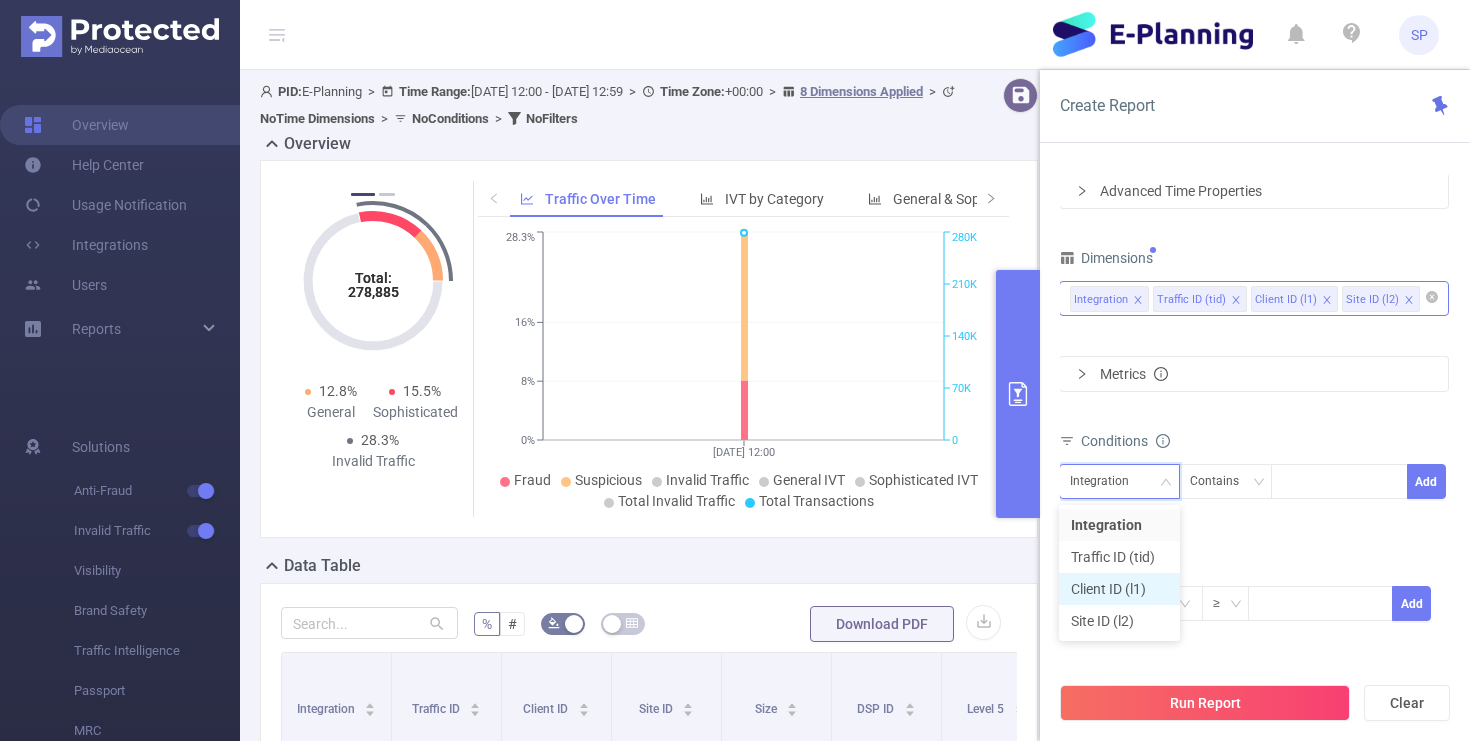 click on "Client ID (l1)" at bounding box center (1119, 589) 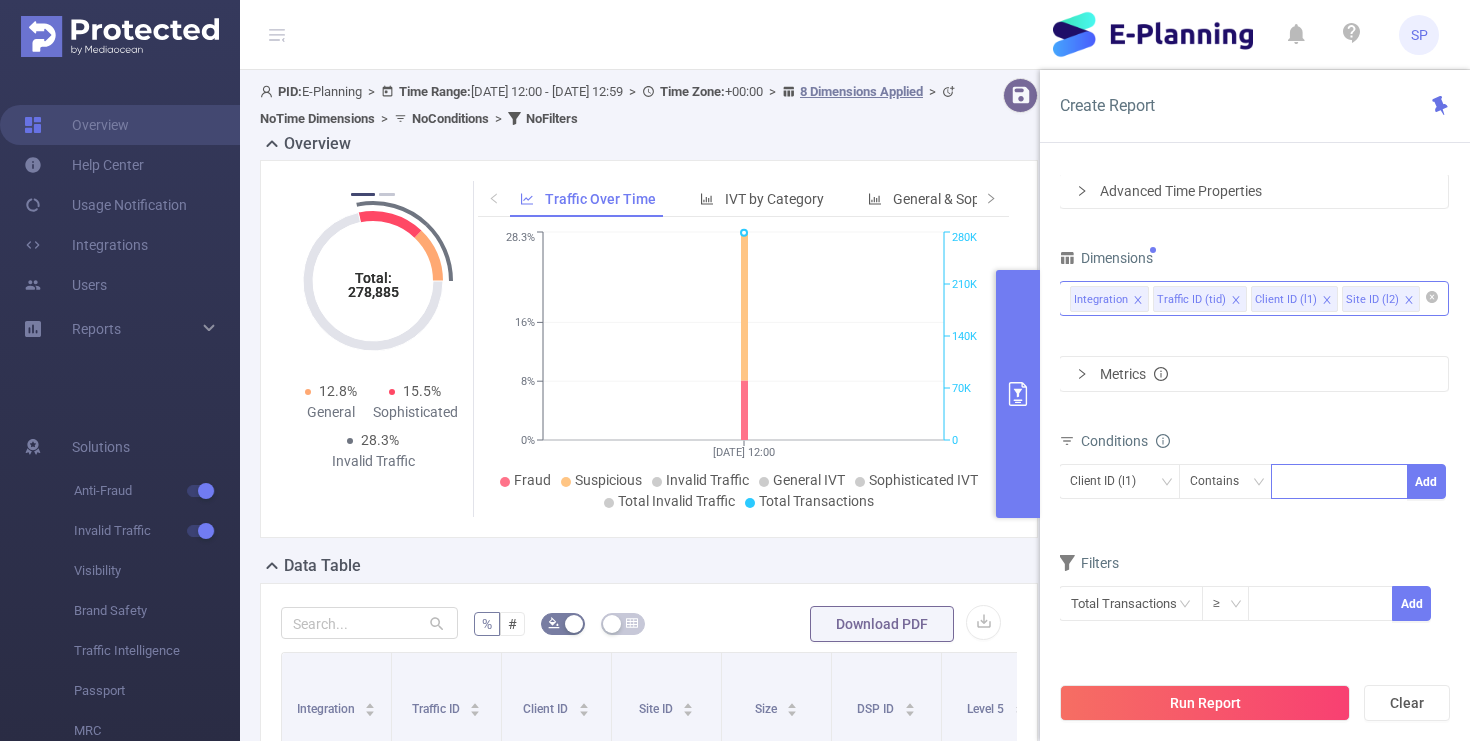 click at bounding box center (1339, 481) 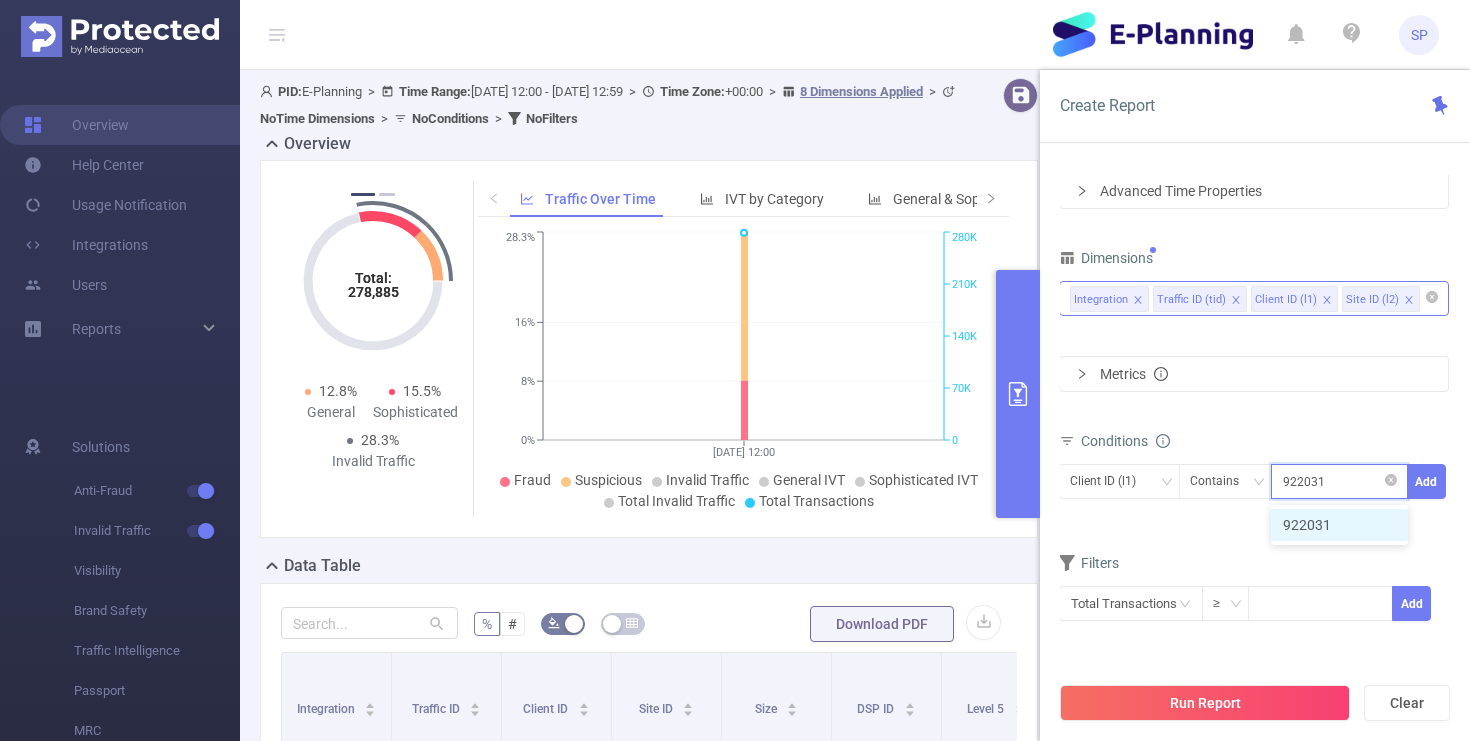 type 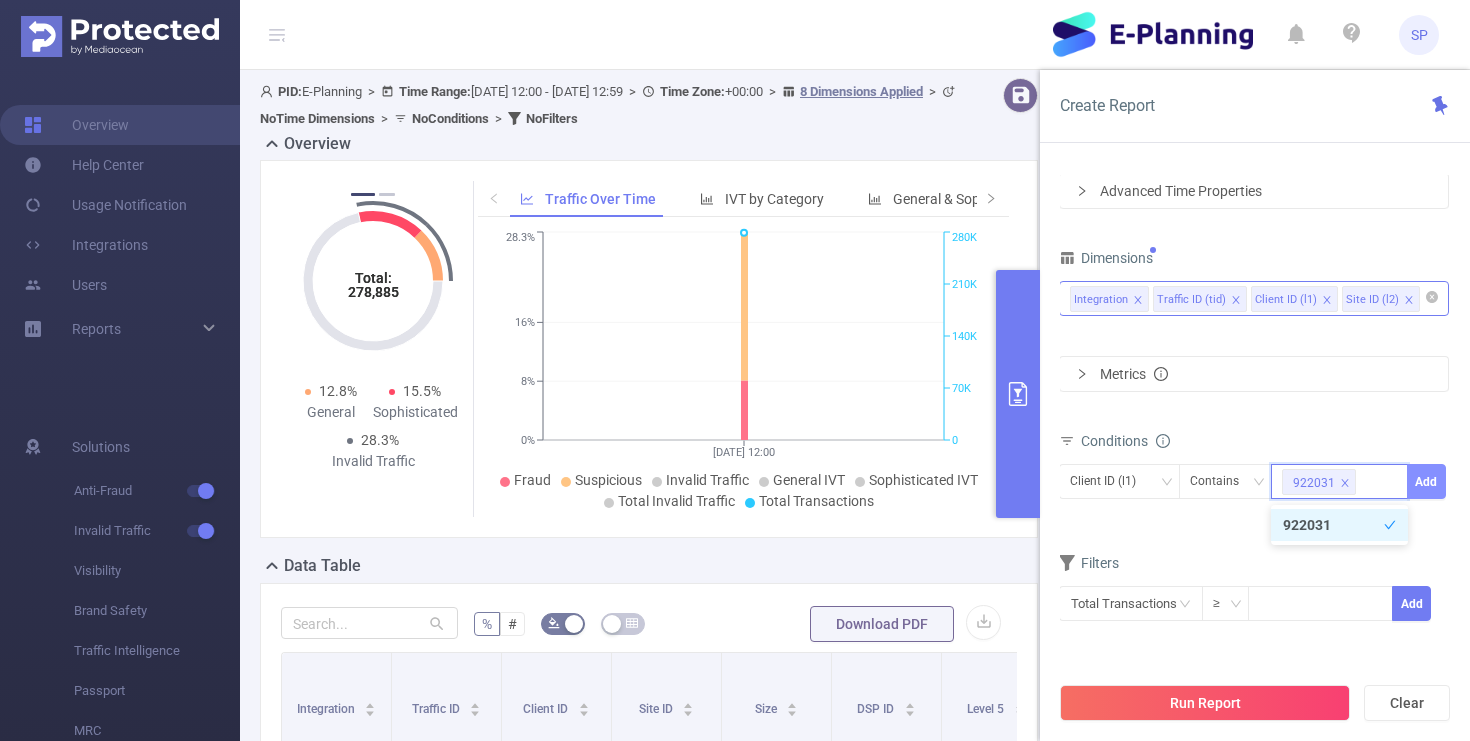 click on "Add" at bounding box center [1426, 481] 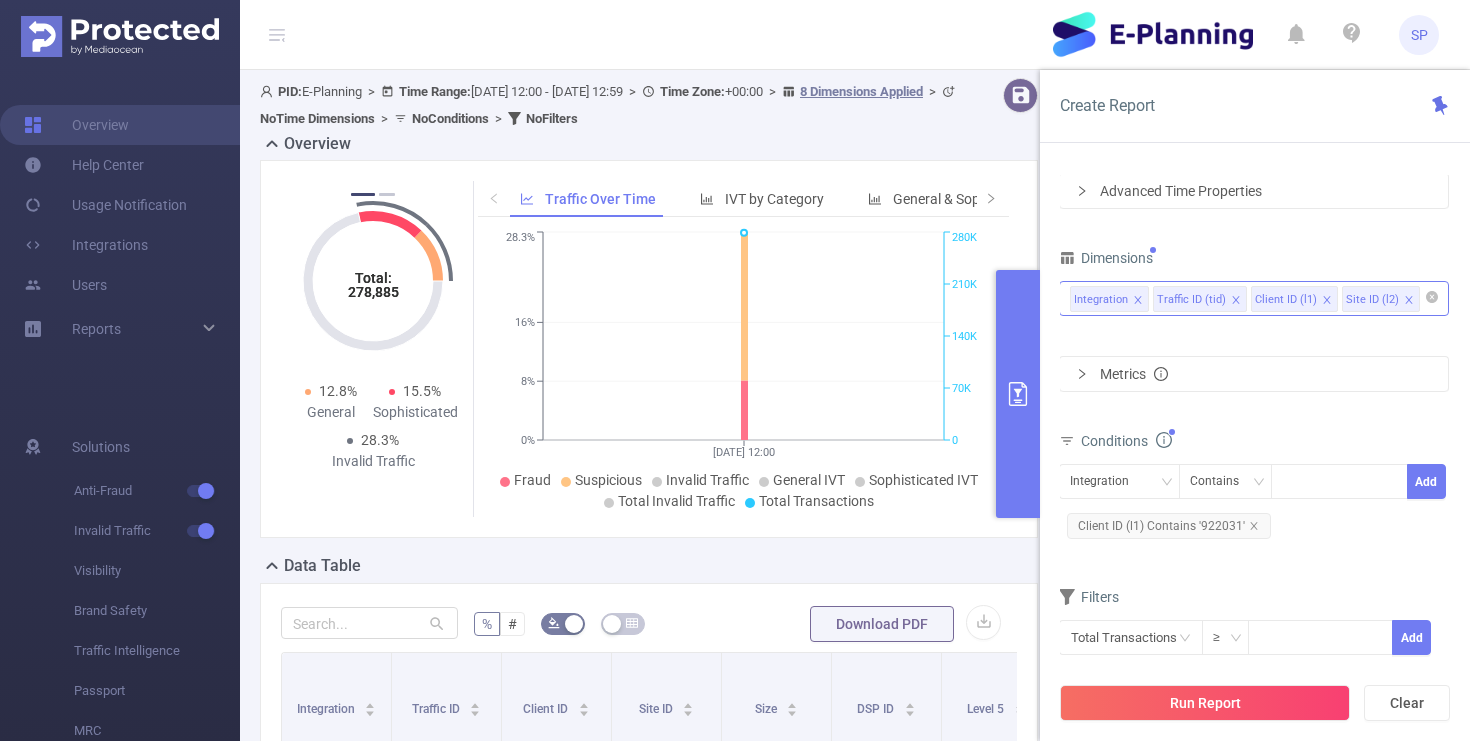 click on "Dimensions Integration Traffic ID (tid) Client ID (l1) Site ID (l2)   Metrics    Conditions  Integration Contains   Add Client ID (l1) Contains '922031'    Filters Total Transactions ≥ Add" at bounding box center (1254, 462) 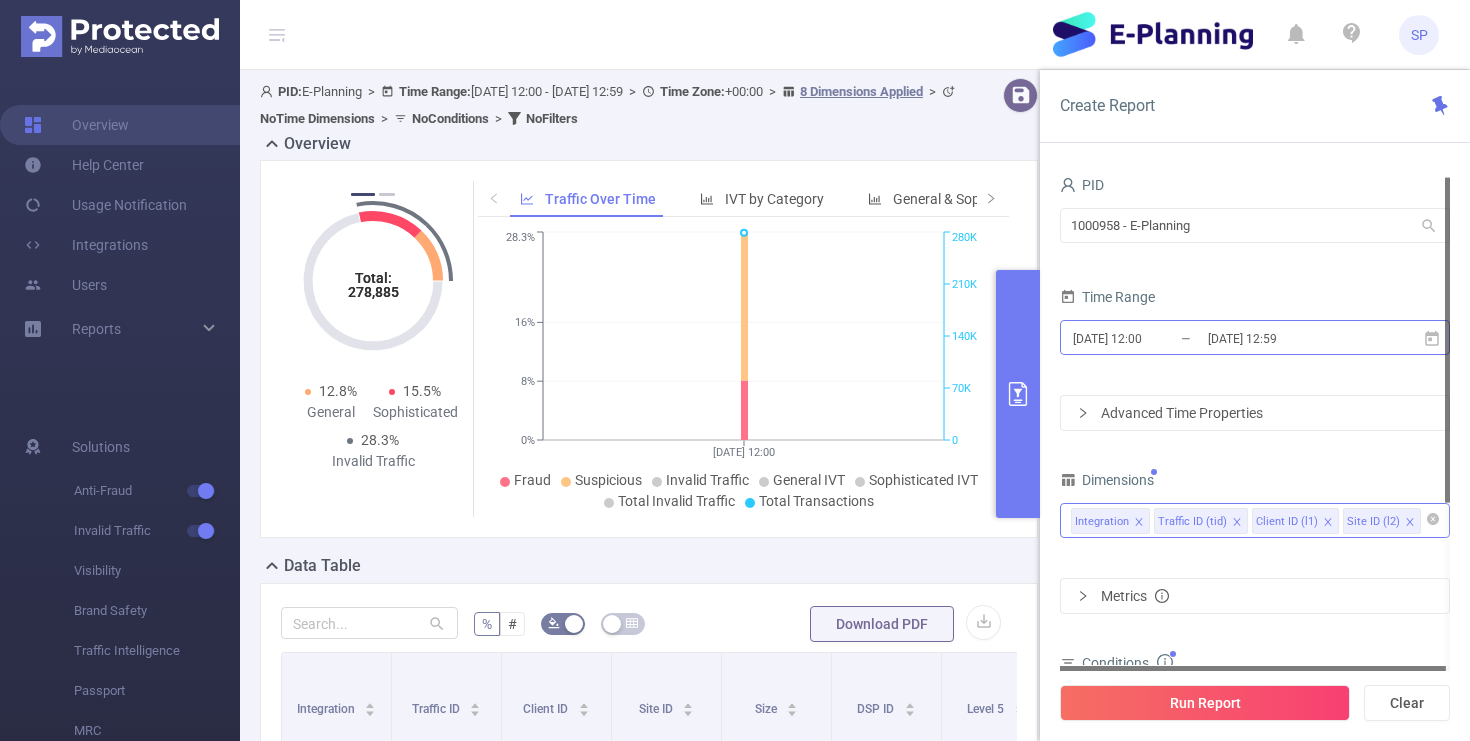 click on "[DATE] 12:59" at bounding box center [1287, 338] 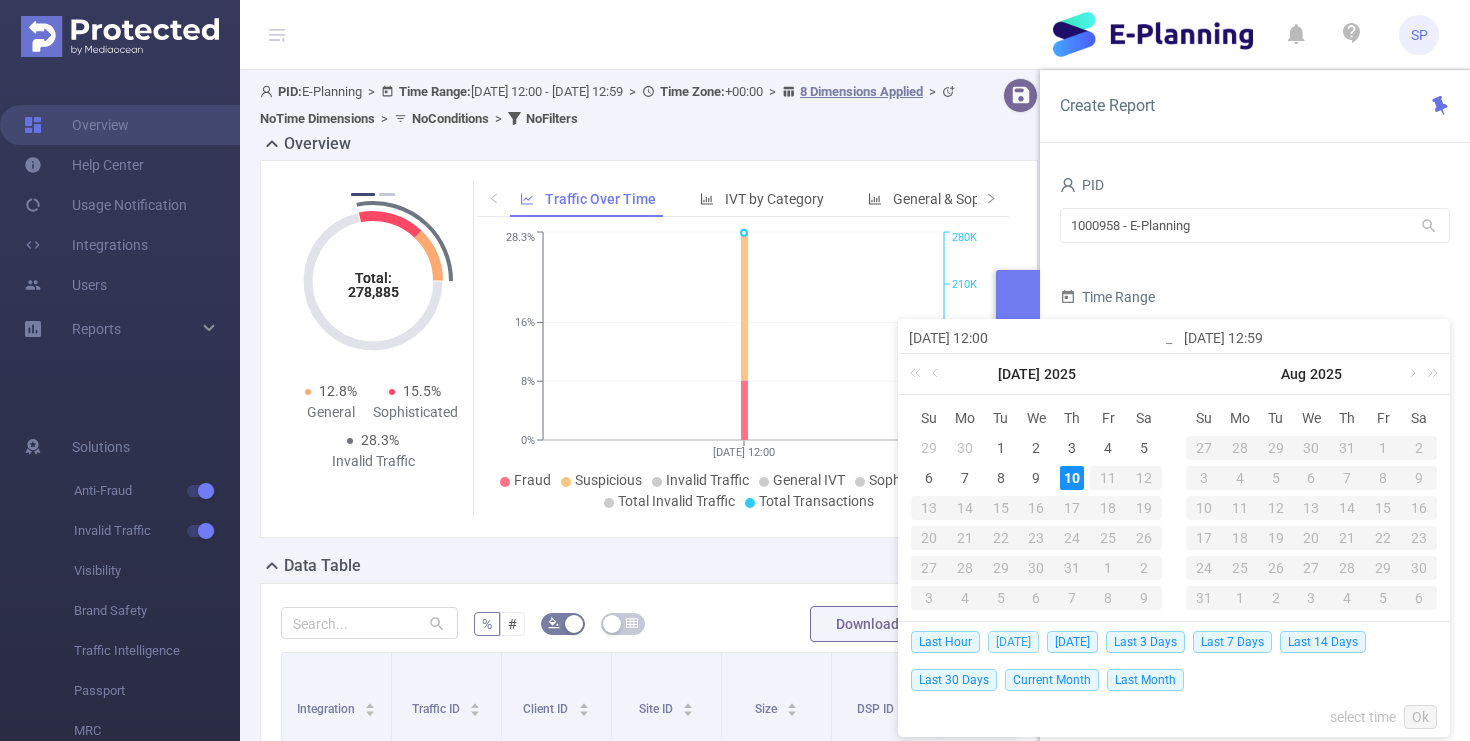 click on "[DATE]" at bounding box center [1013, 642] 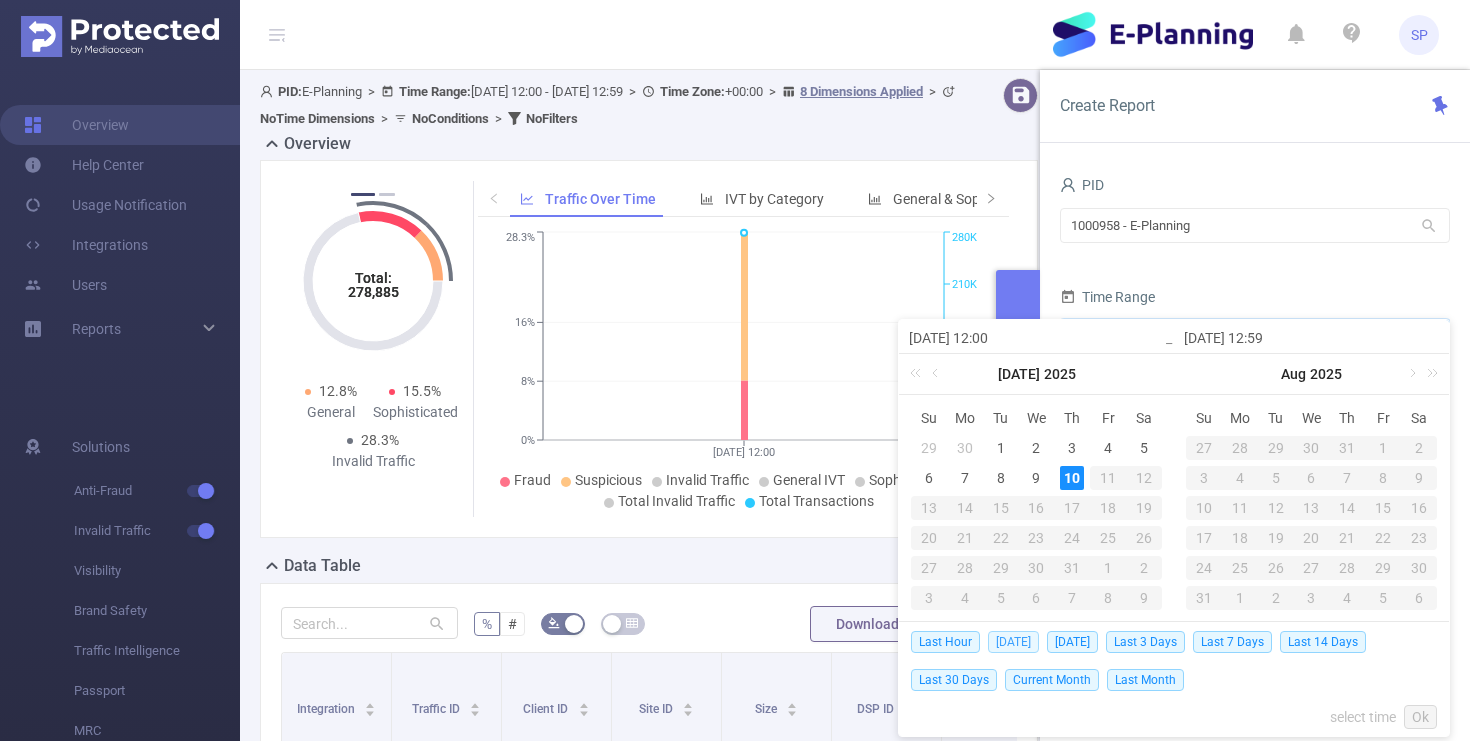 type on "[DATE] 00:00" 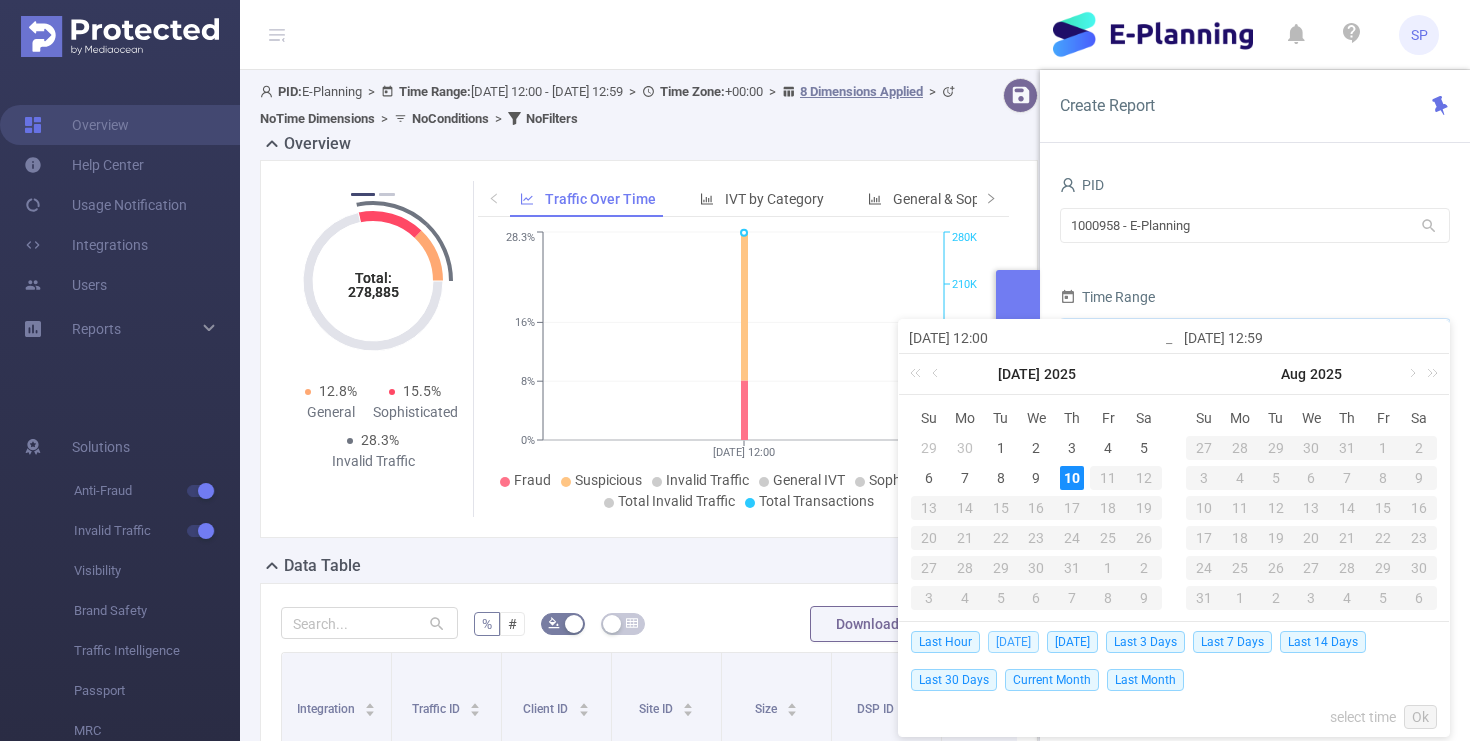 type on "[DATE] 23:59" 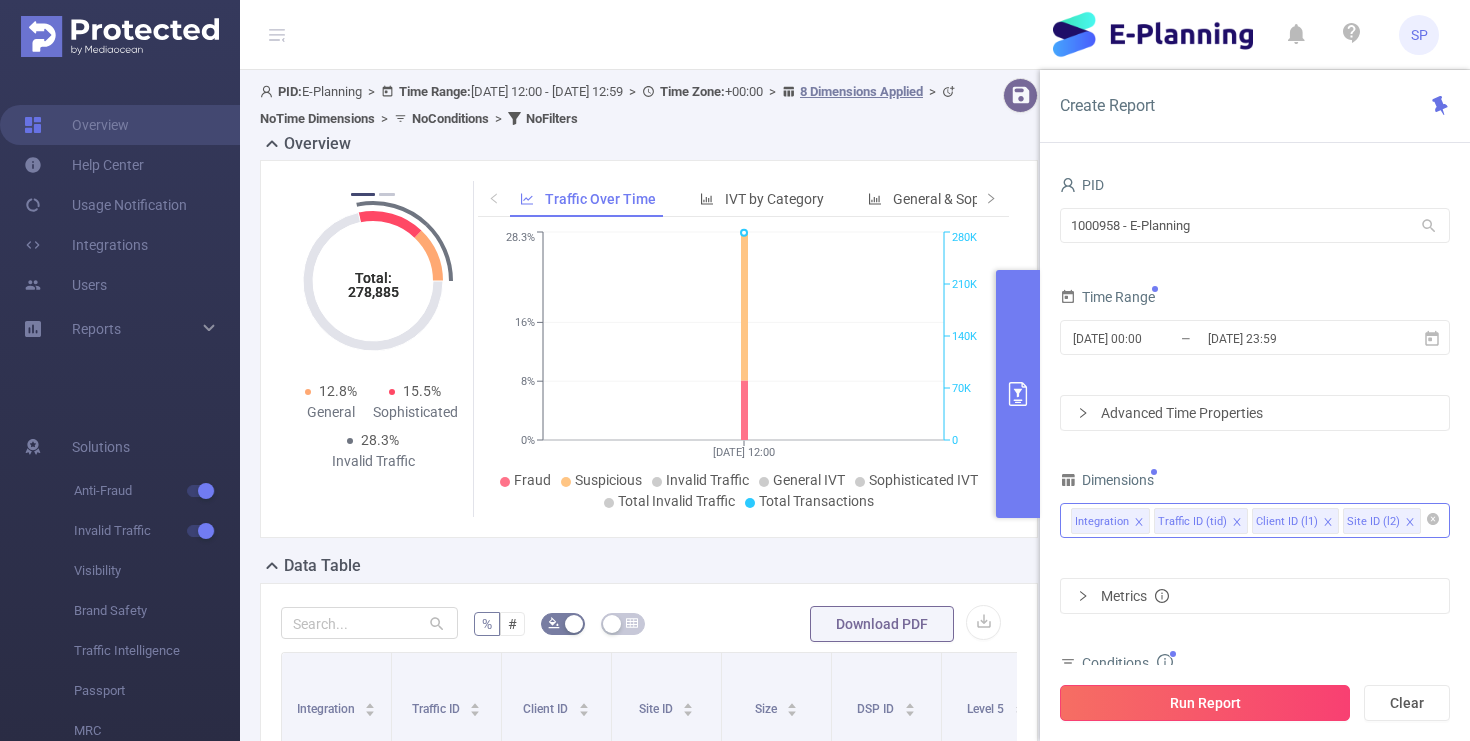 click on "Run Report" at bounding box center (1205, 703) 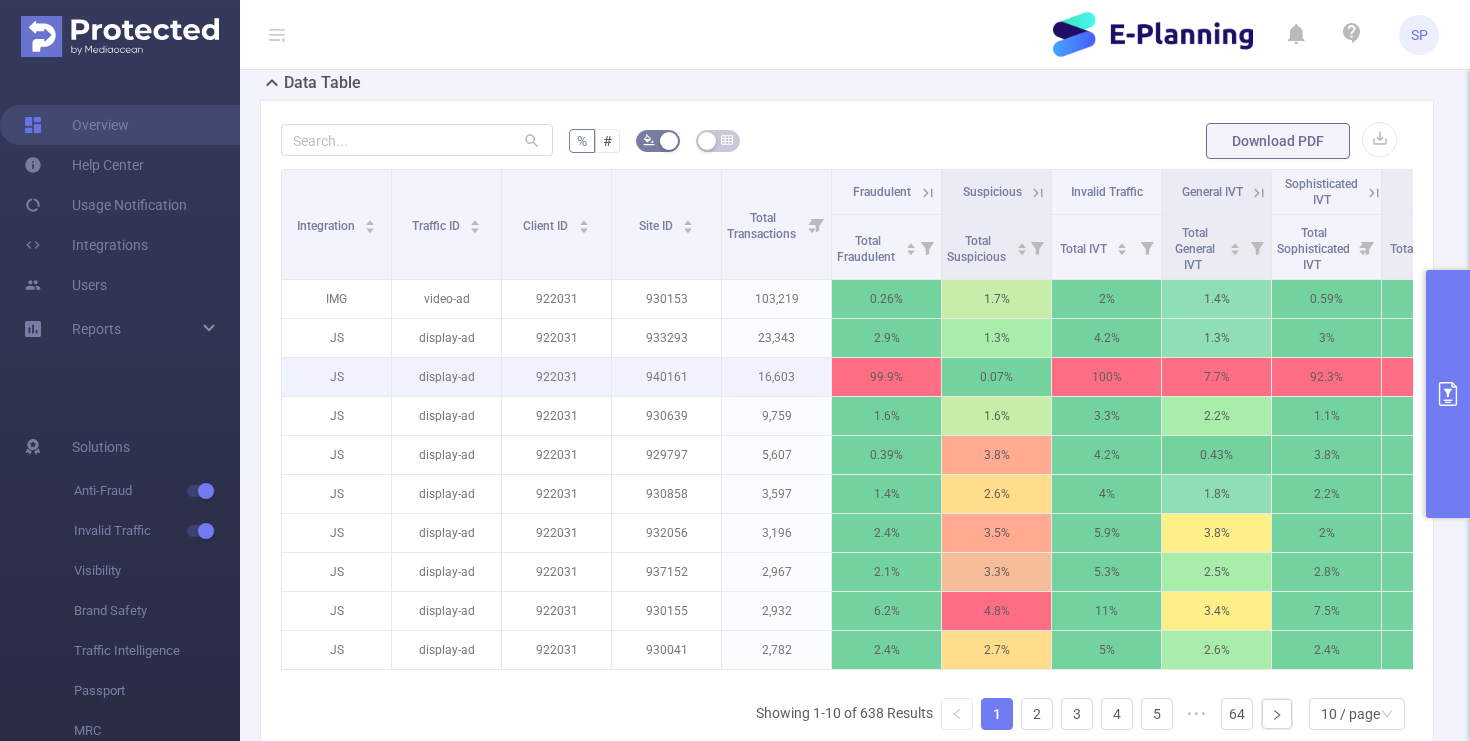 scroll, scrollTop: 500, scrollLeft: 0, axis: vertical 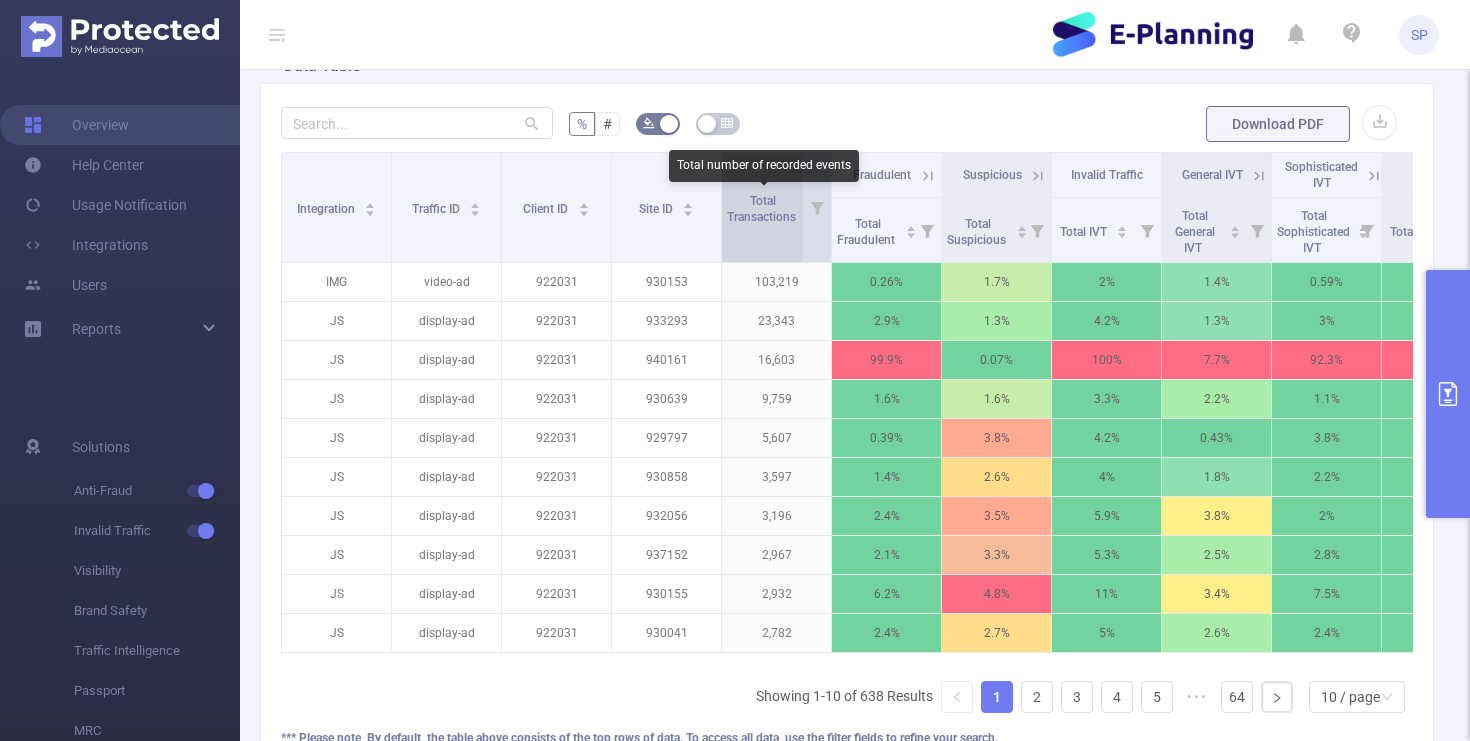 click on "Total Transactions" at bounding box center [763, 209] 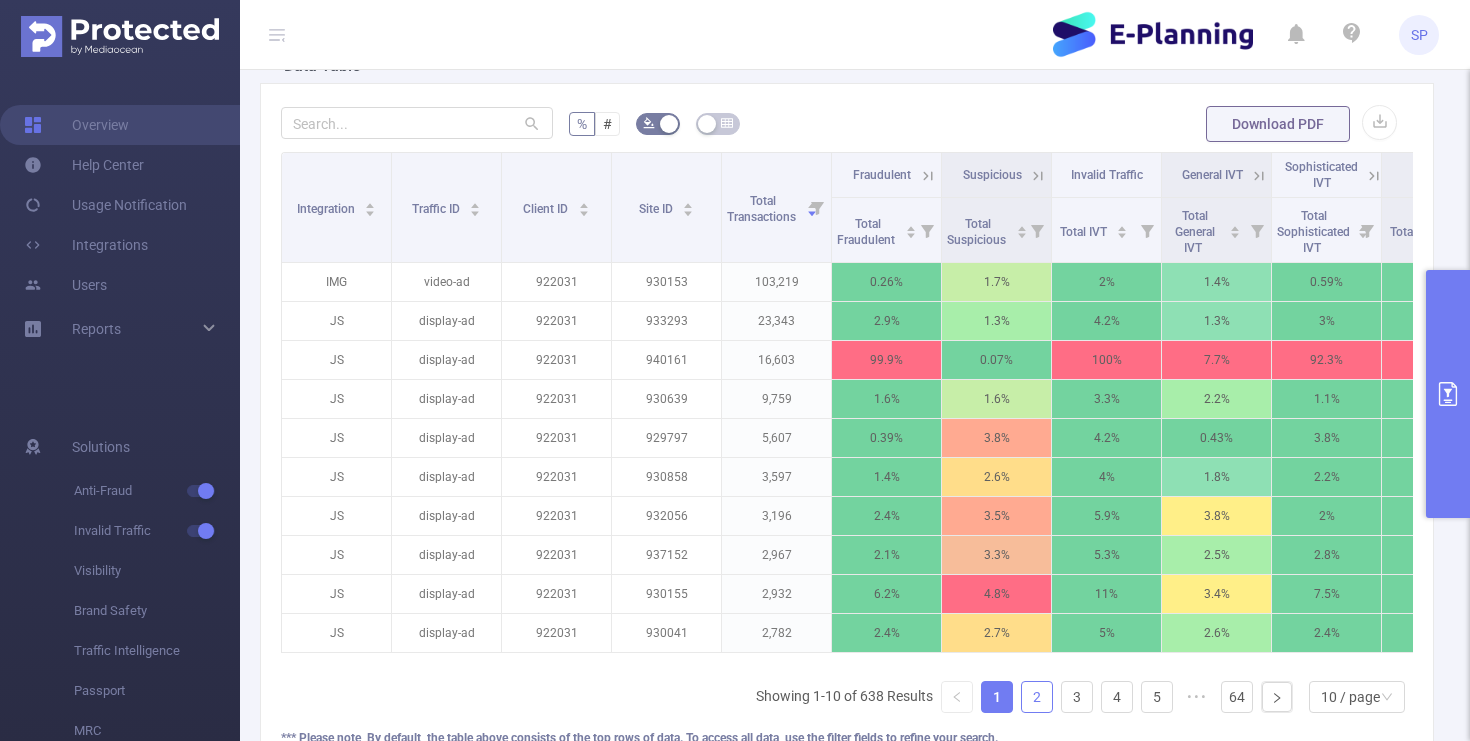 click on "2" at bounding box center [1037, 697] 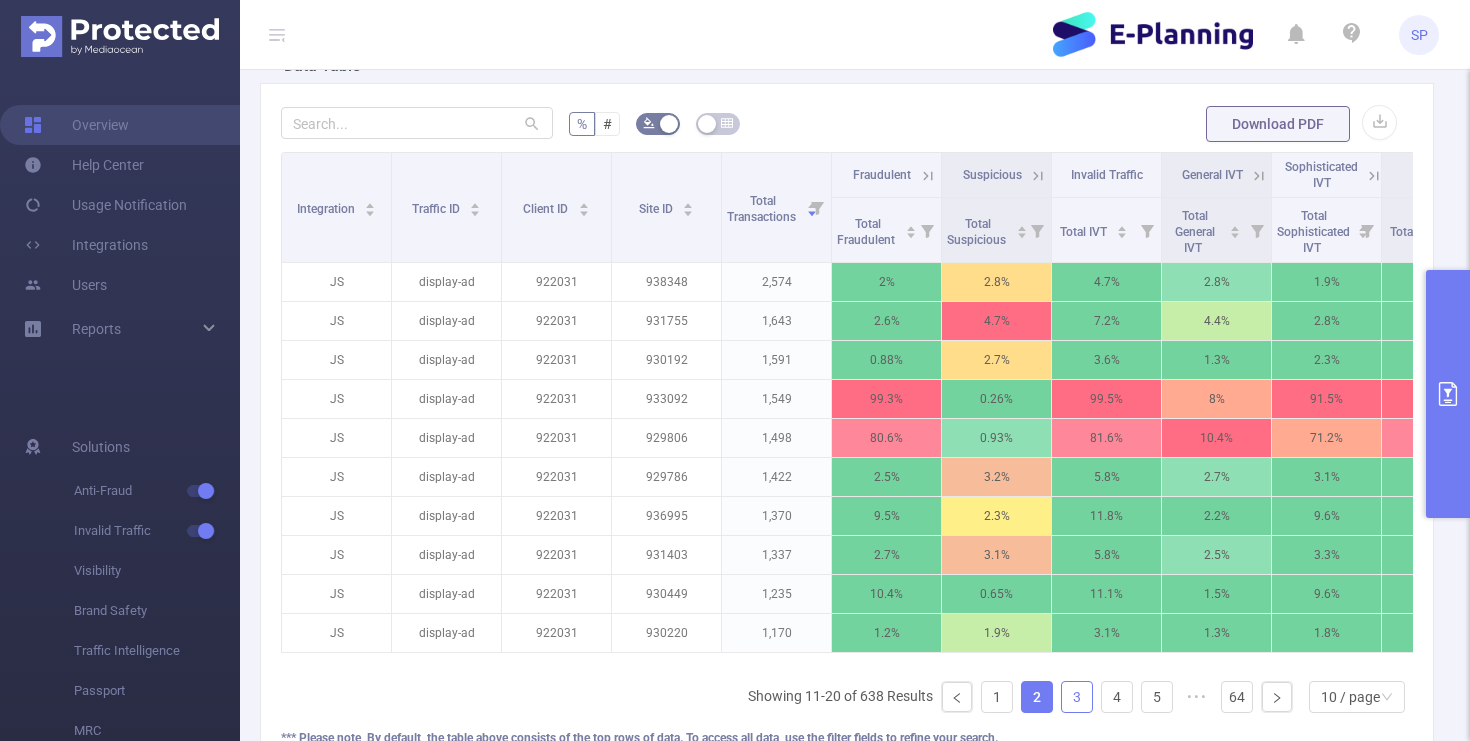 click on "3" at bounding box center (1077, 697) 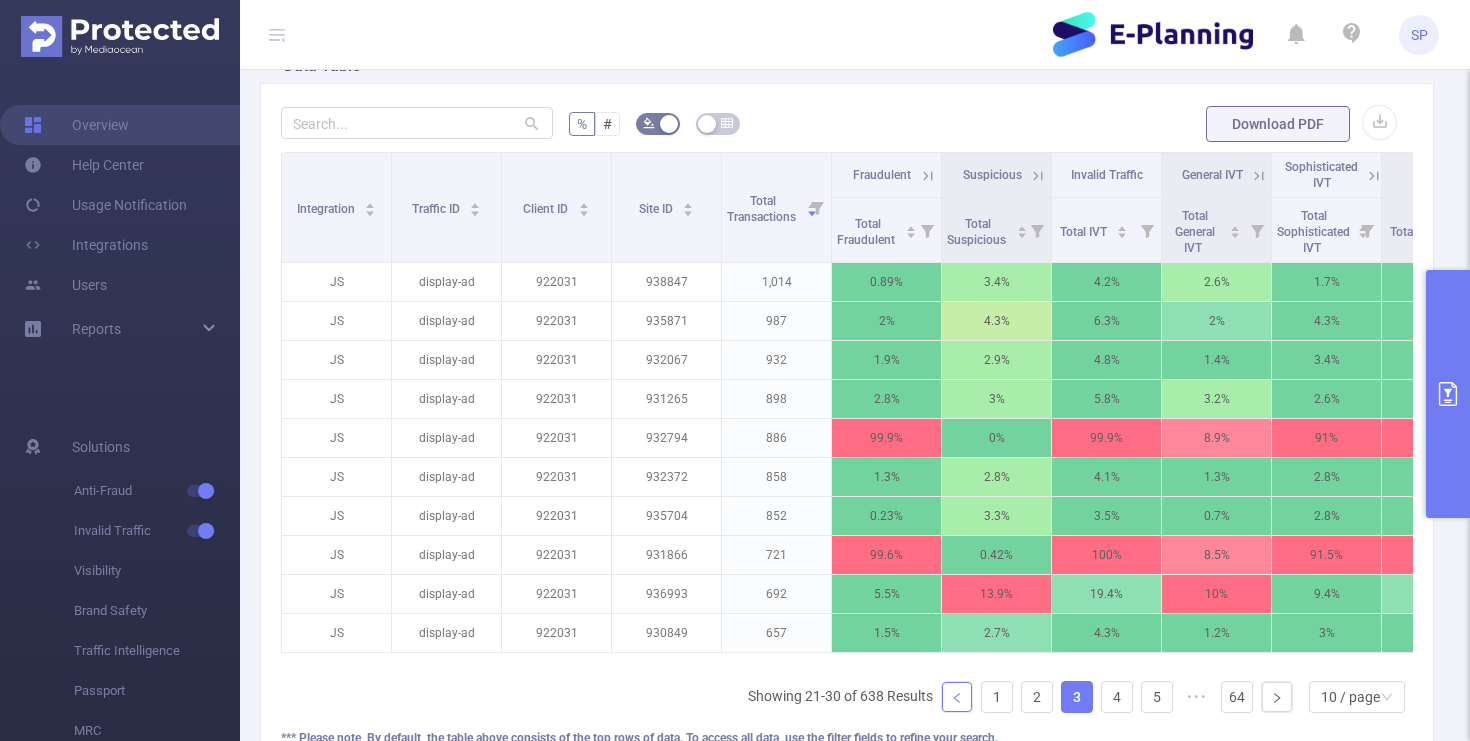 click at bounding box center [957, 697] 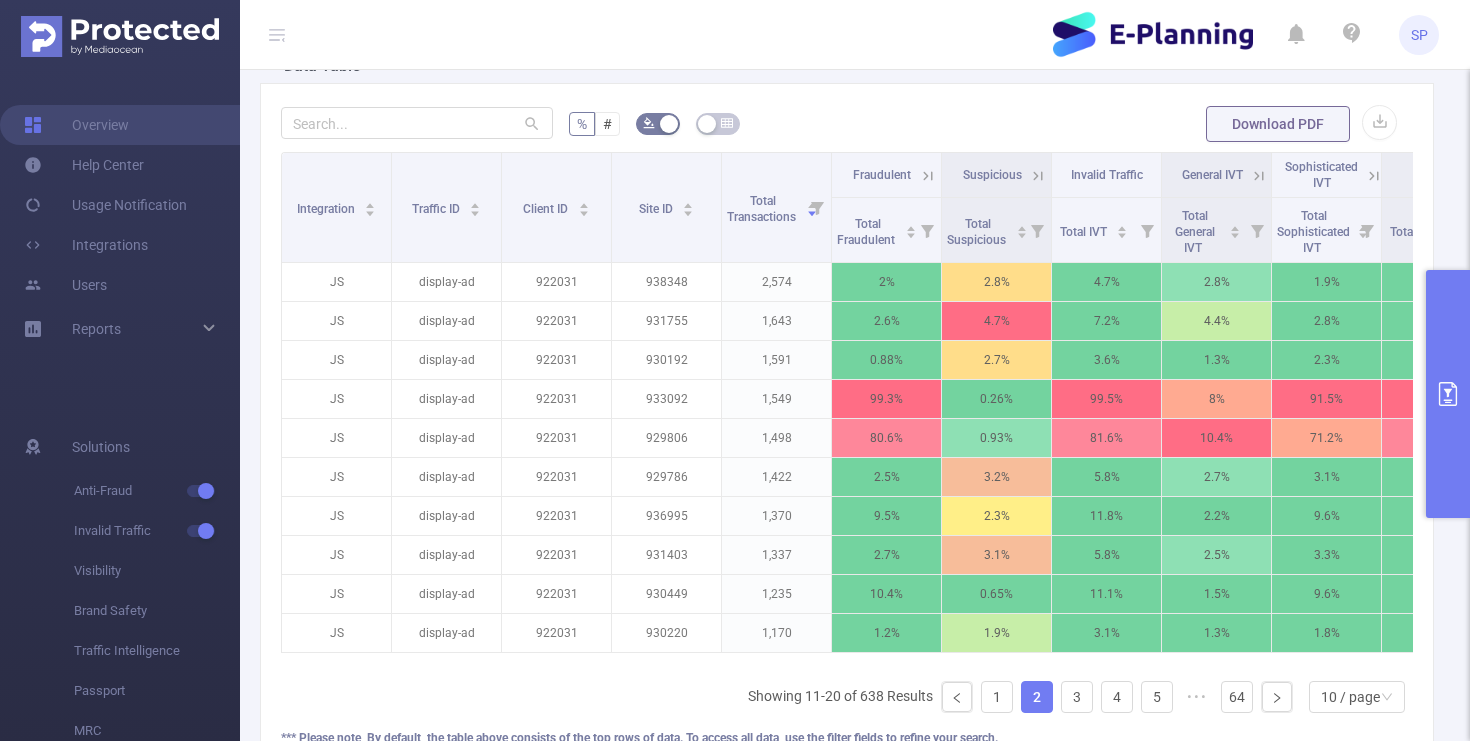 click at bounding box center [1448, 394] 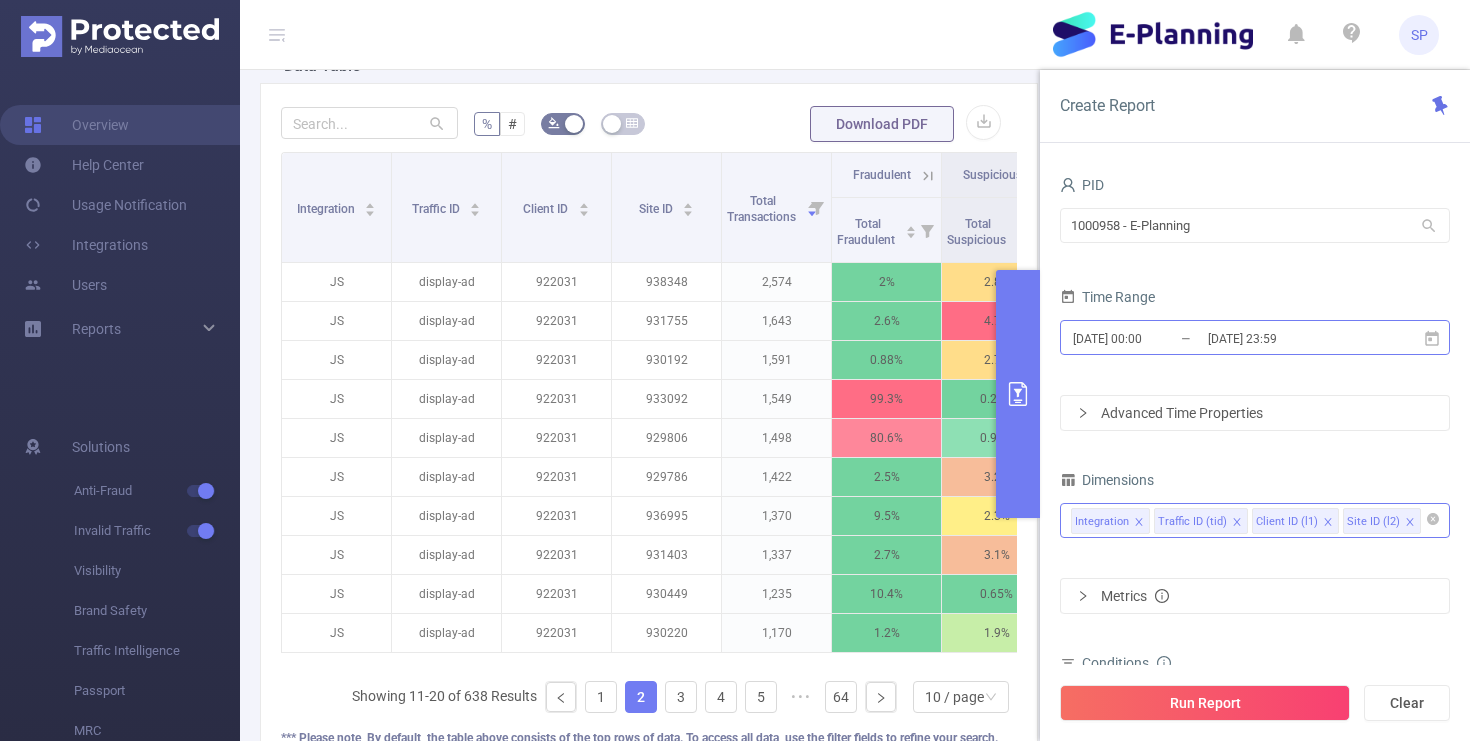 click on "[DATE] 00:00" at bounding box center [1152, 338] 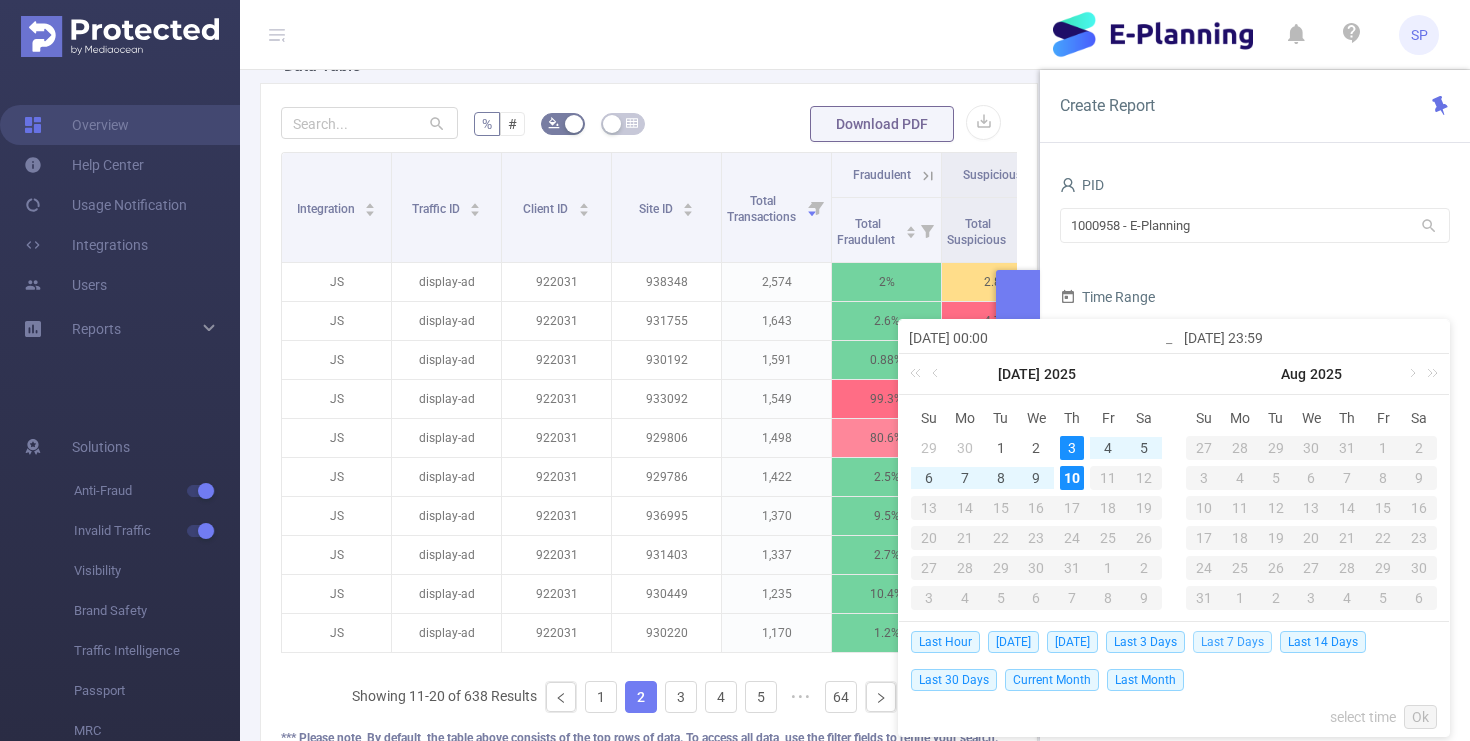 click on "Last 7 Days" at bounding box center [1232, 642] 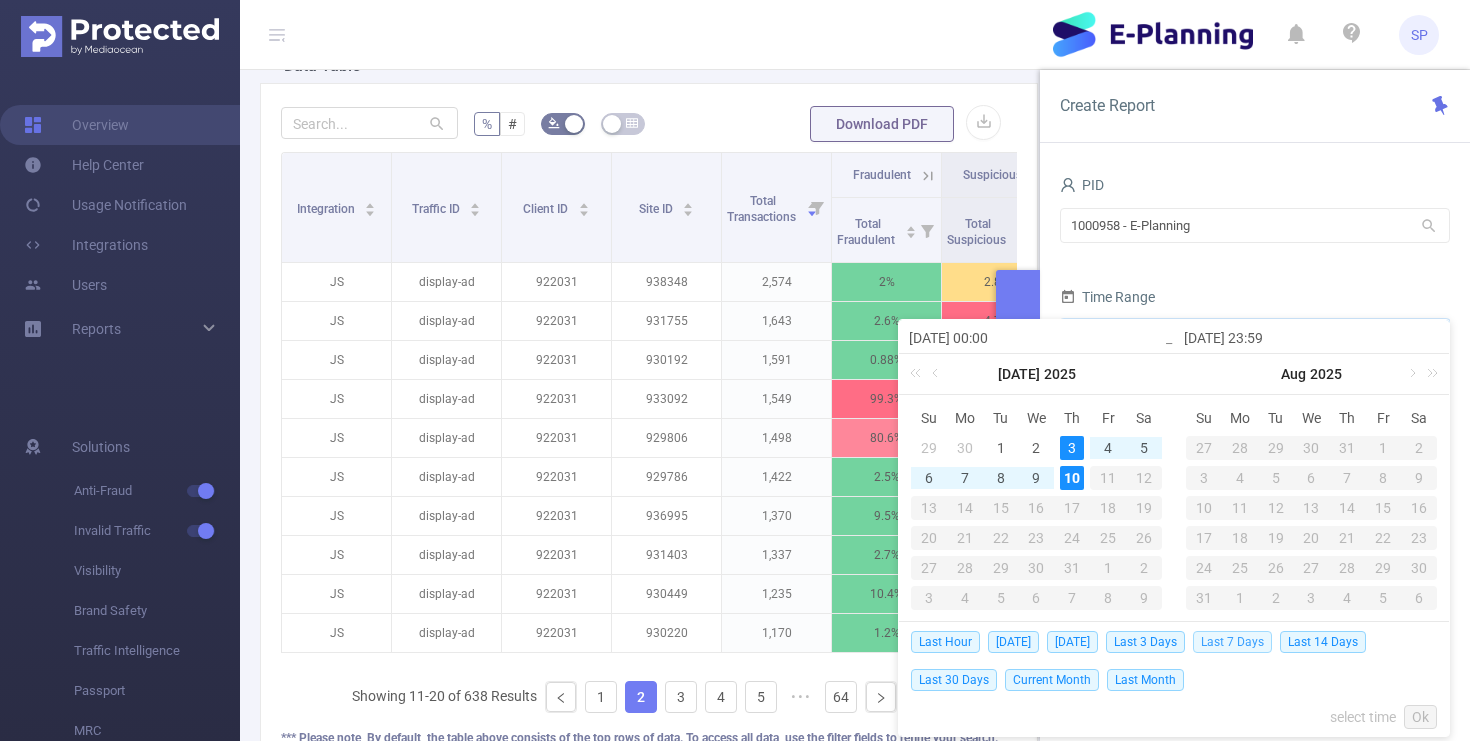 type on "[DATE] 00:00" 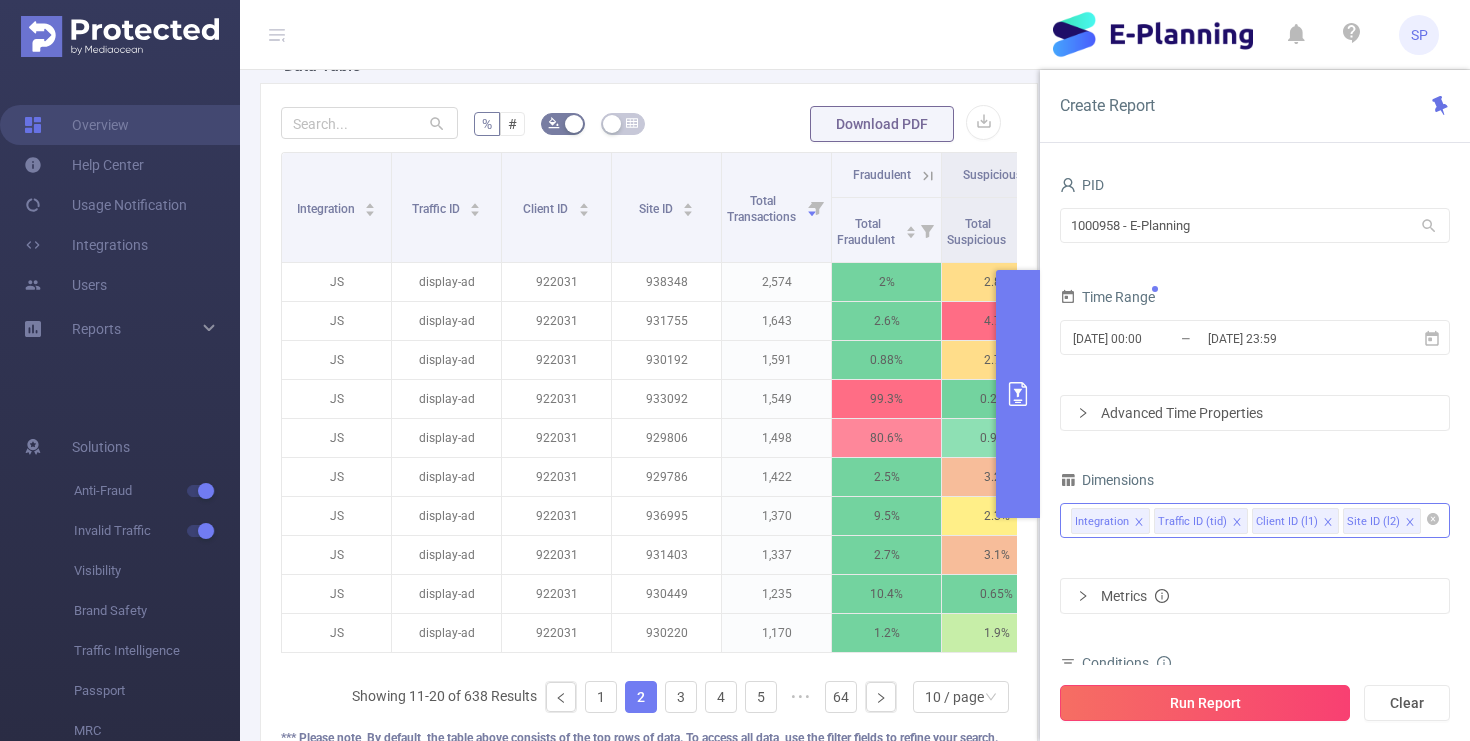click on "Run Report" at bounding box center (1205, 703) 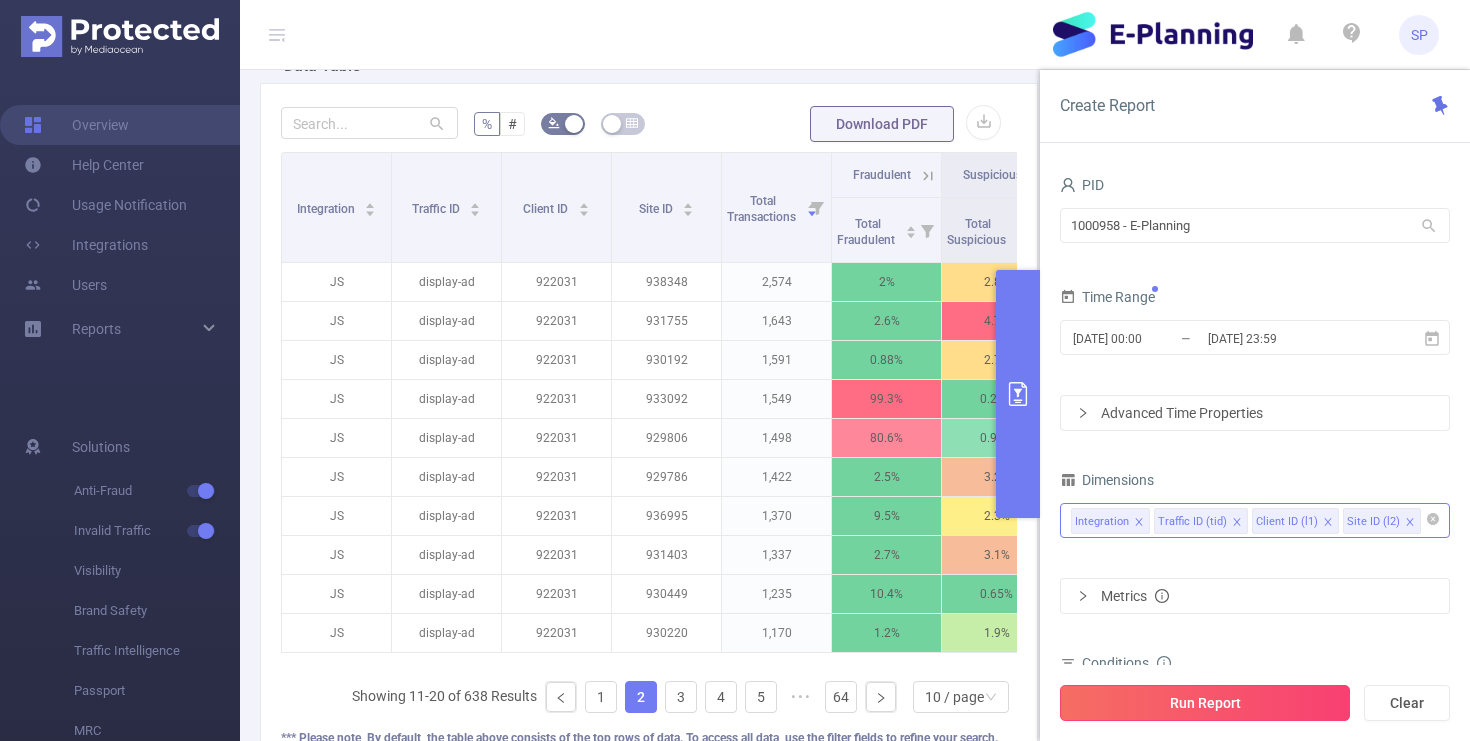 scroll, scrollTop: 266, scrollLeft: 0, axis: vertical 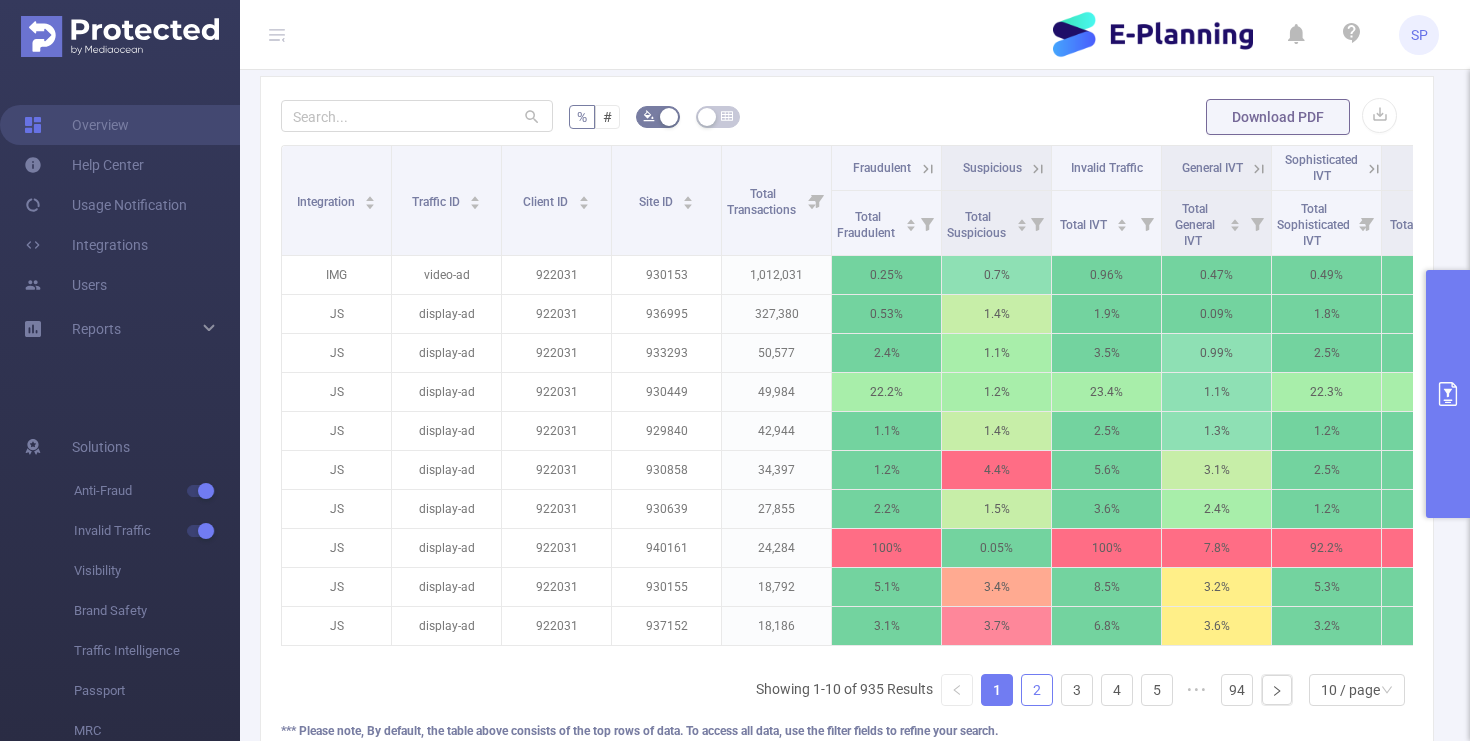 click on "2" at bounding box center [1037, 690] 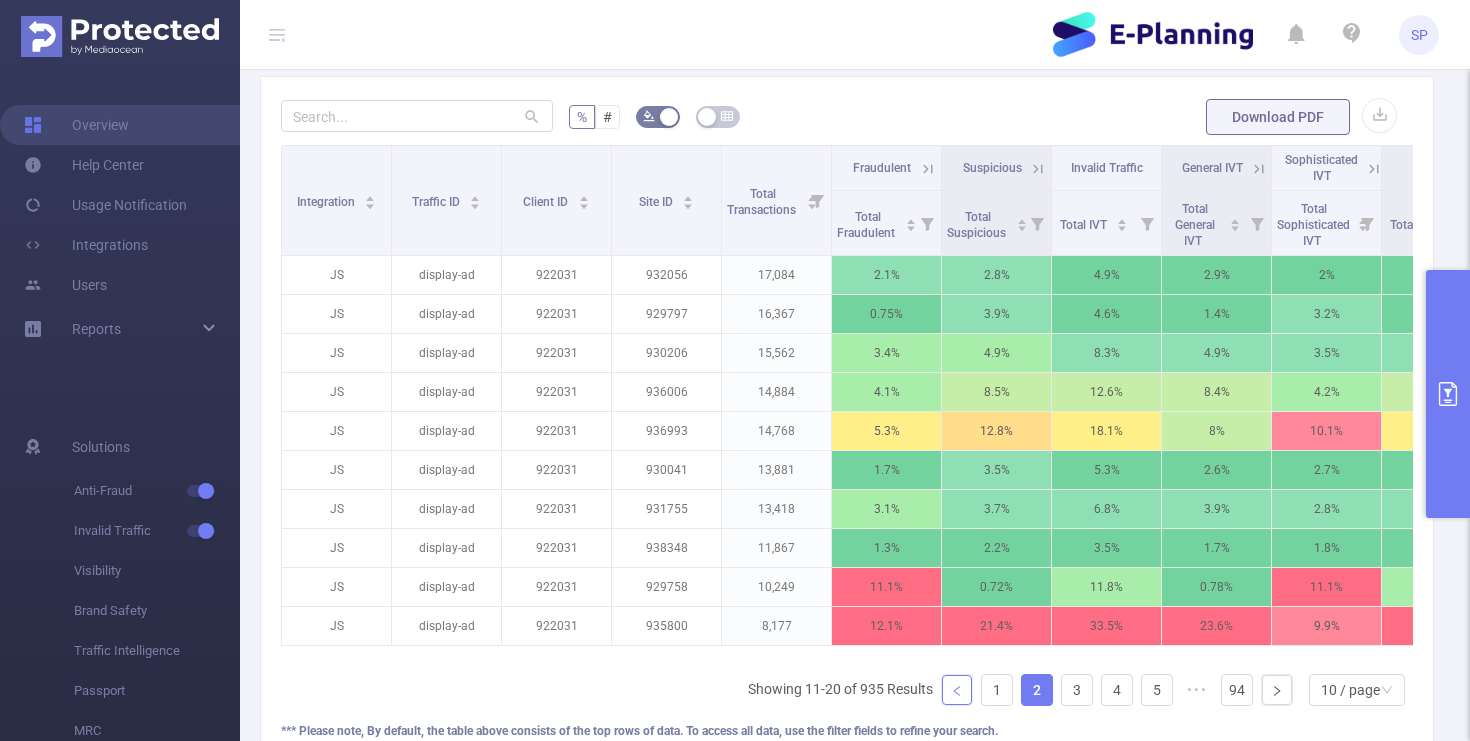 click 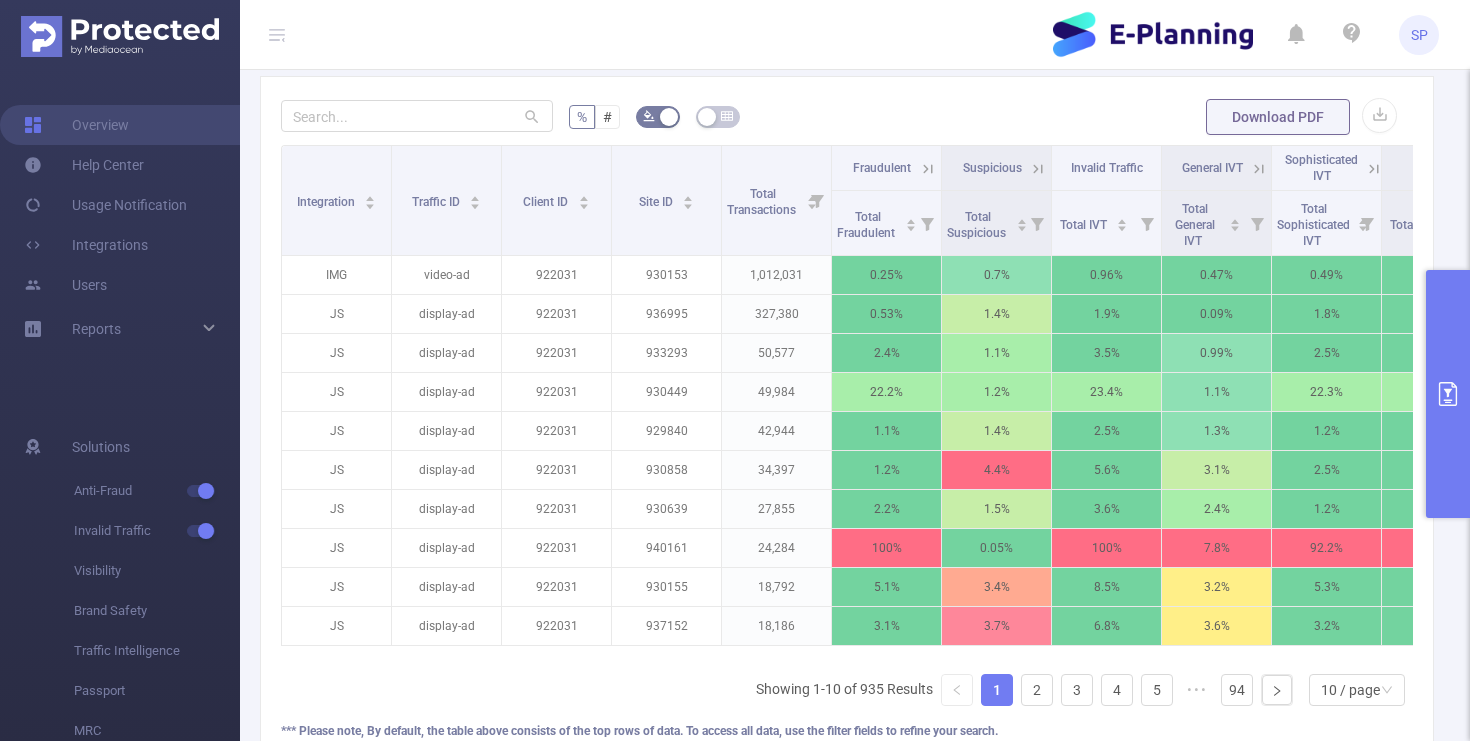 click at bounding box center (1448, 394) 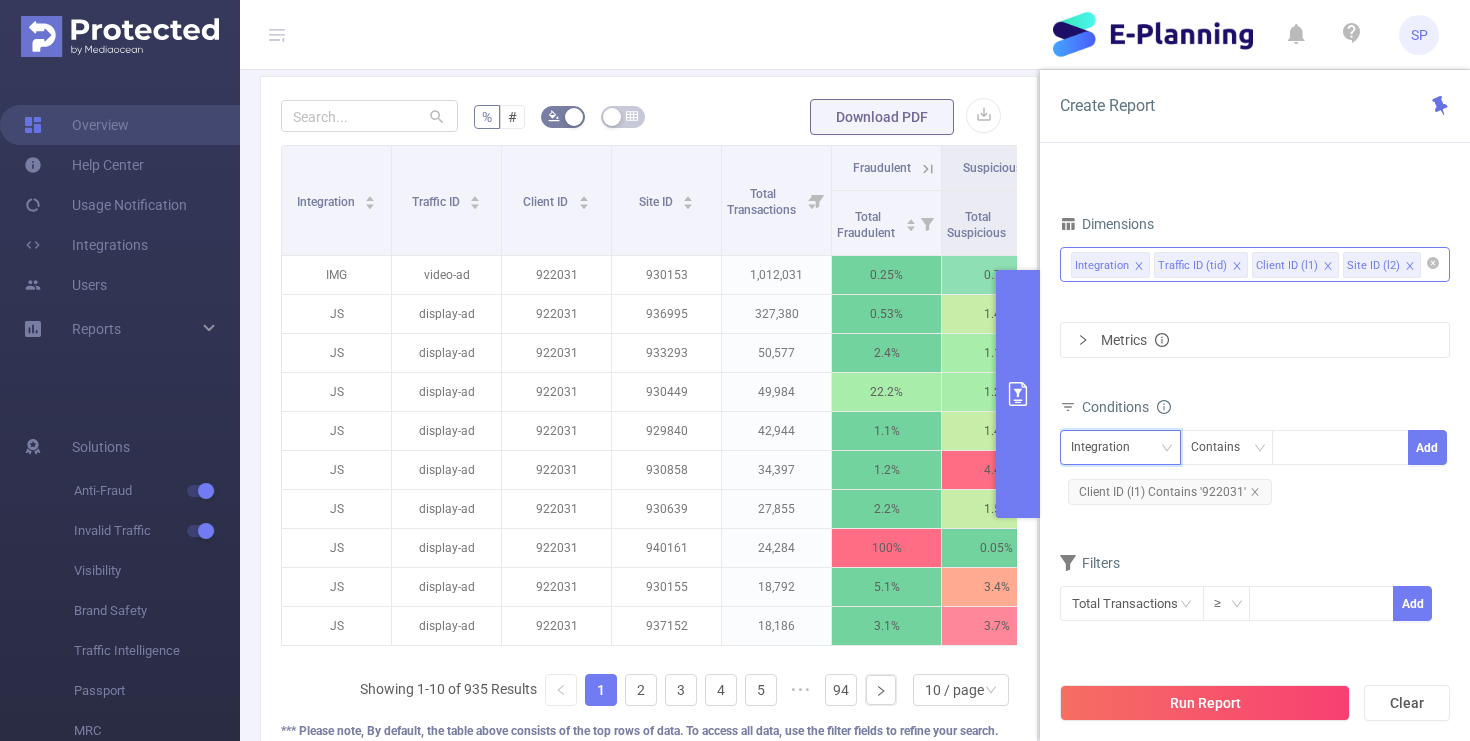 click on "Integration" at bounding box center (1107, 447) 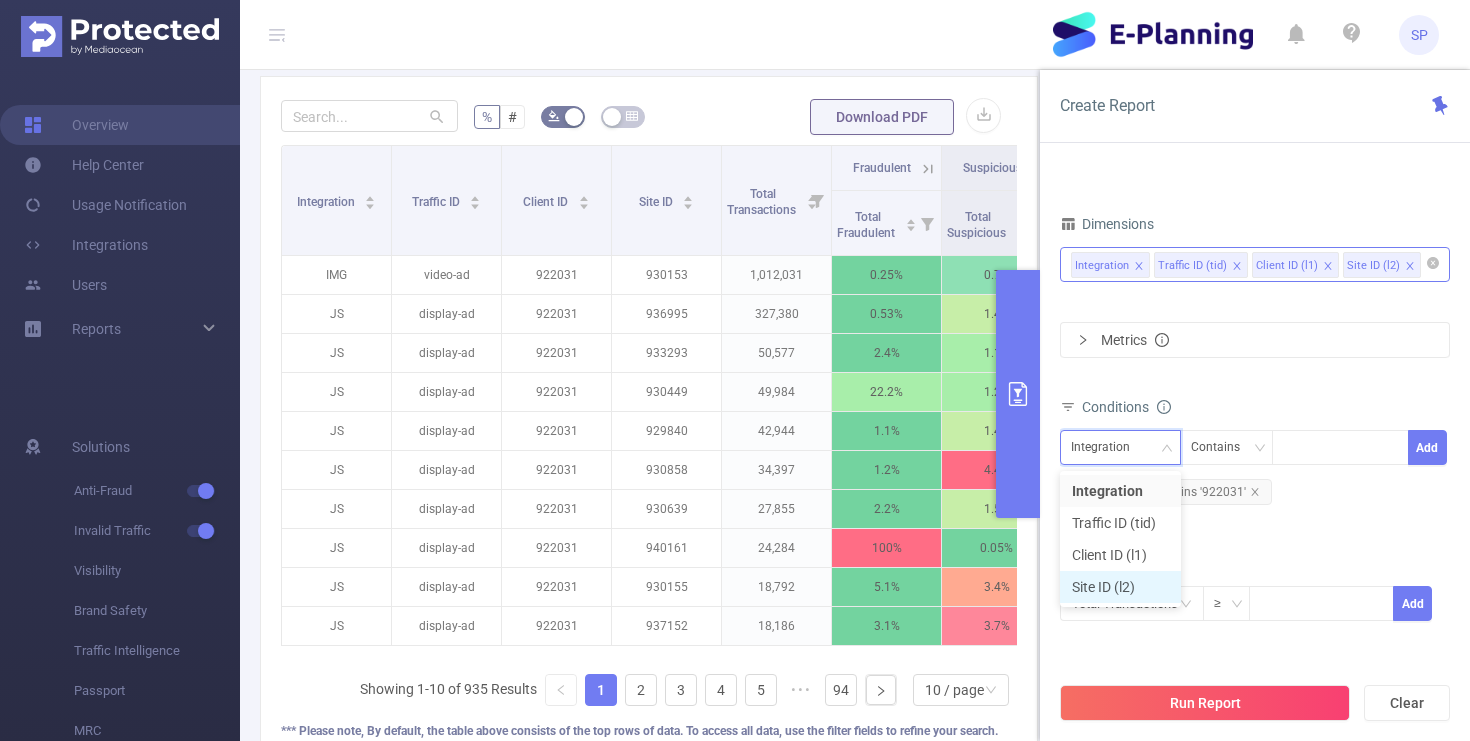 scroll, scrollTop: 0, scrollLeft: 0, axis: both 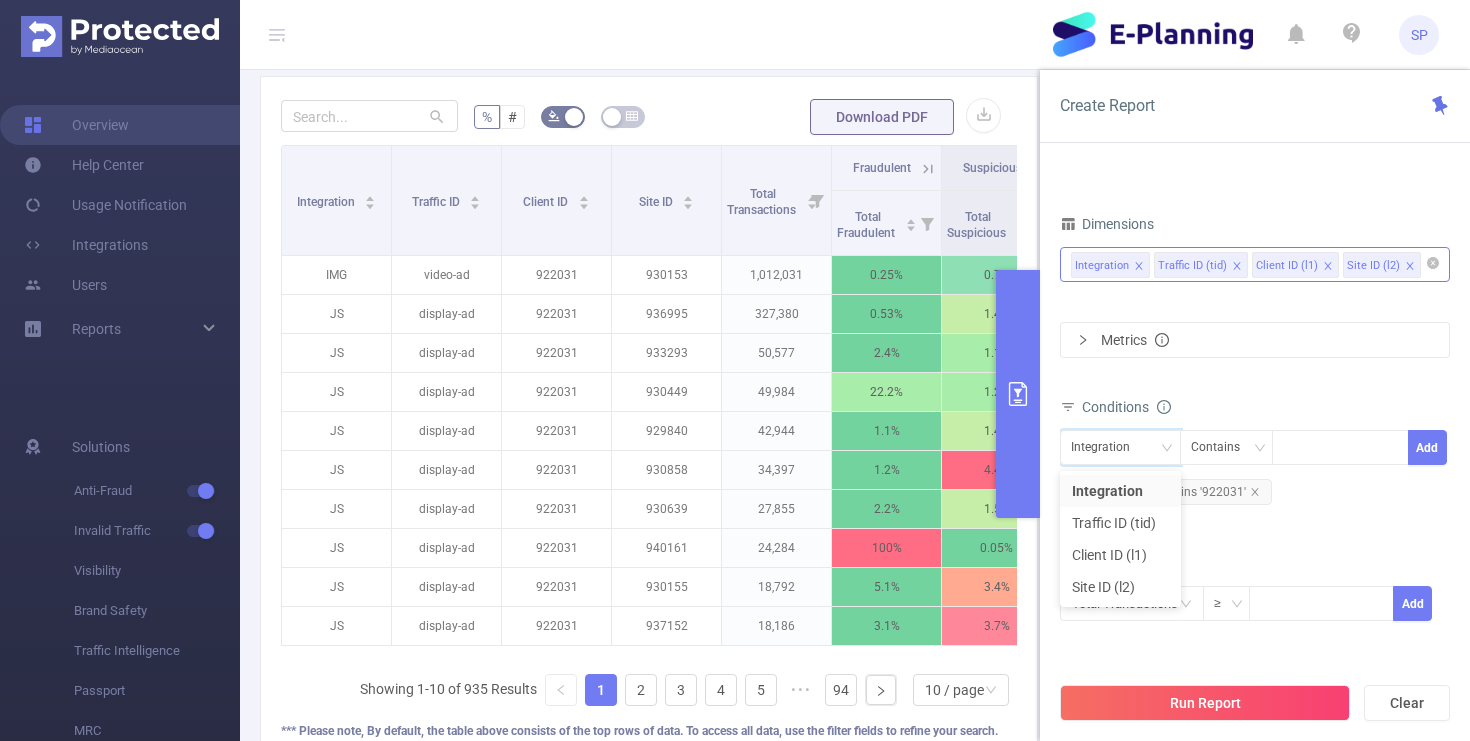 click on "Filters" at bounding box center (1255, 565) 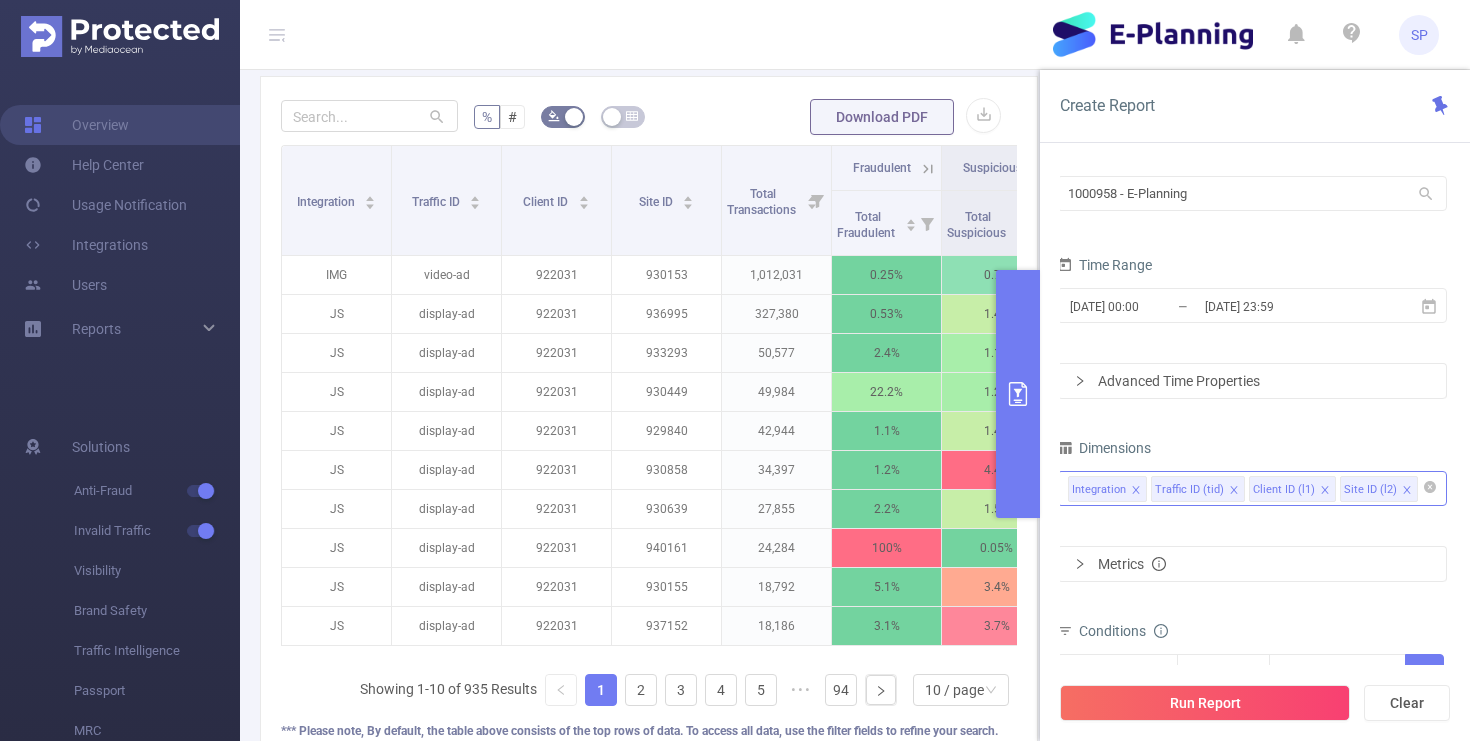 click at bounding box center [1427, 489] 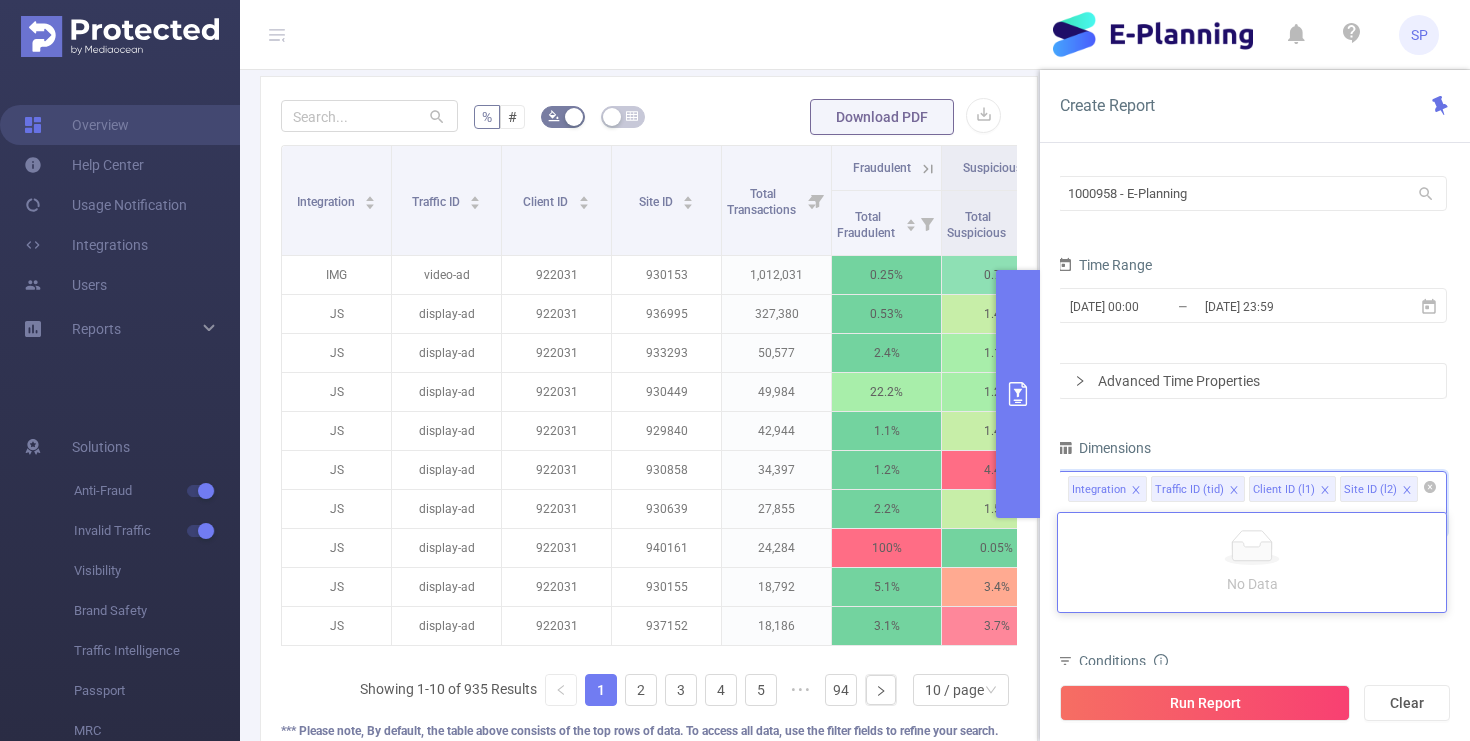 type on "d" 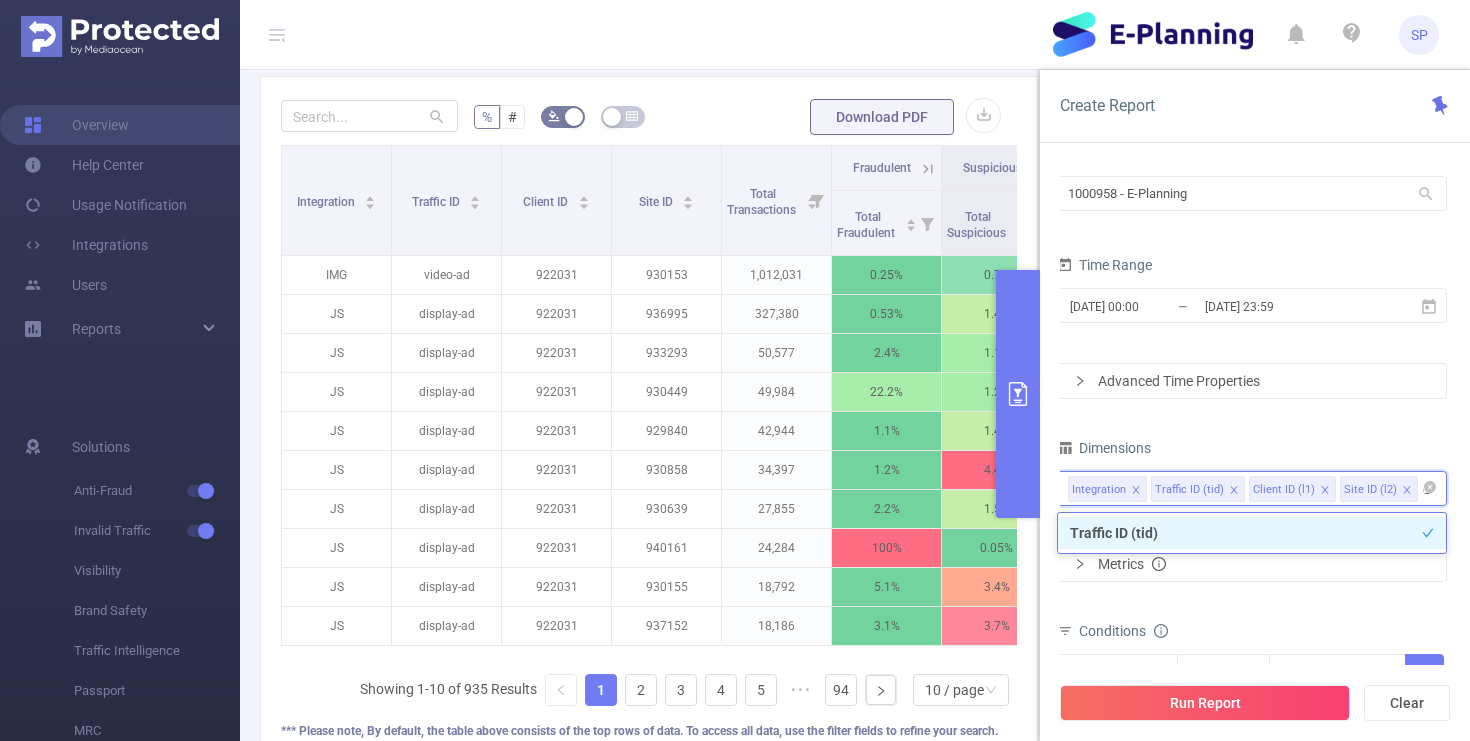 type 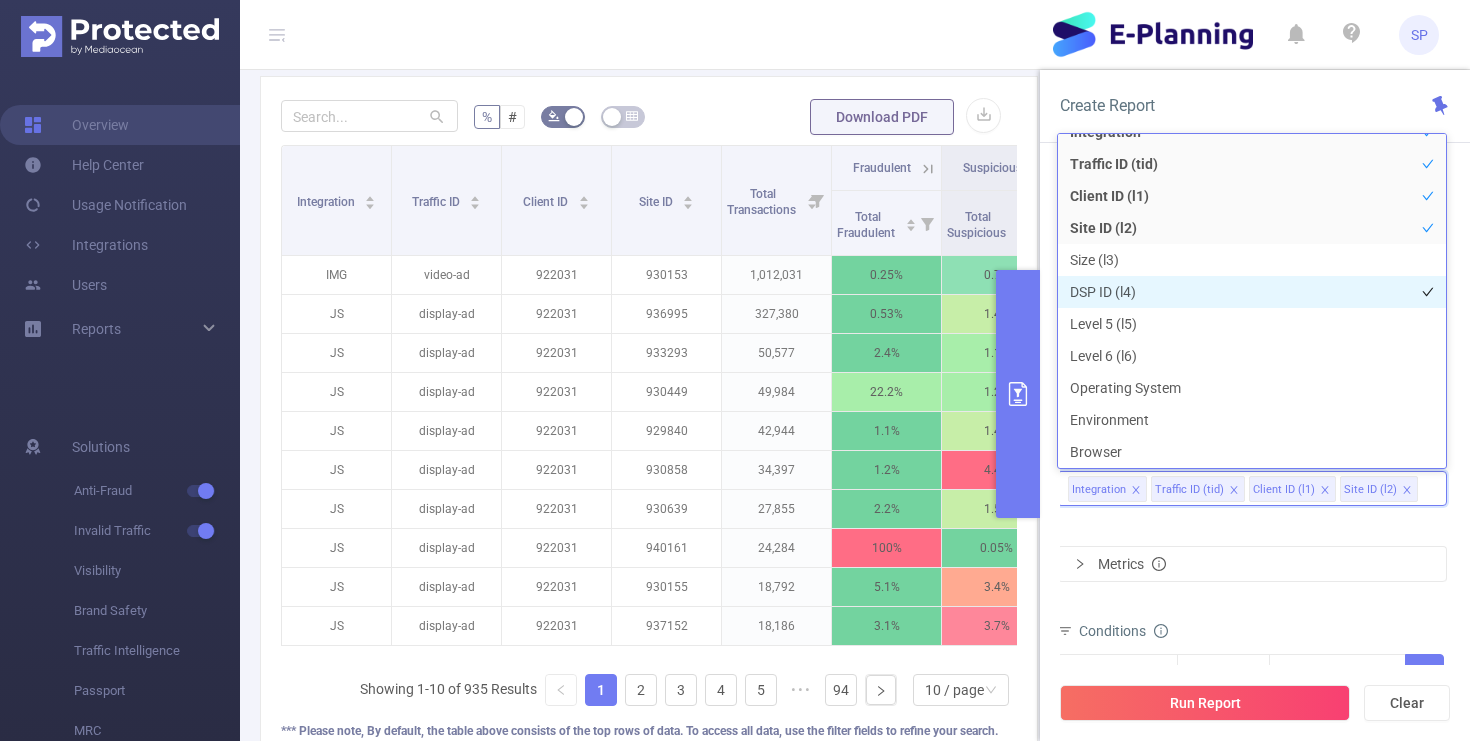 click on "DSP ID (l4)" at bounding box center (1252, 292) 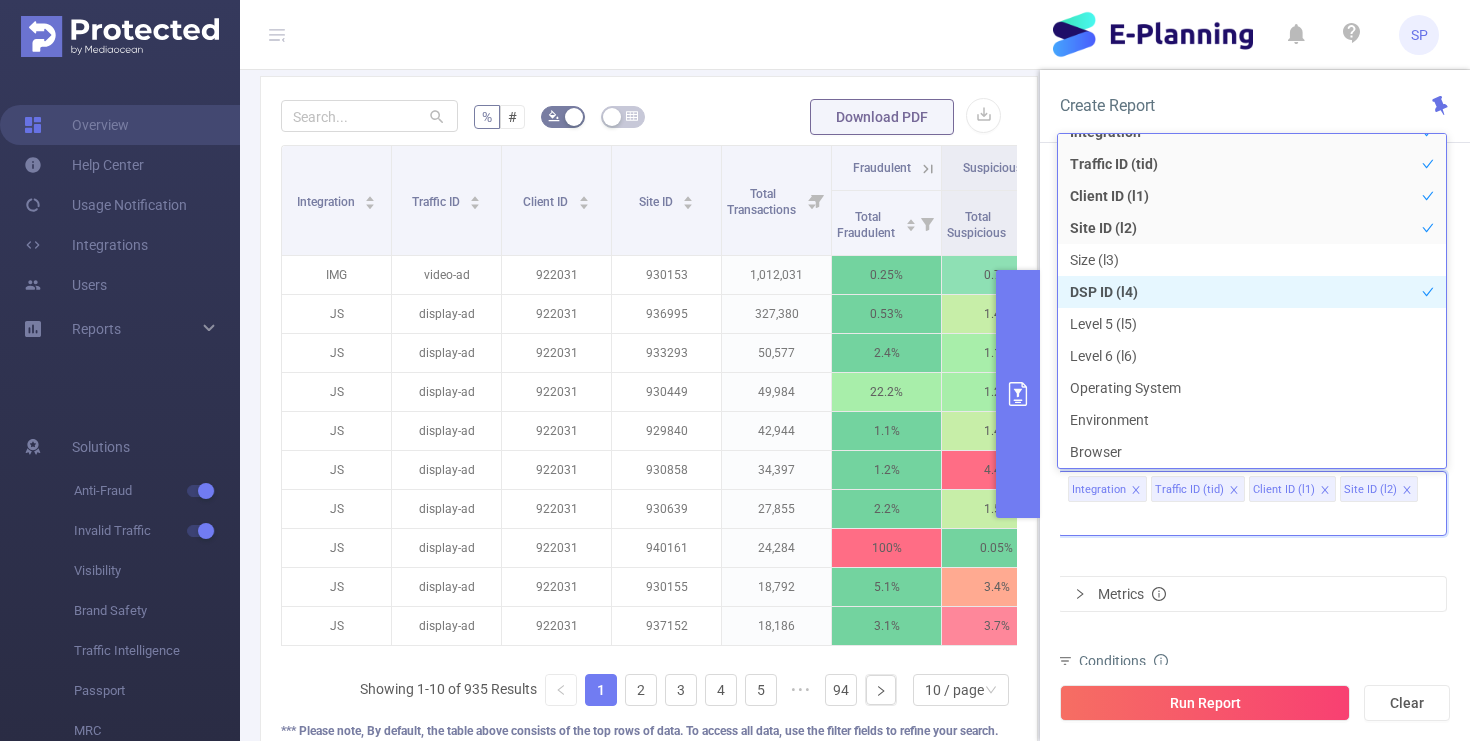 scroll, scrollTop: 22, scrollLeft: 0, axis: vertical 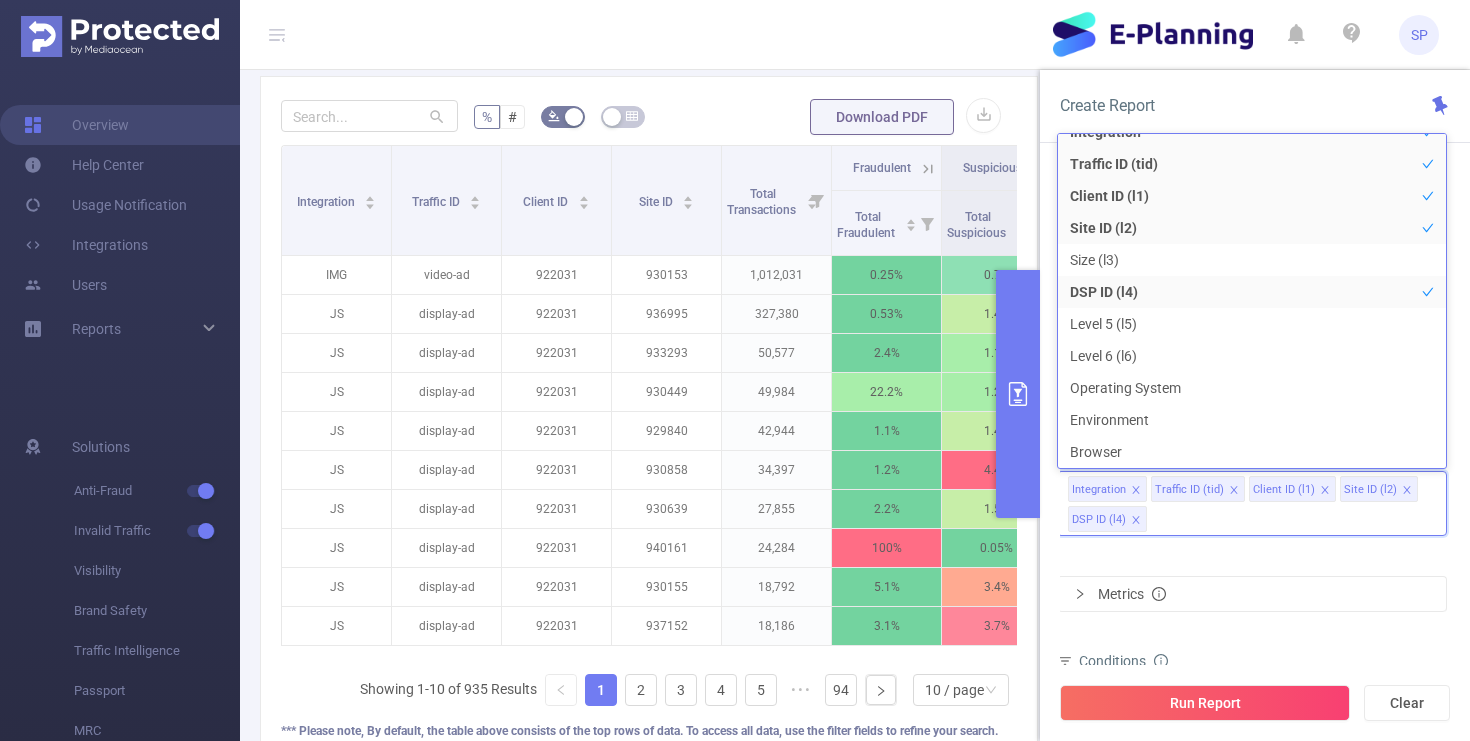 click on "Dimensions Integration Traffic ID (tid) Client ID (l1) Site ID (l2) DSP ID (l4)   Metrics    Conditions  Integration Contains   Add Client ID (l1) Contains '922031'    Filters Total Transactions ≥ Add" at bounding box center (1252, 667) 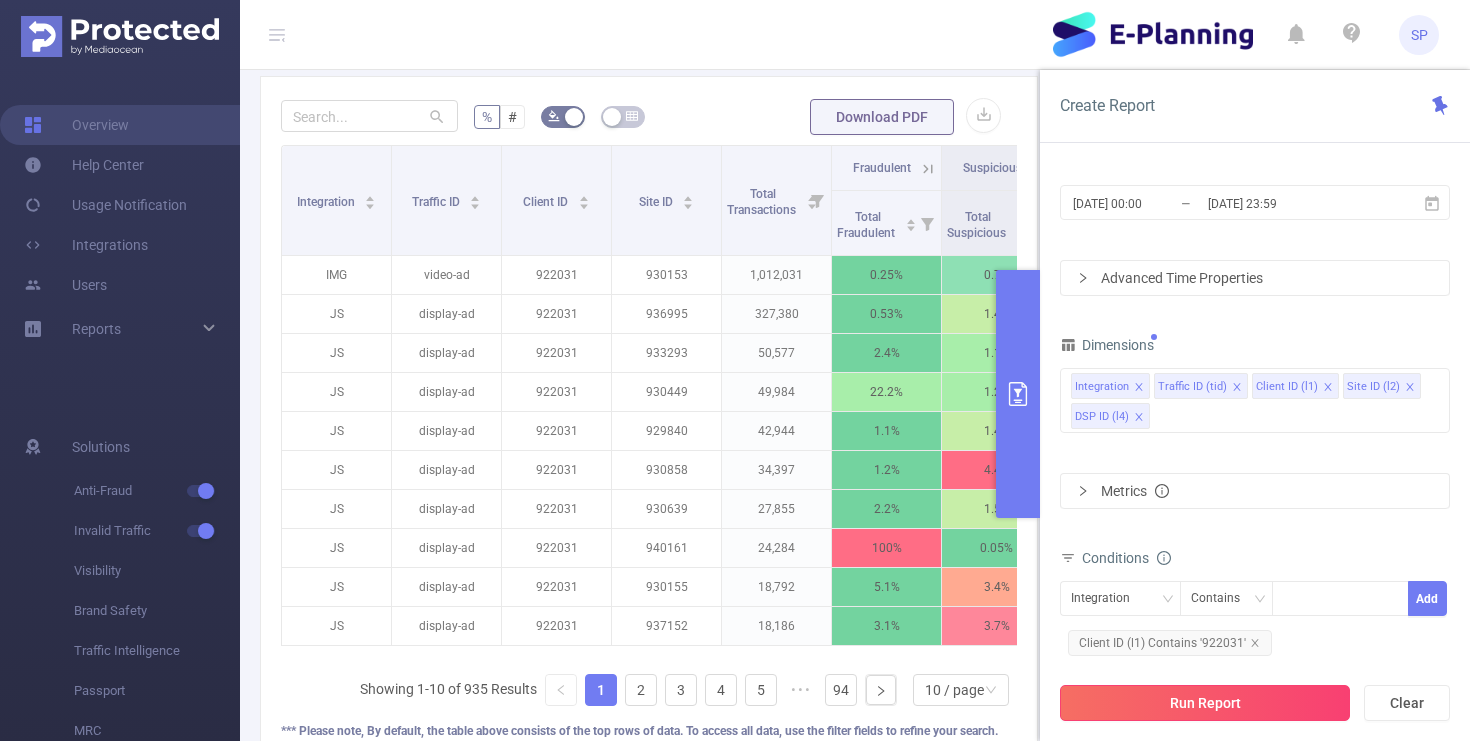 click on "Run Report" at bounding box center [1205, 703] 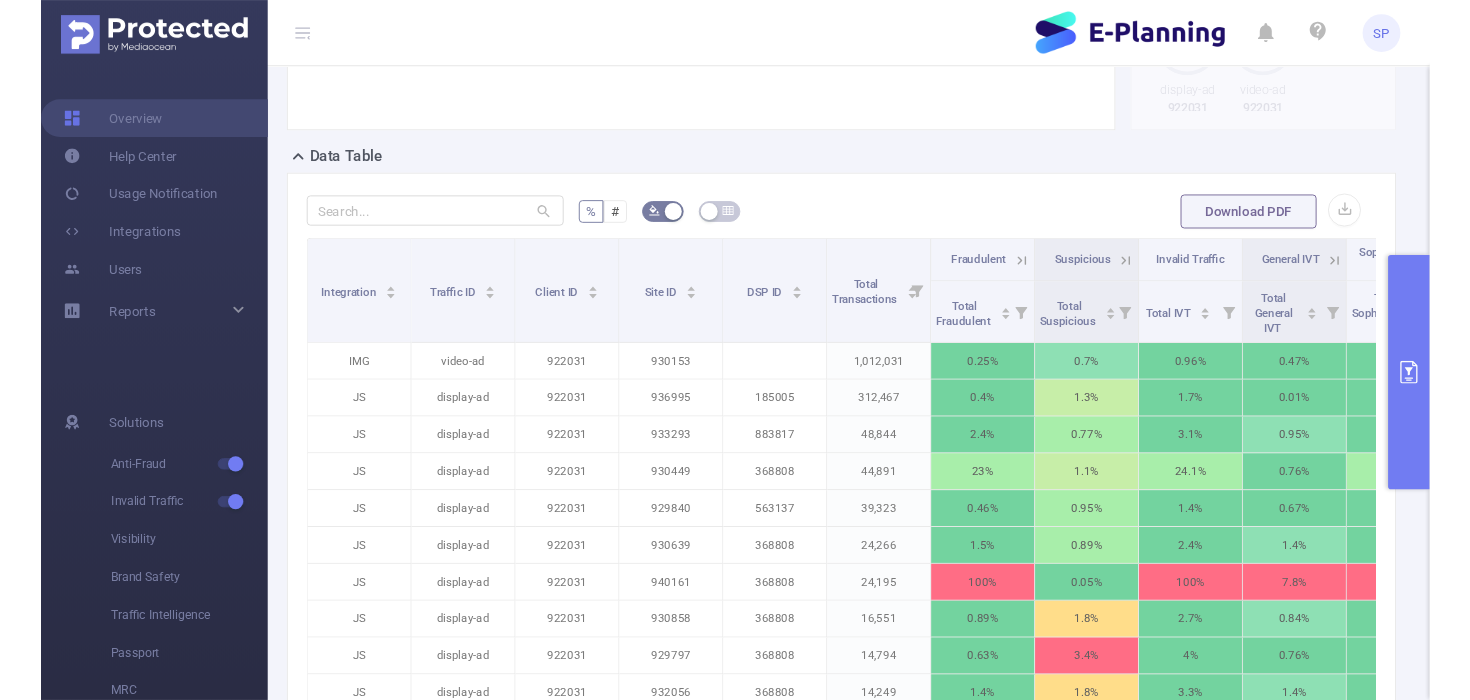 scroll, scrollTop: 446, scrollLeft: 0, axis: vertical 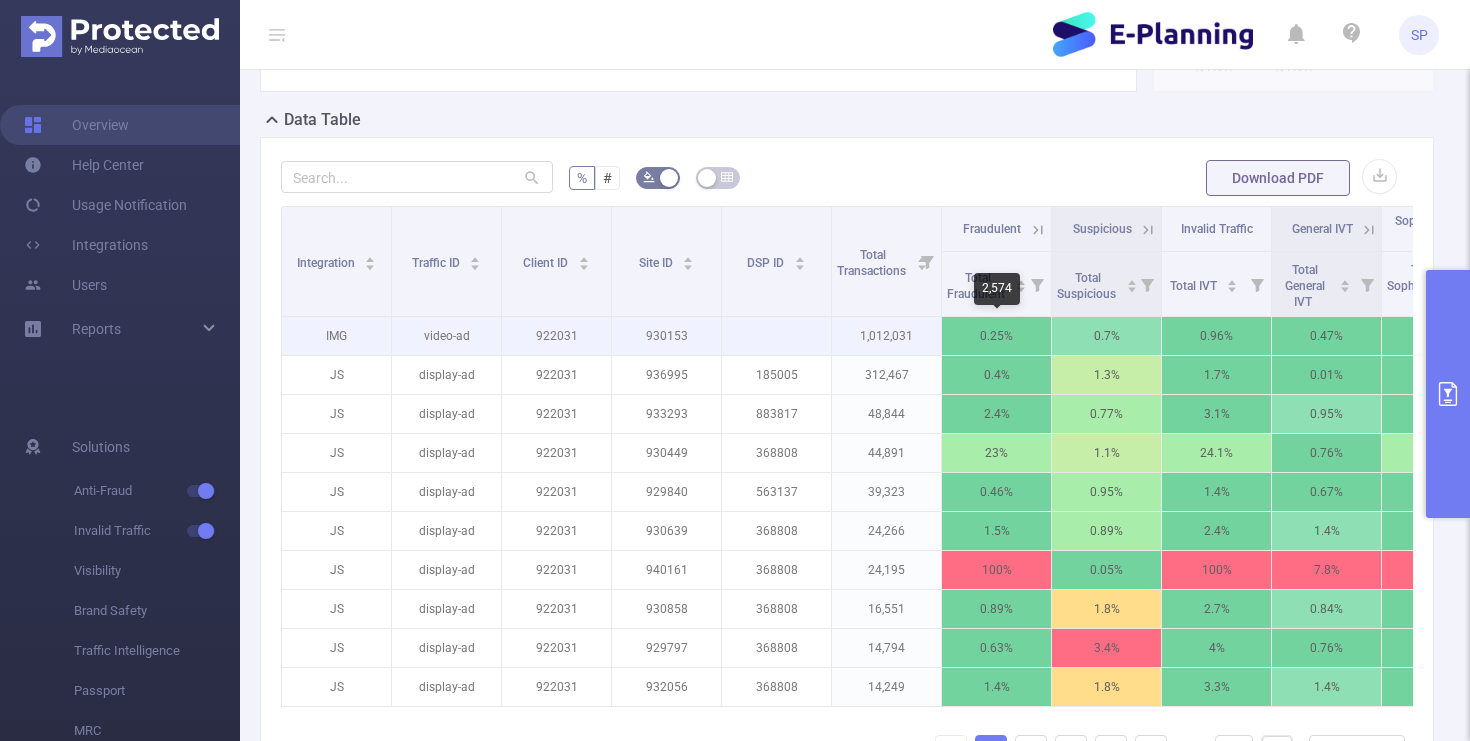 type 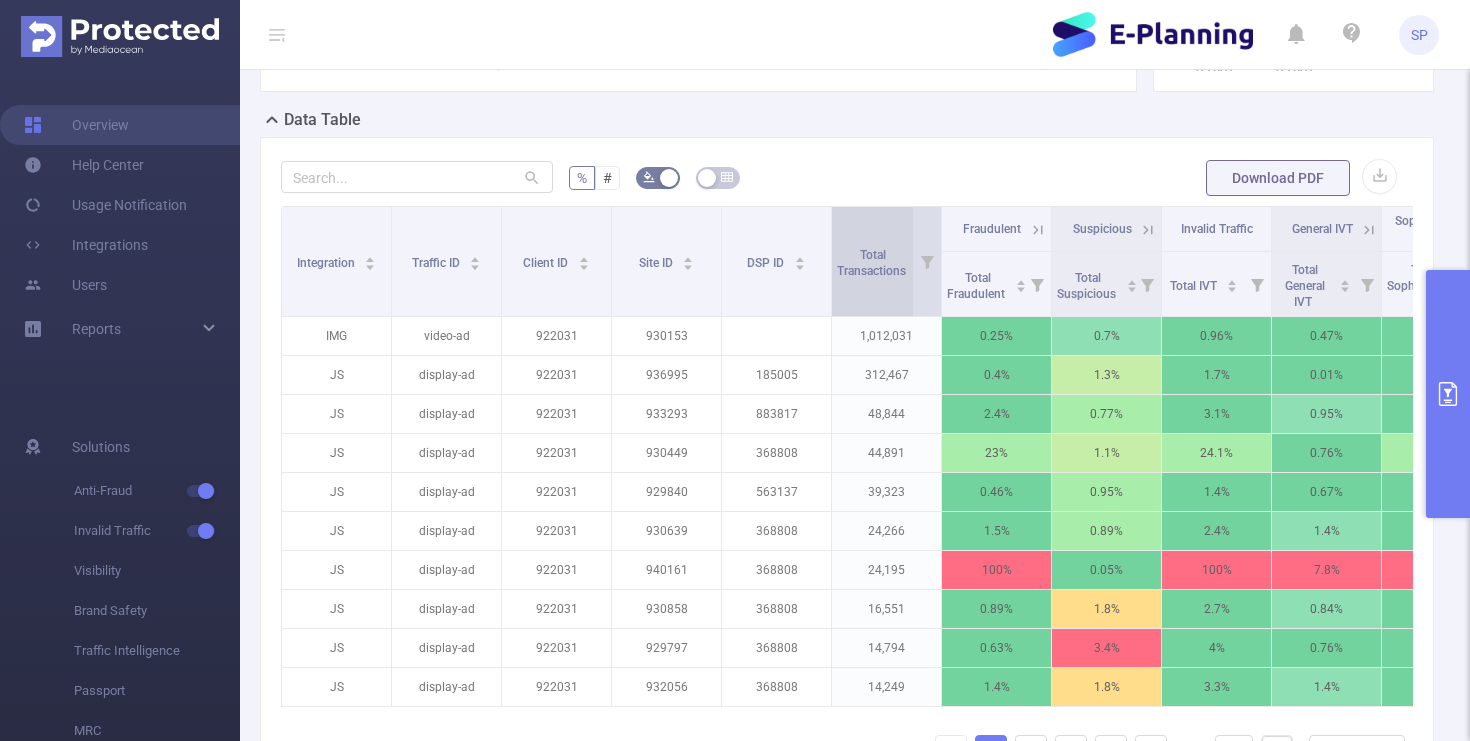 click on "Total Transactions" at bounding box center [882, 261] 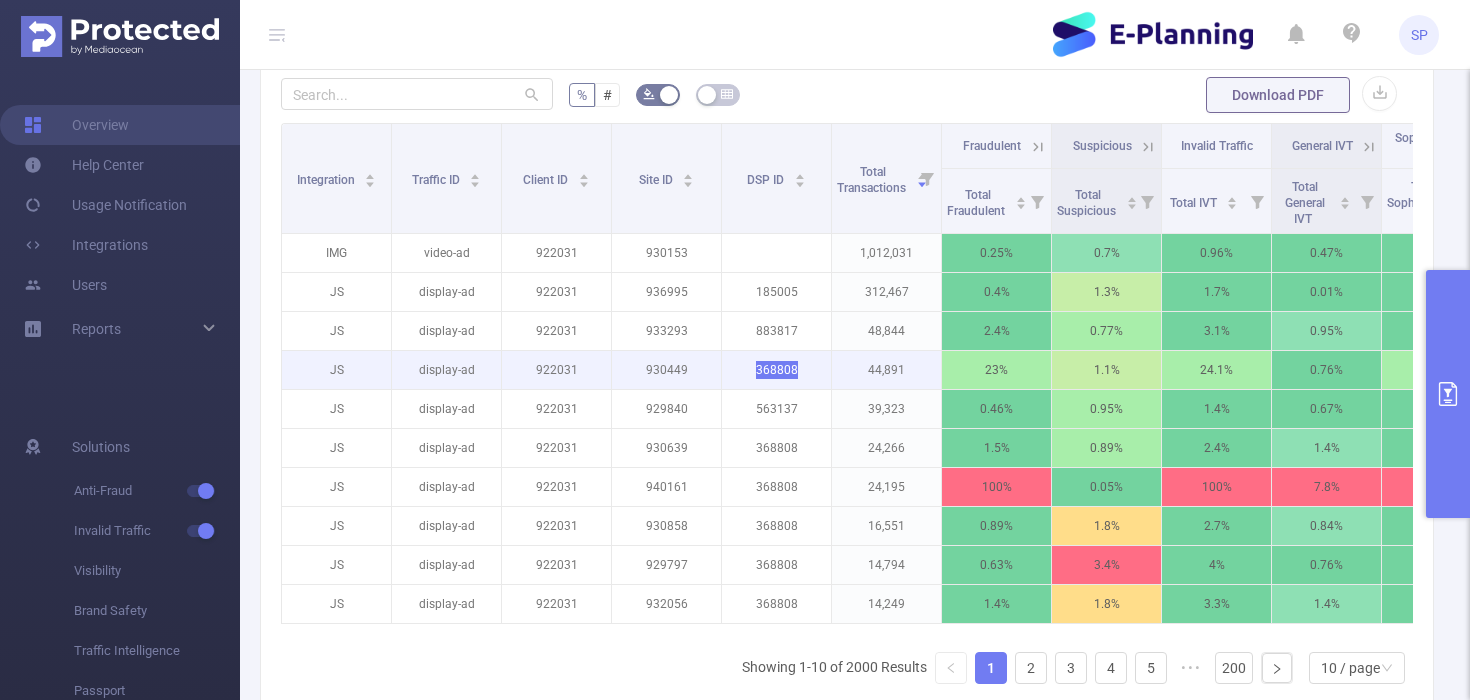 scroll, scrollTop: 536, scrollLeft: 0, axis: vertical 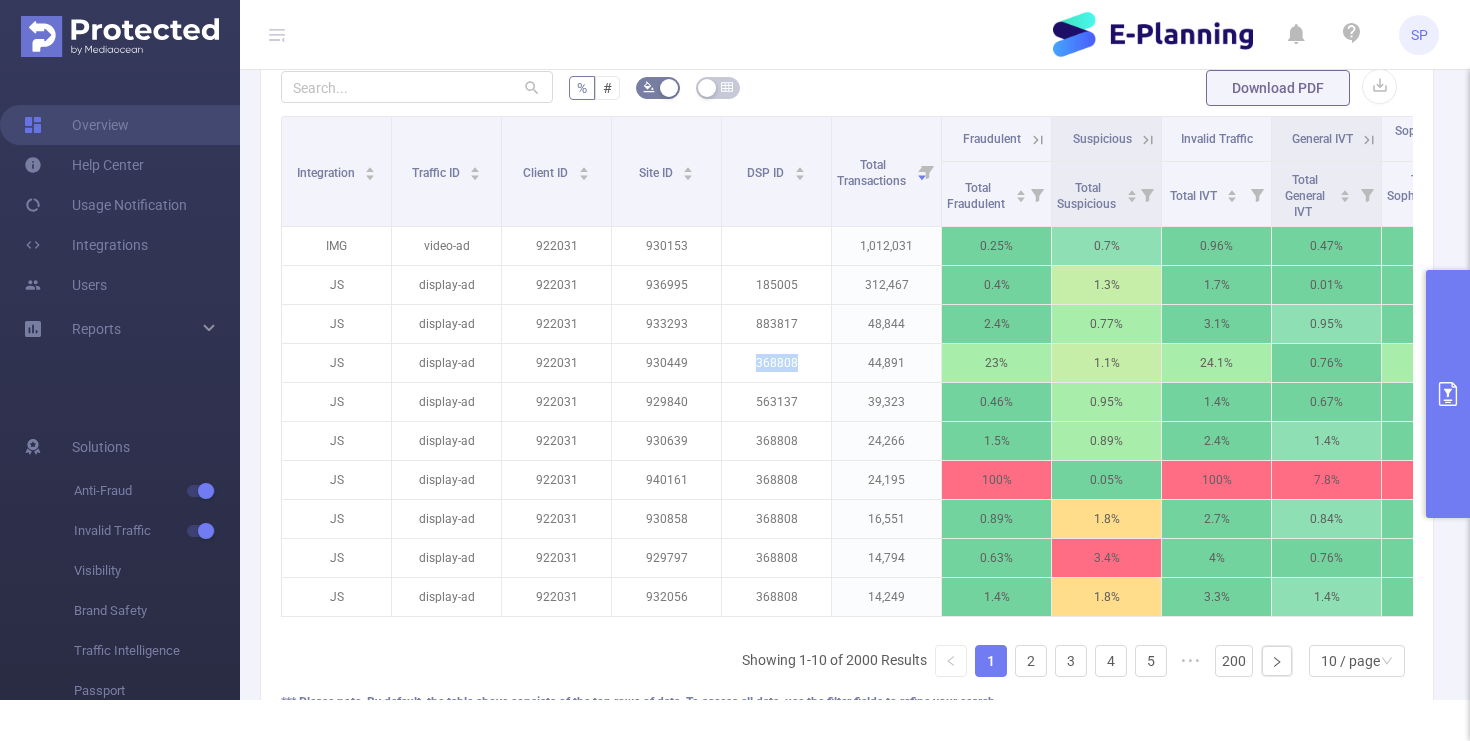 click at bounding box center (1448, 394) 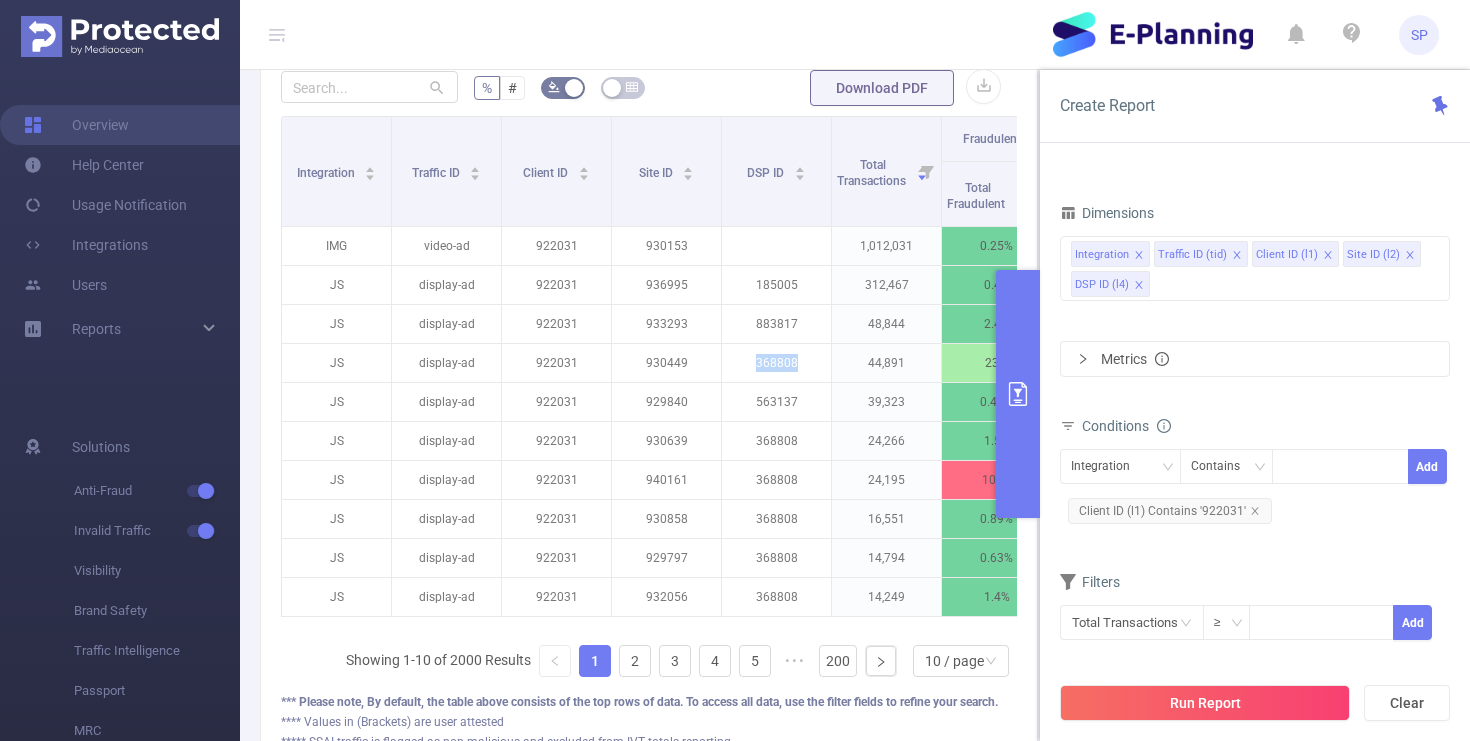 click at bounding box center [1018, 394] 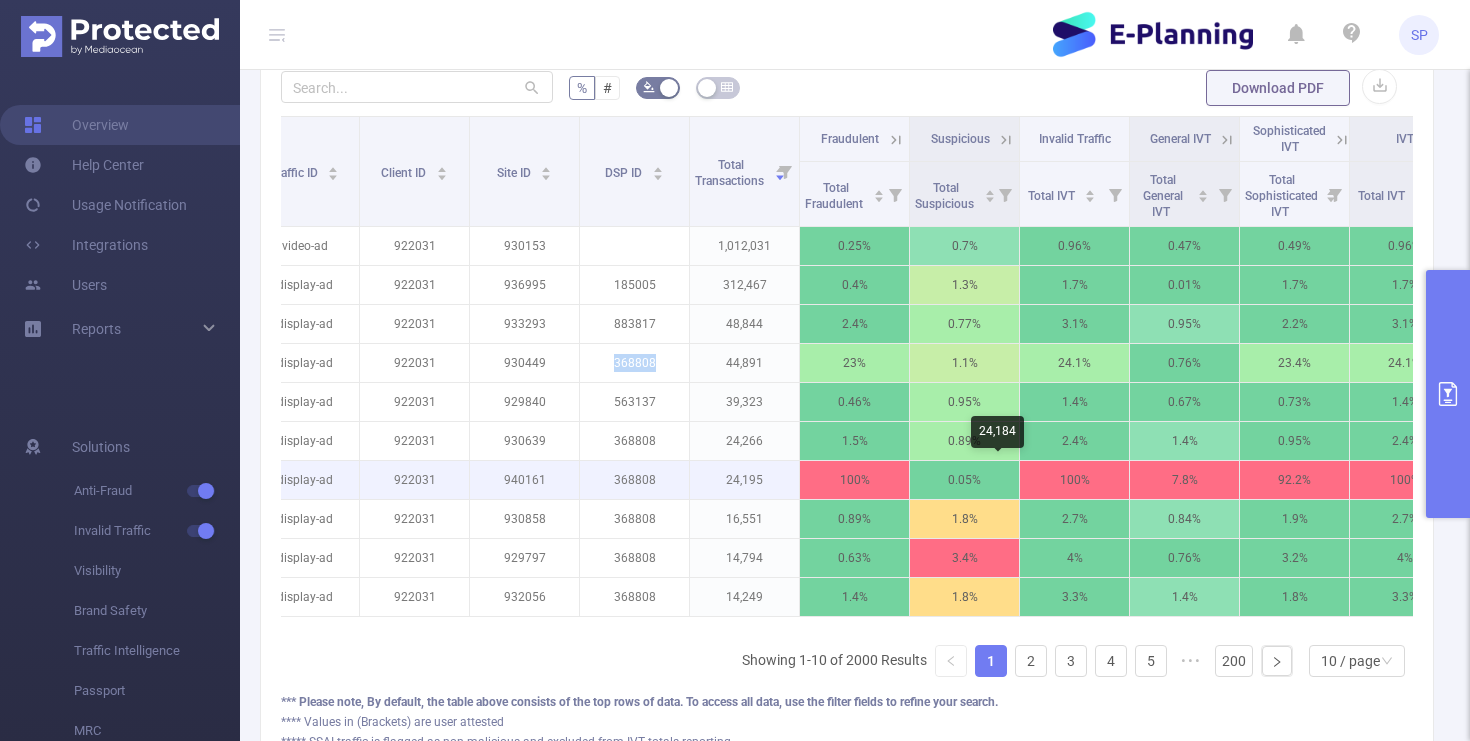 scroll, scrollTop: 0, scrollLeft: 193, axis: horizontal 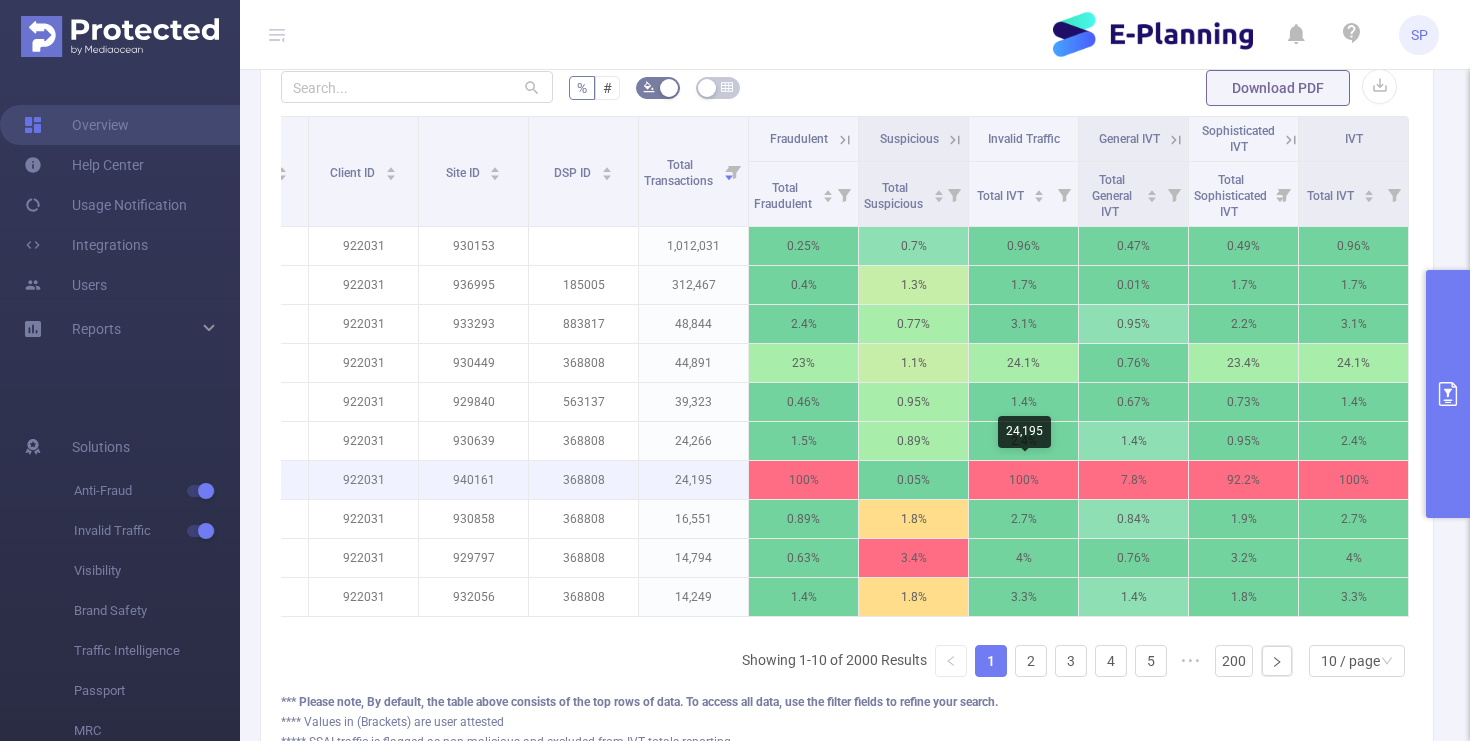 click on "100%" at bounding box center (1023, 480) 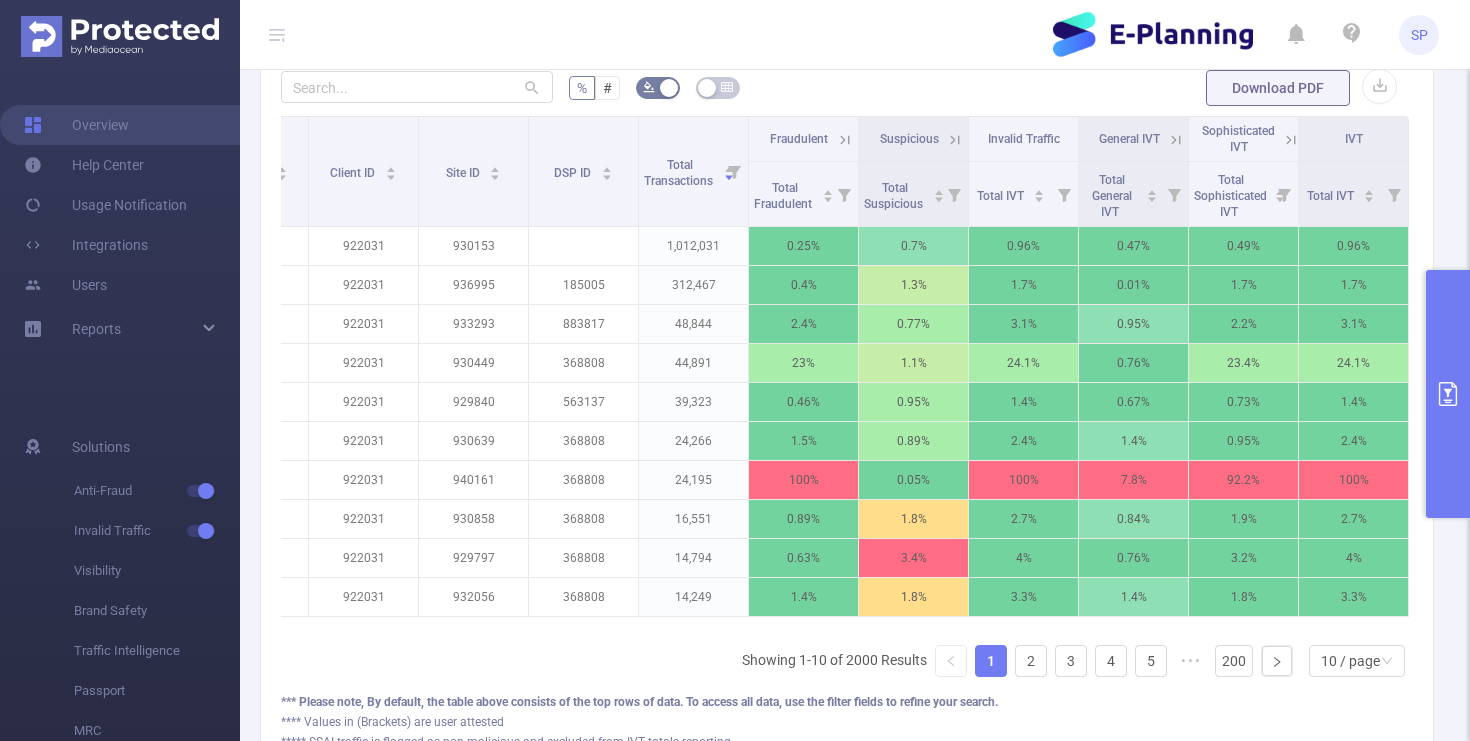 click 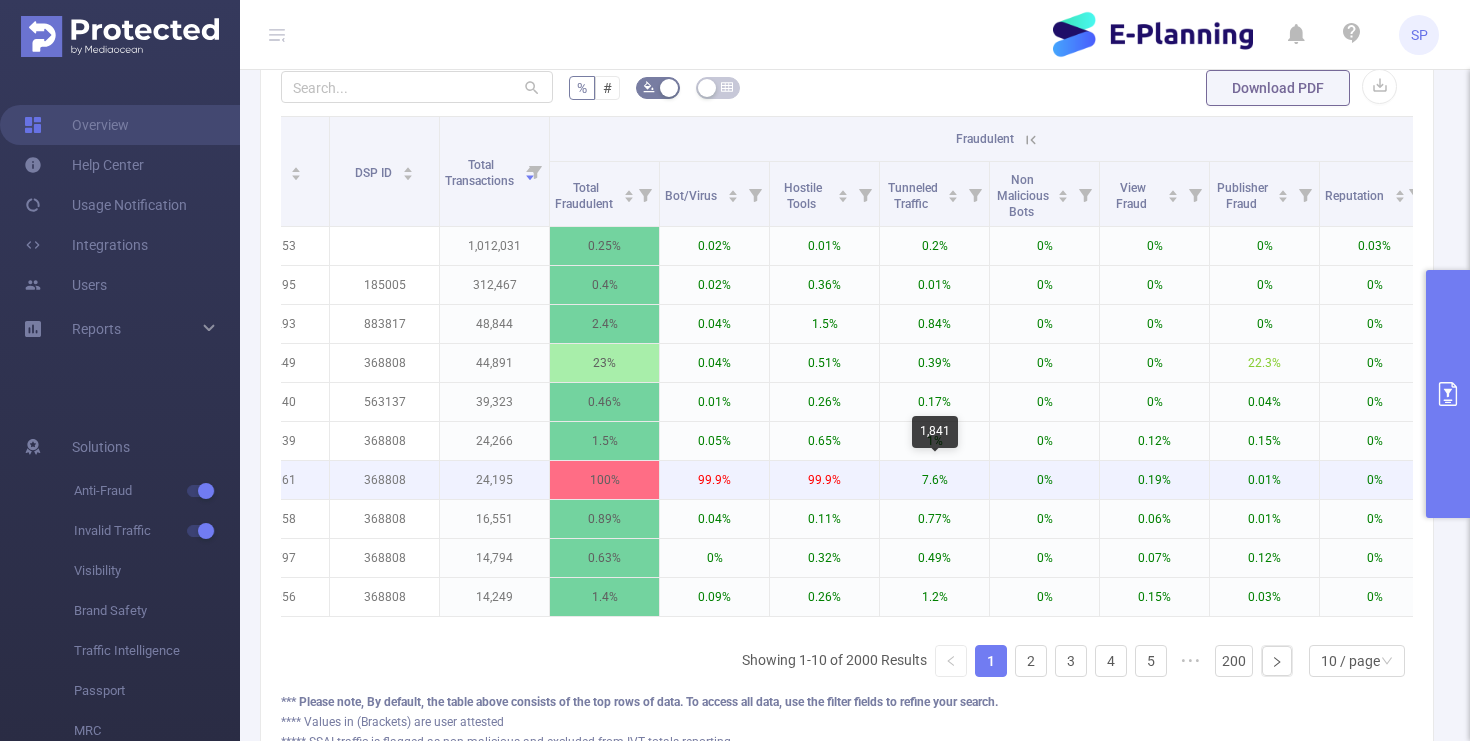 scroll, scrollTop: 0, scrollLeft: 0, axis: both 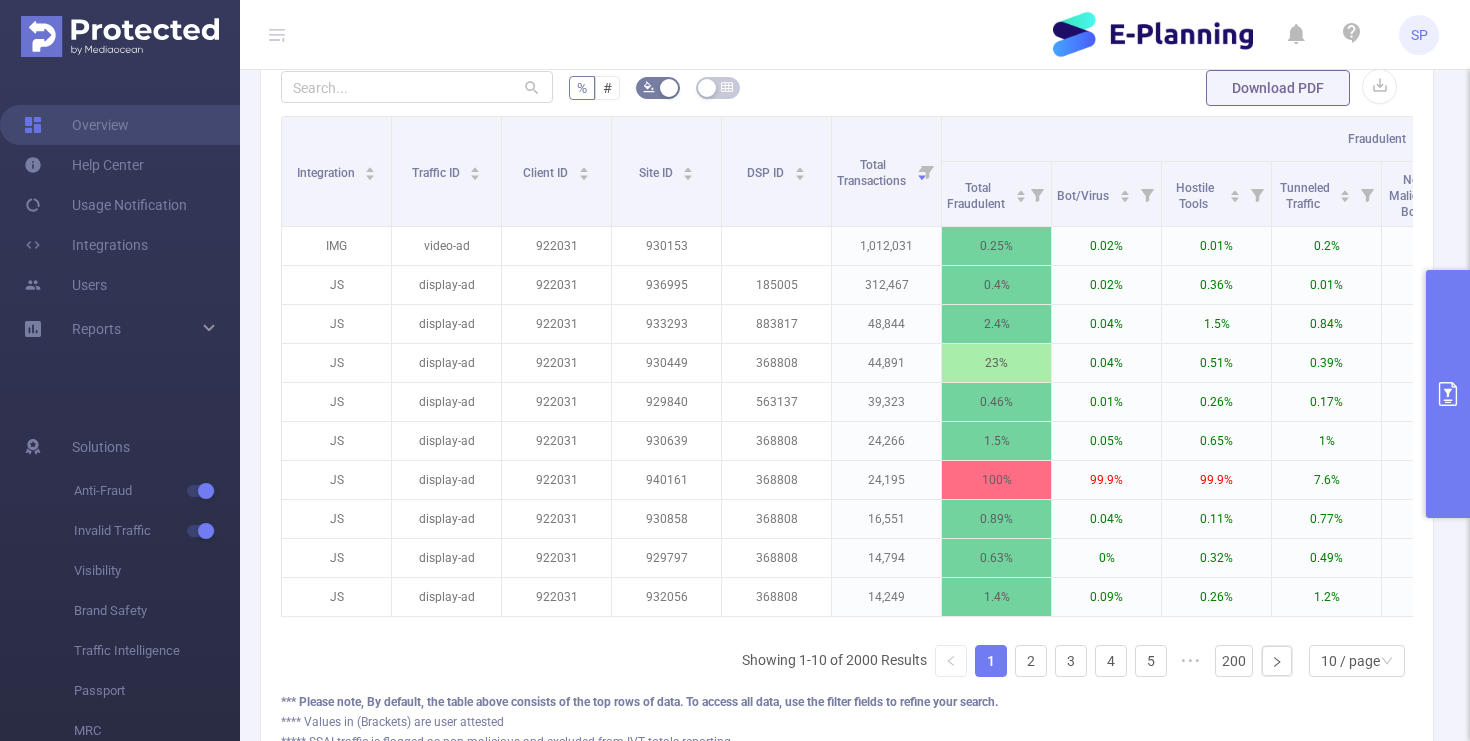 click at bounding box center (1448, 394) 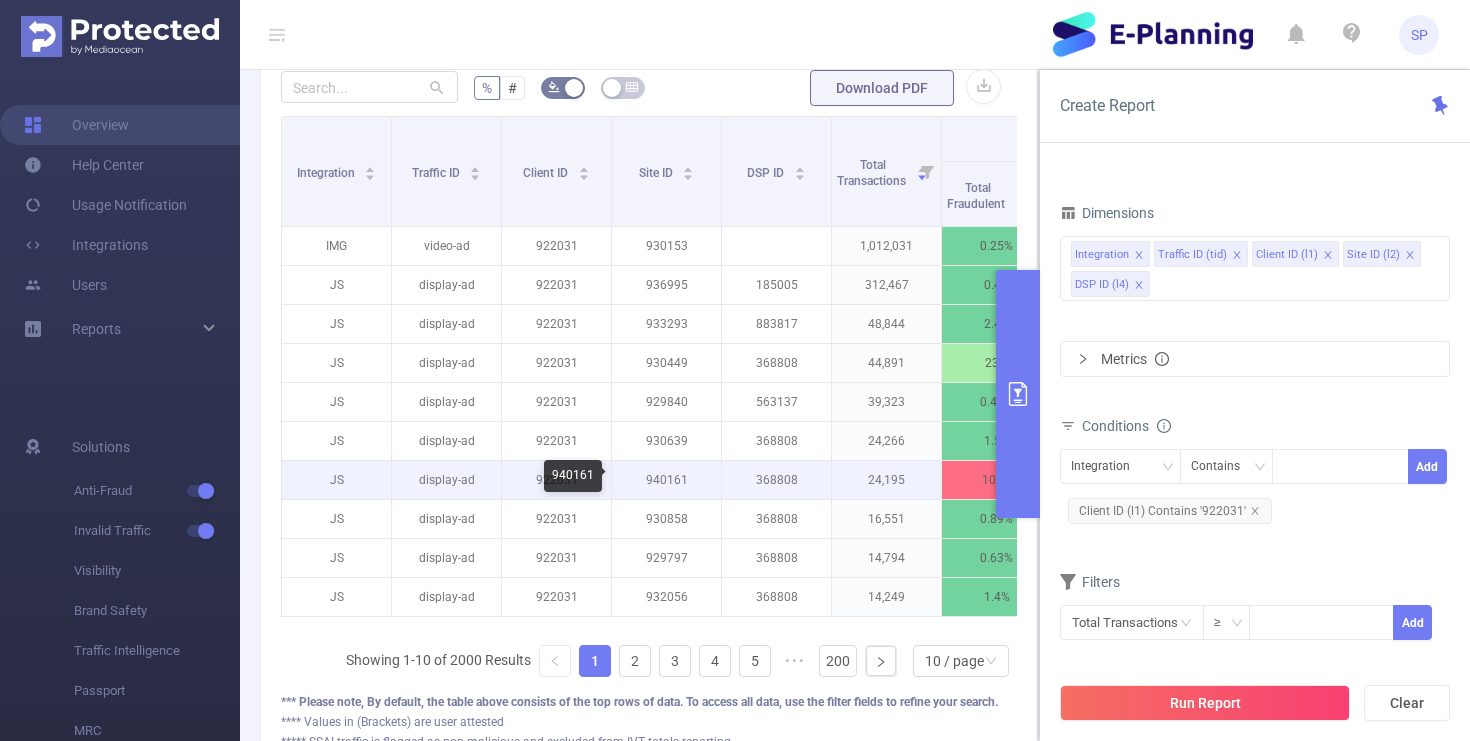 click on "940161" at bounding box center [666, 480] 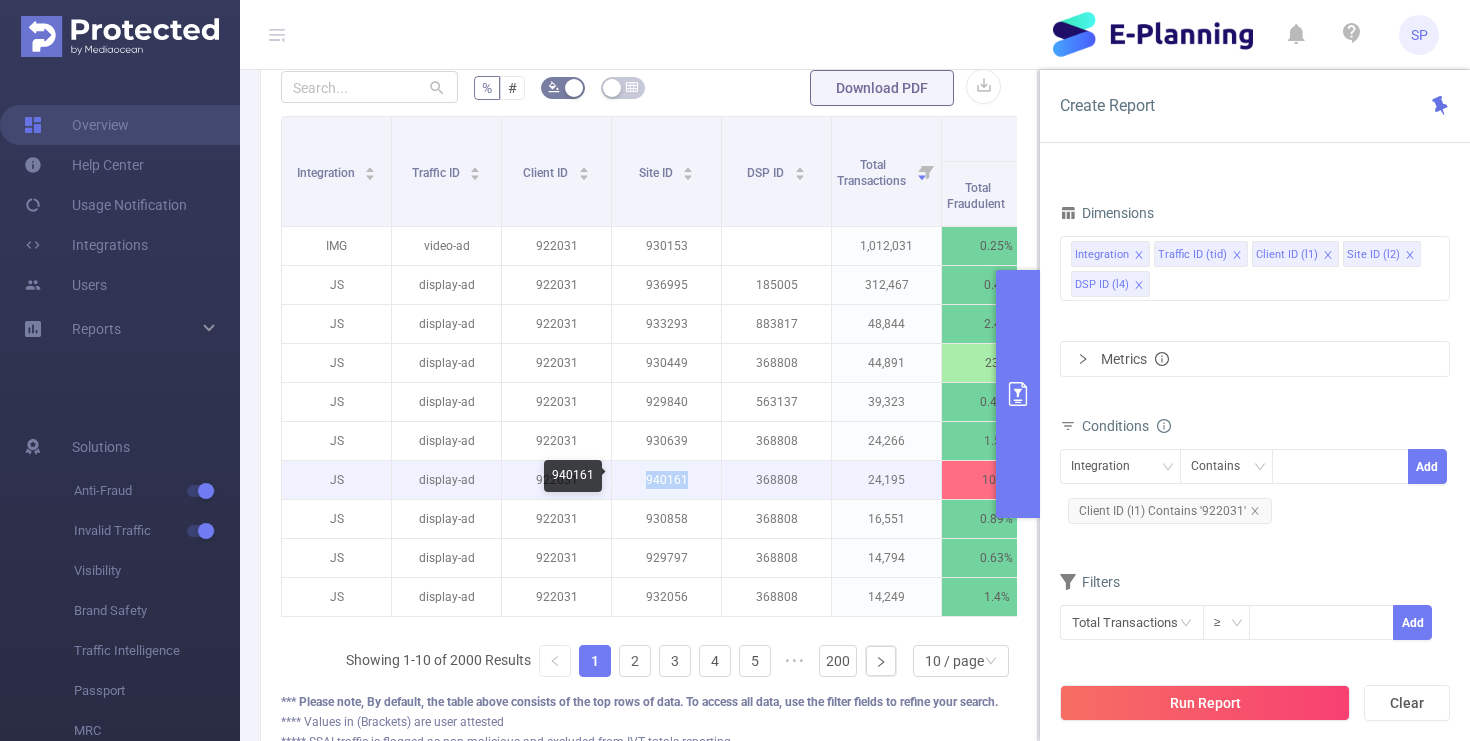 click on "940161" at bounding box center [666, 480] 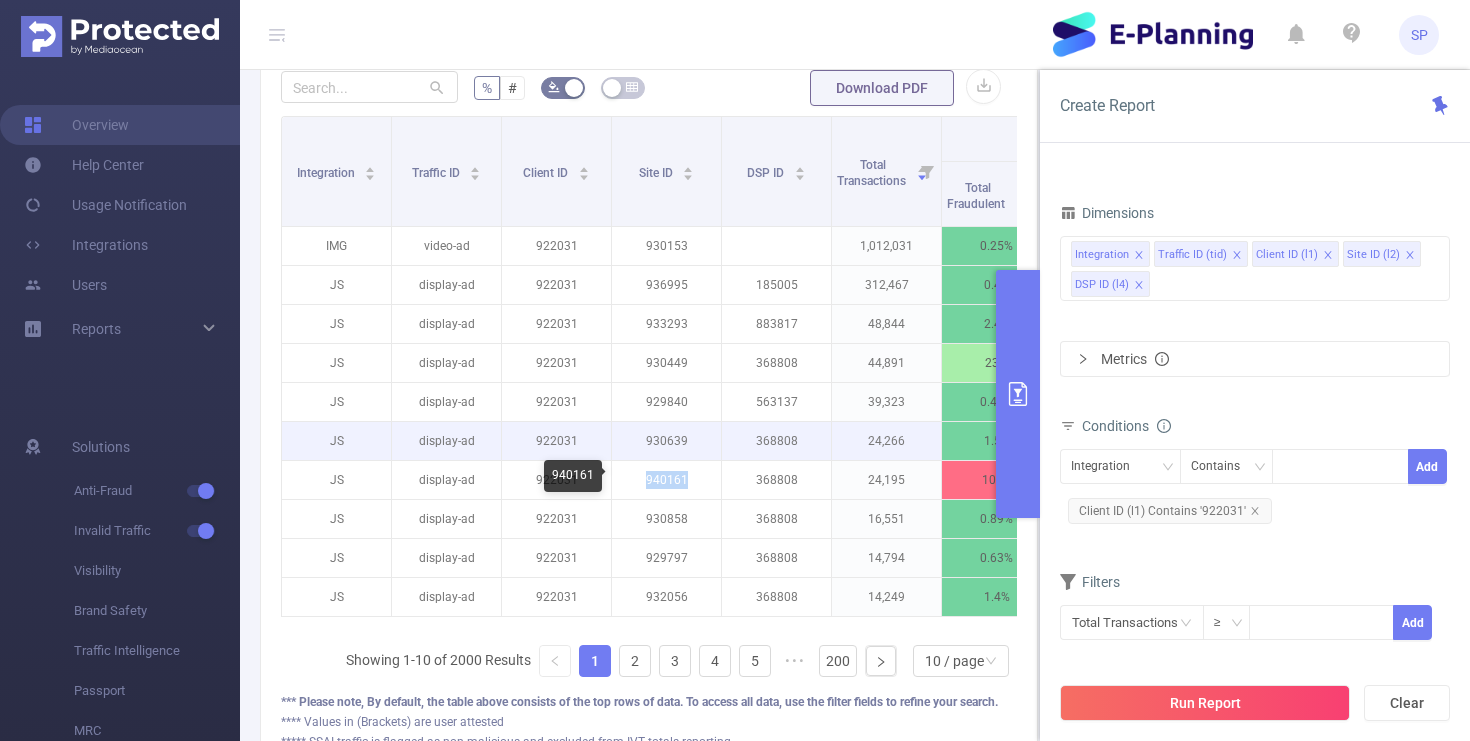 copy on "940161" 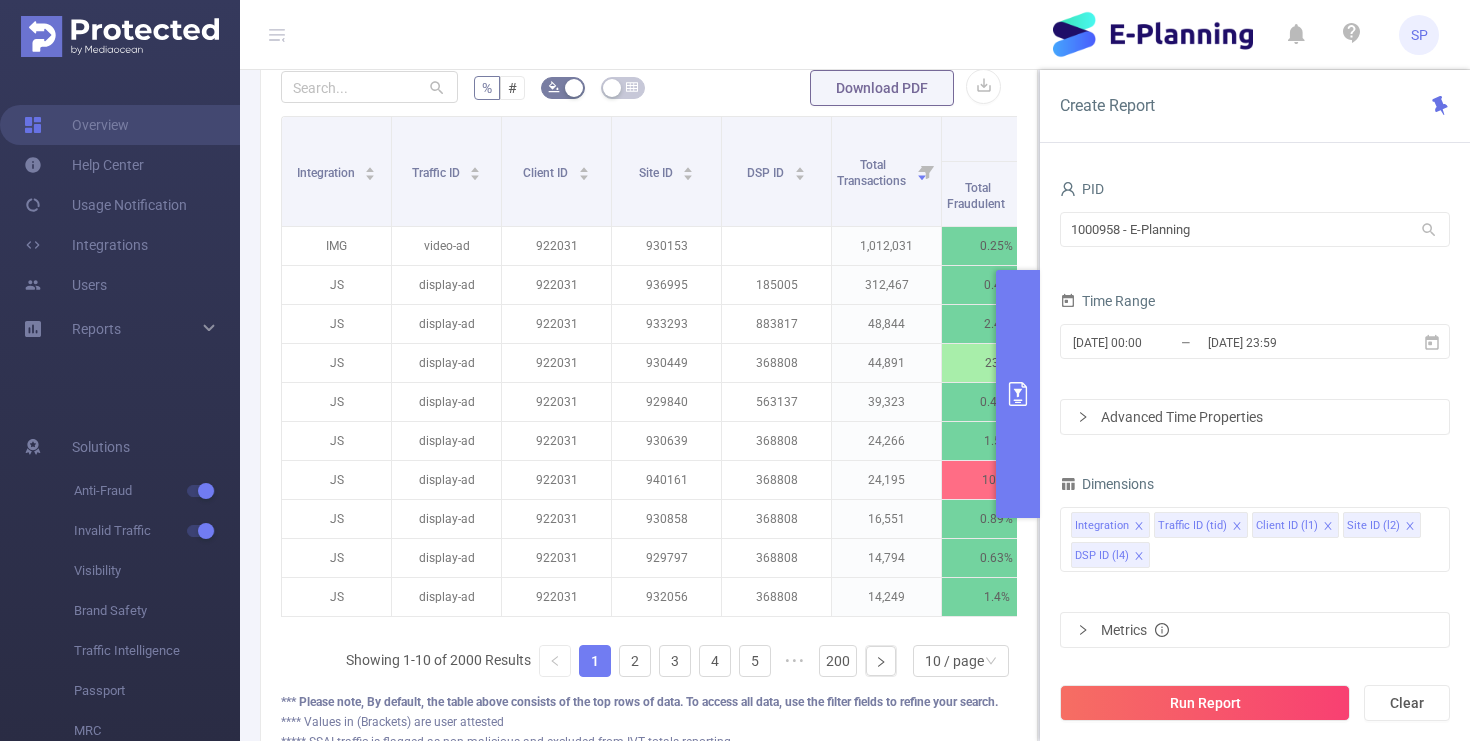 click on "[DATE] 00:00   _   [DATE] 23:59" at bounding box center [1255, 343] 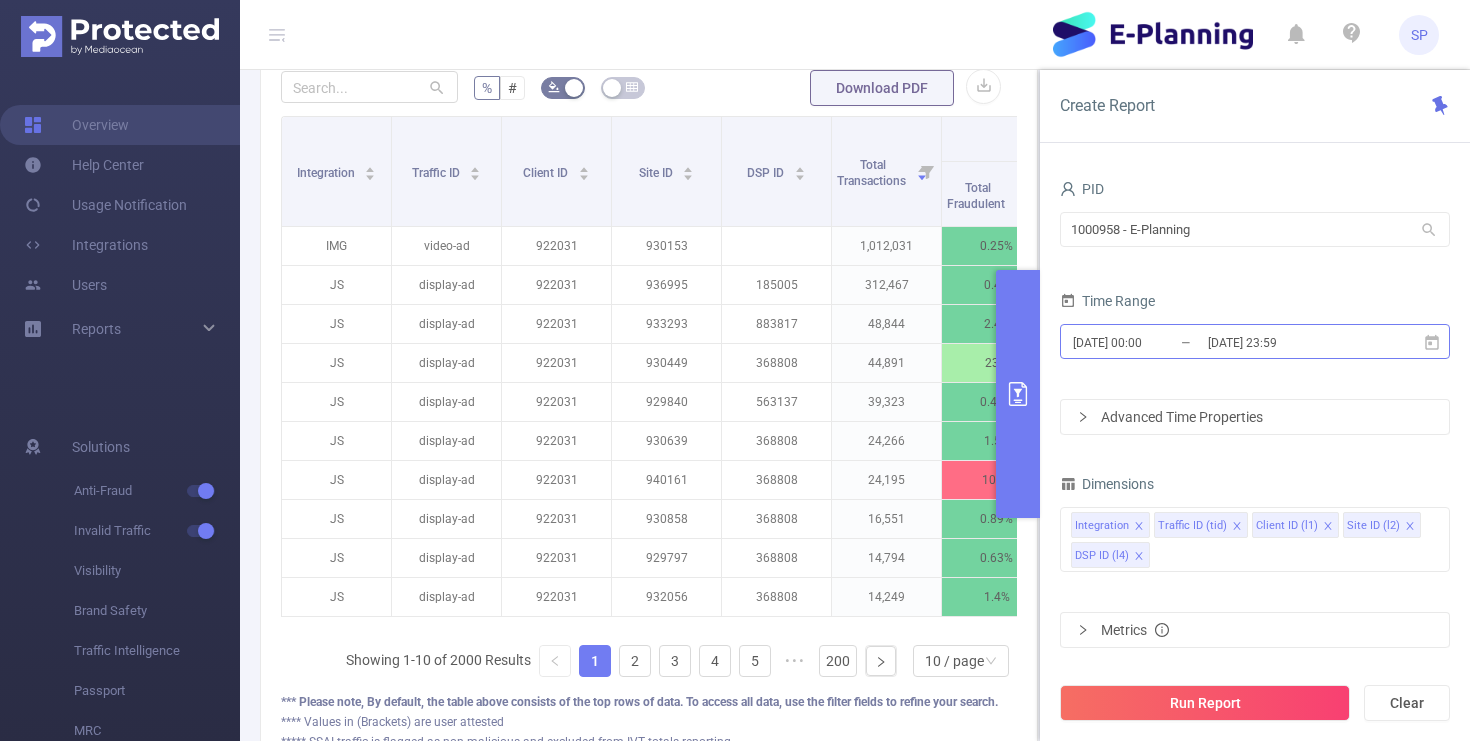 click on "[DATE] 00:00" at bounding box center (1152, 342) 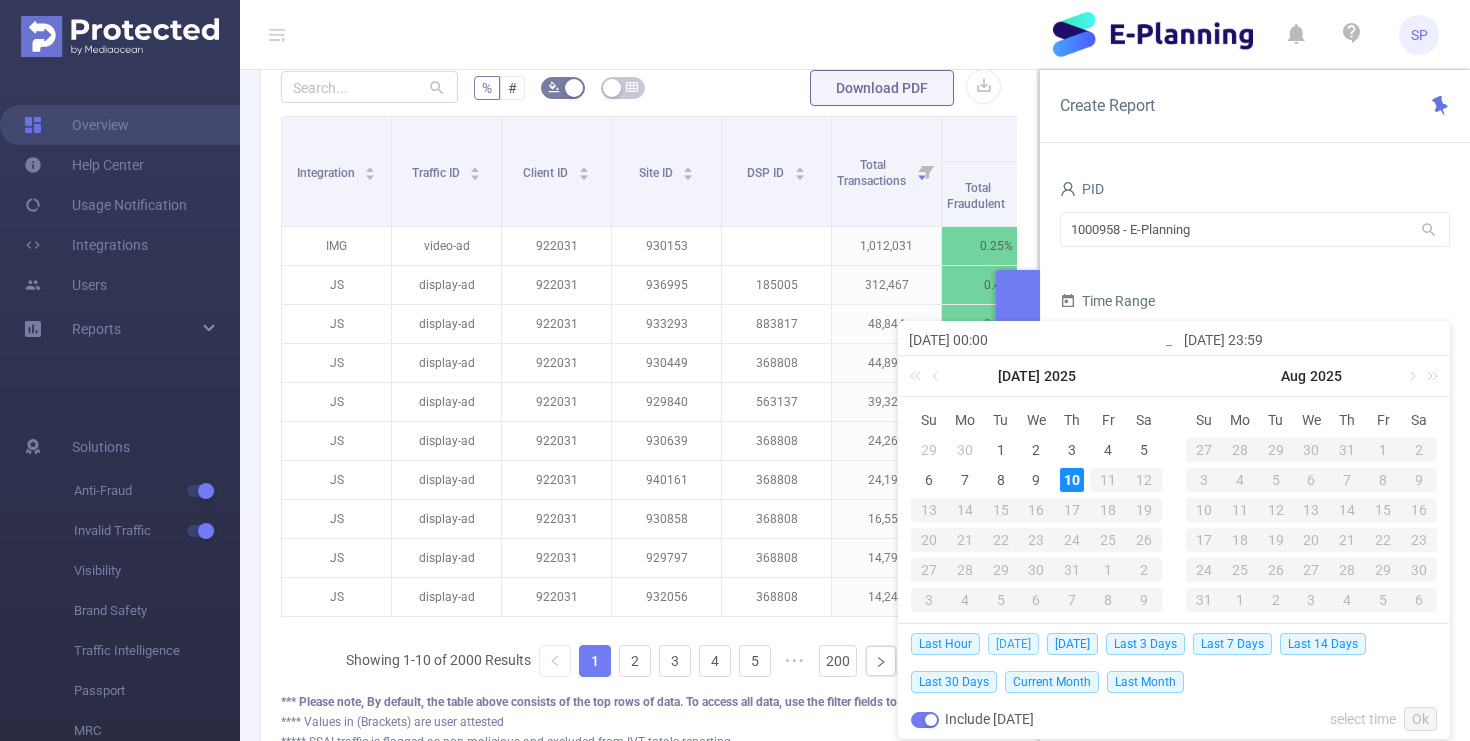 click on "[DATE]" at bounding box center [1013, 644] 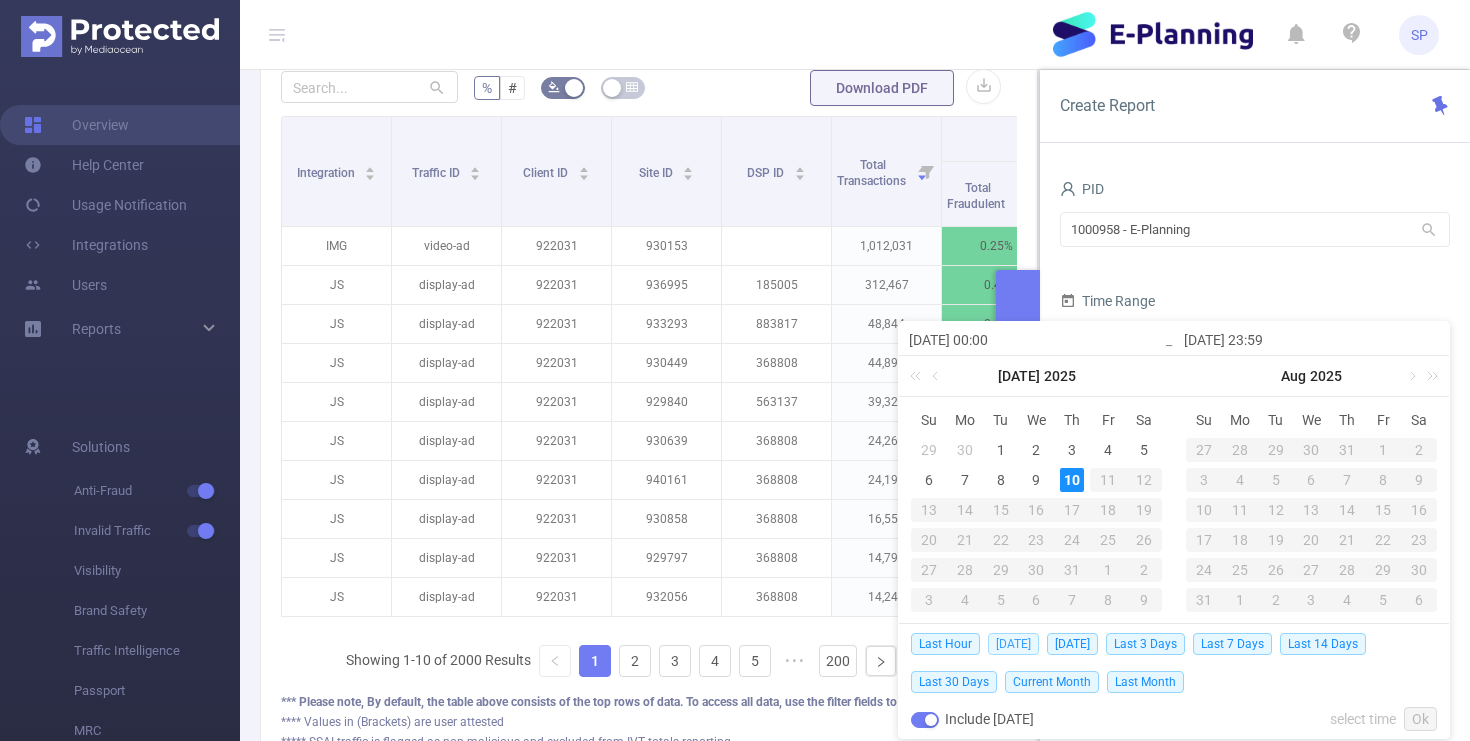type on "[DATE] 00:00" 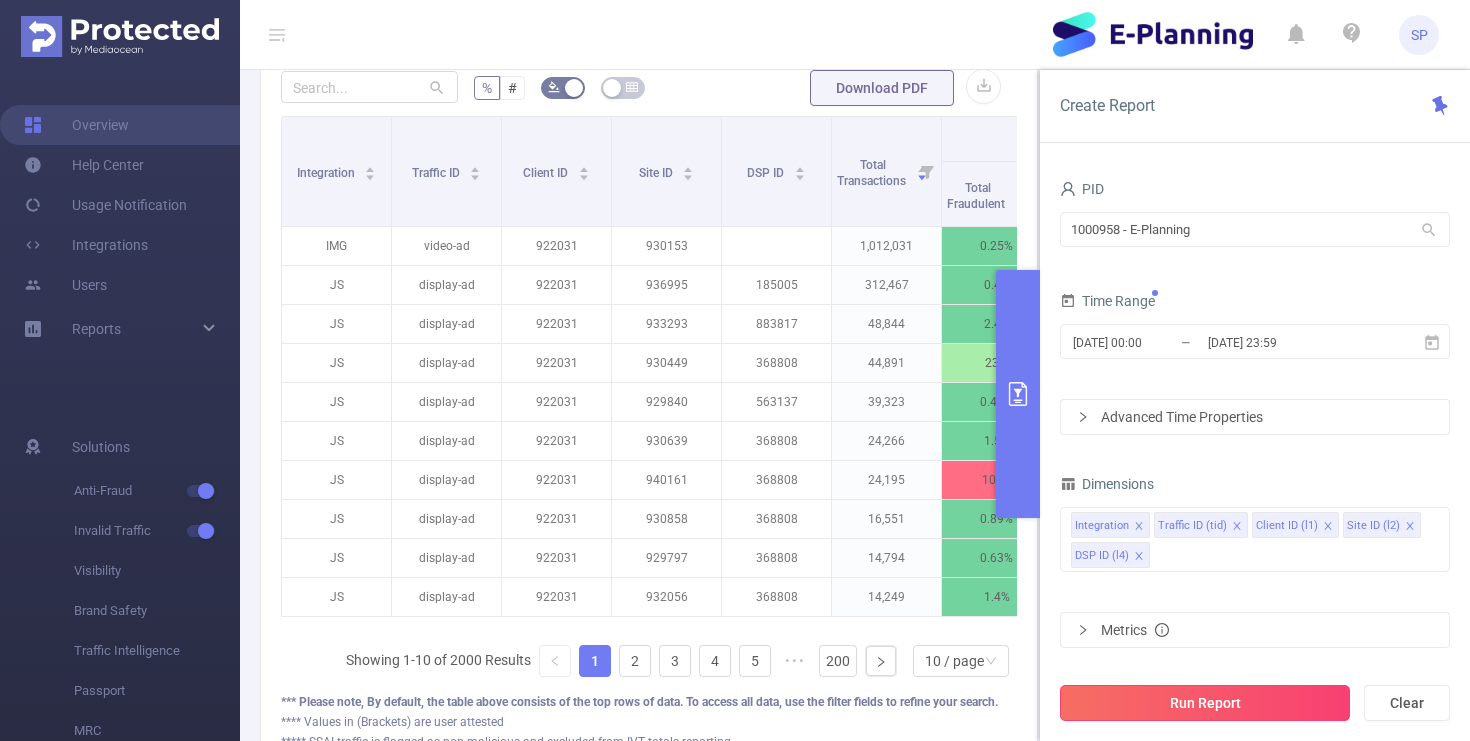 click on "Run Report" at bounding box center (1205, 703) 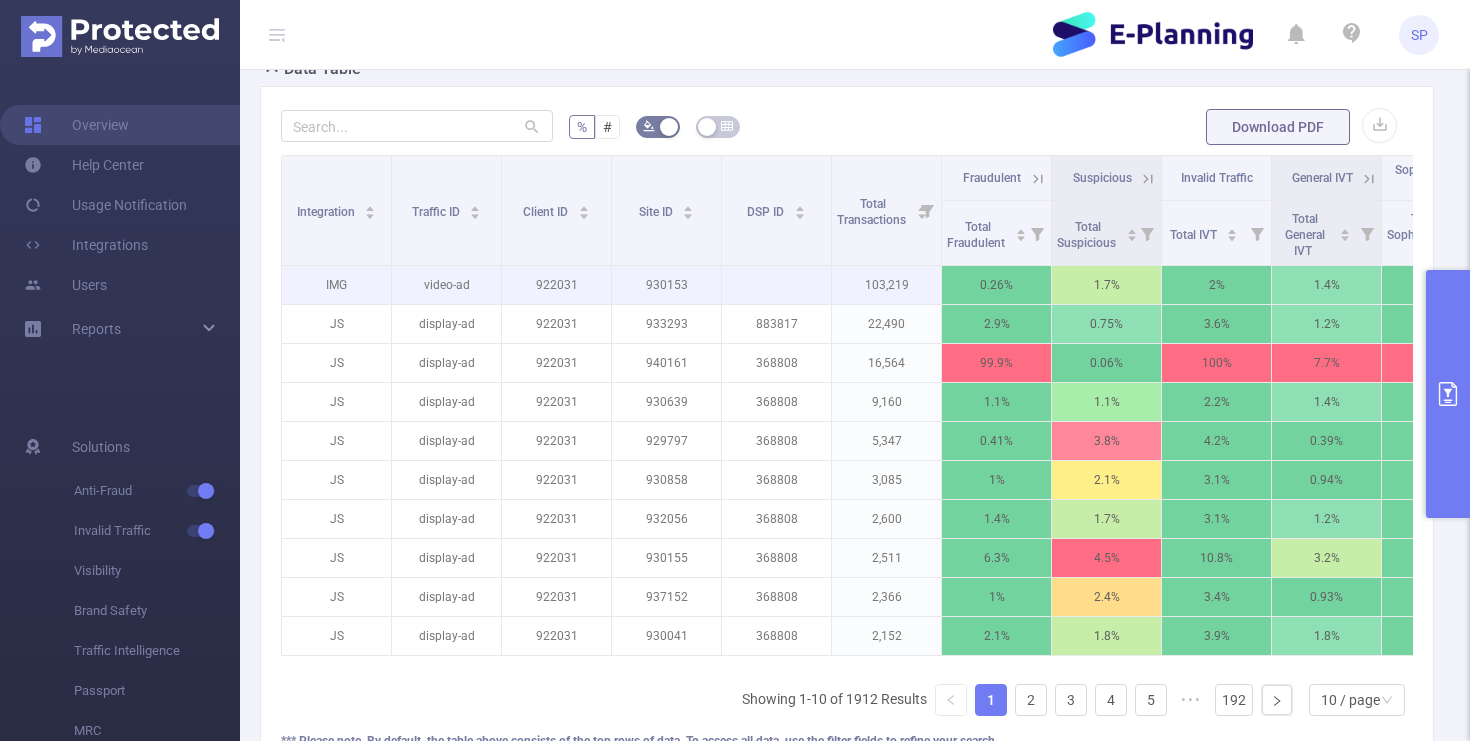 scroll, scrollTop: 502, scrollLeft: 0, axis: vertical 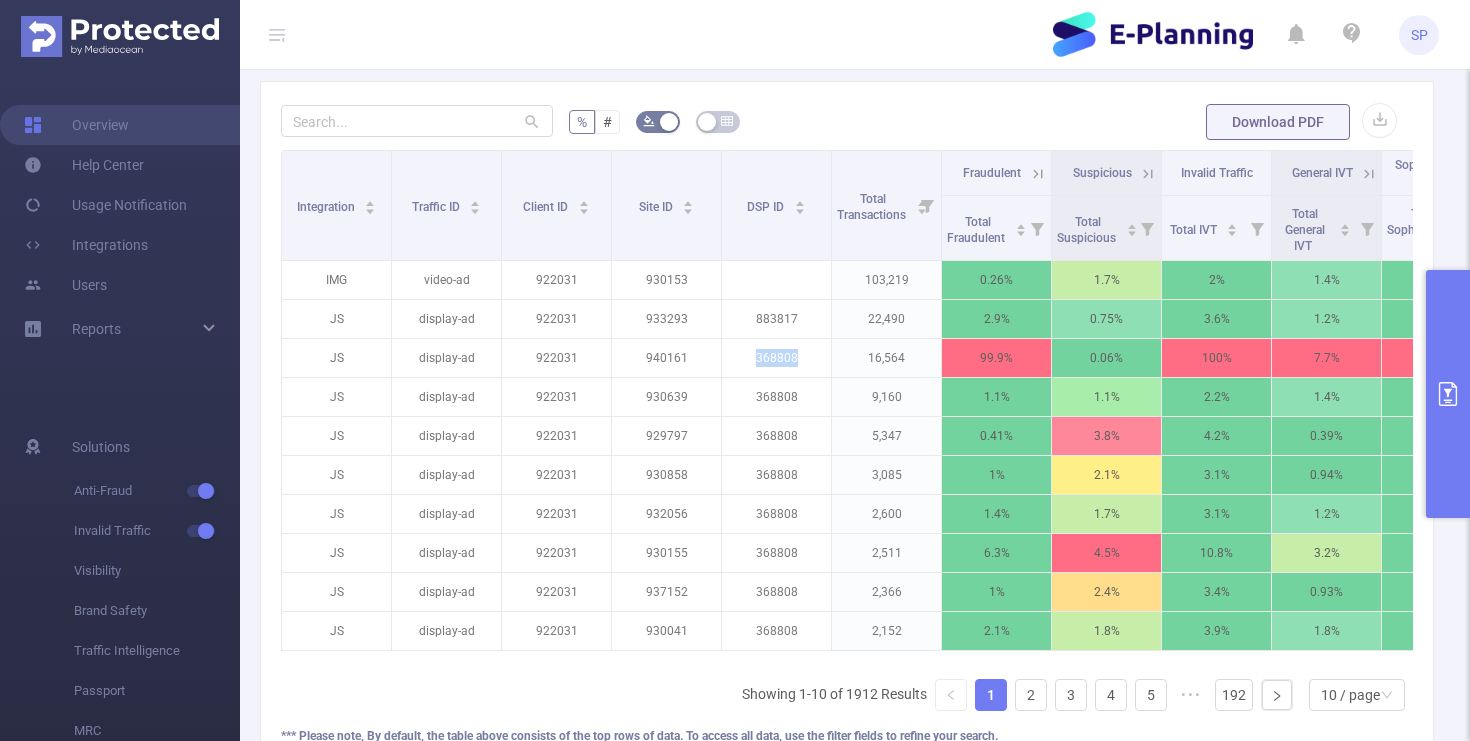 click at bounding box center [1448, 394] 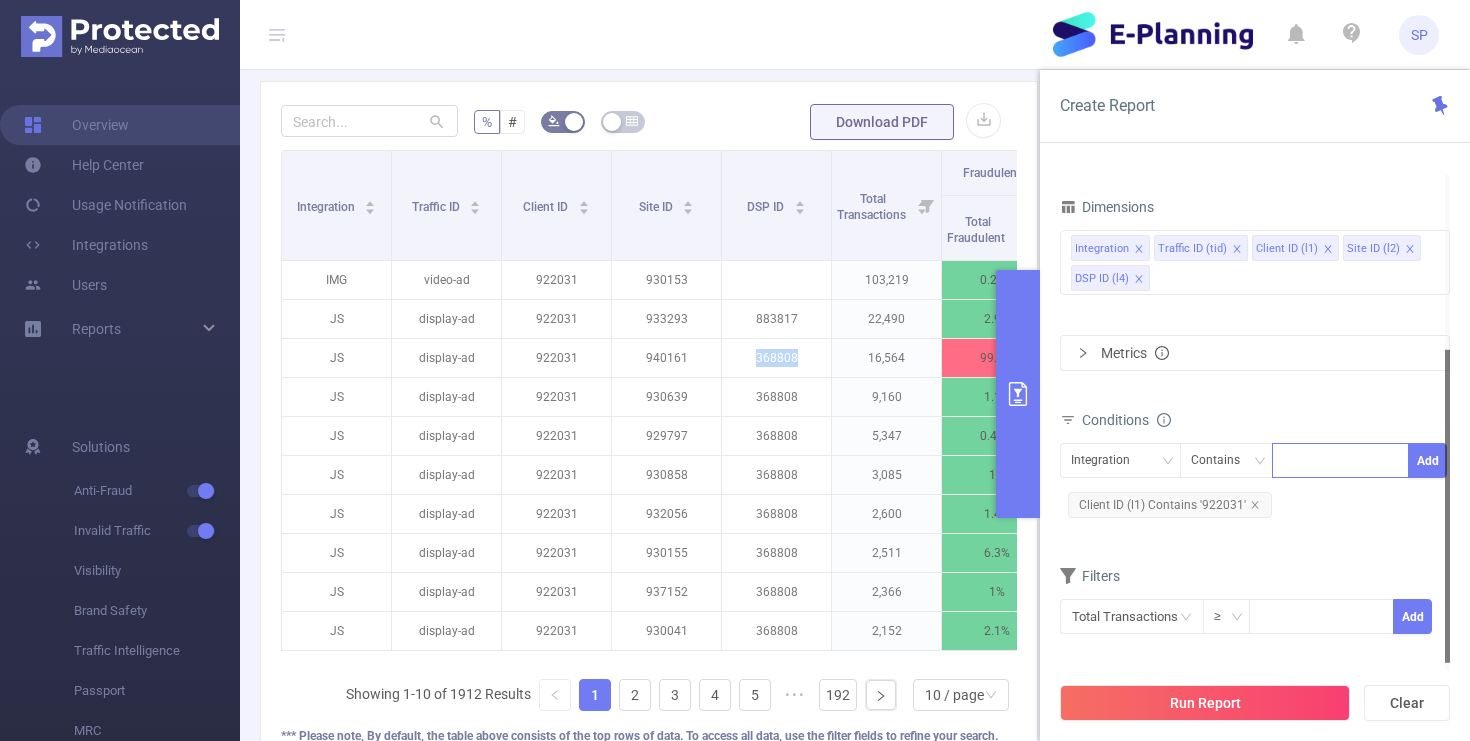 click at bounding box center (1340, 460) 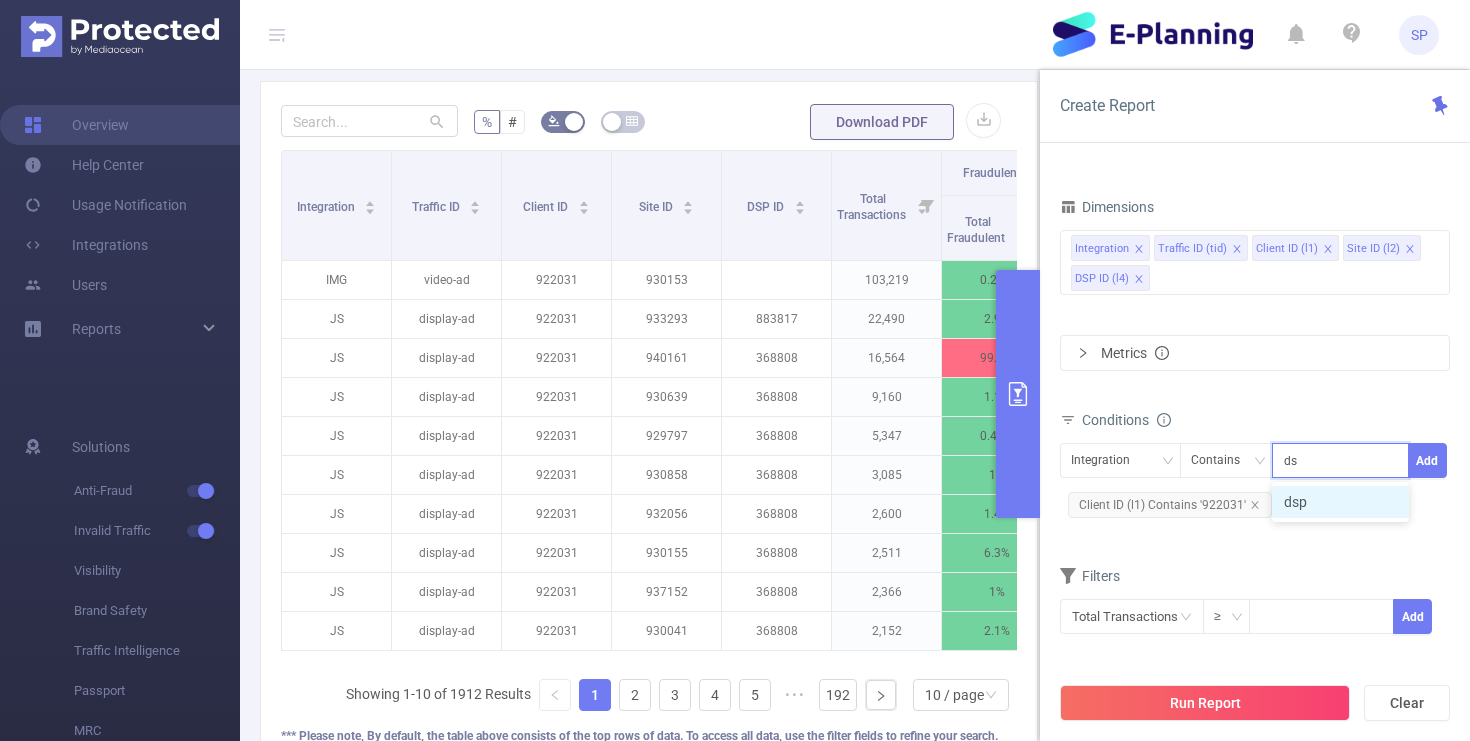 type on "d" 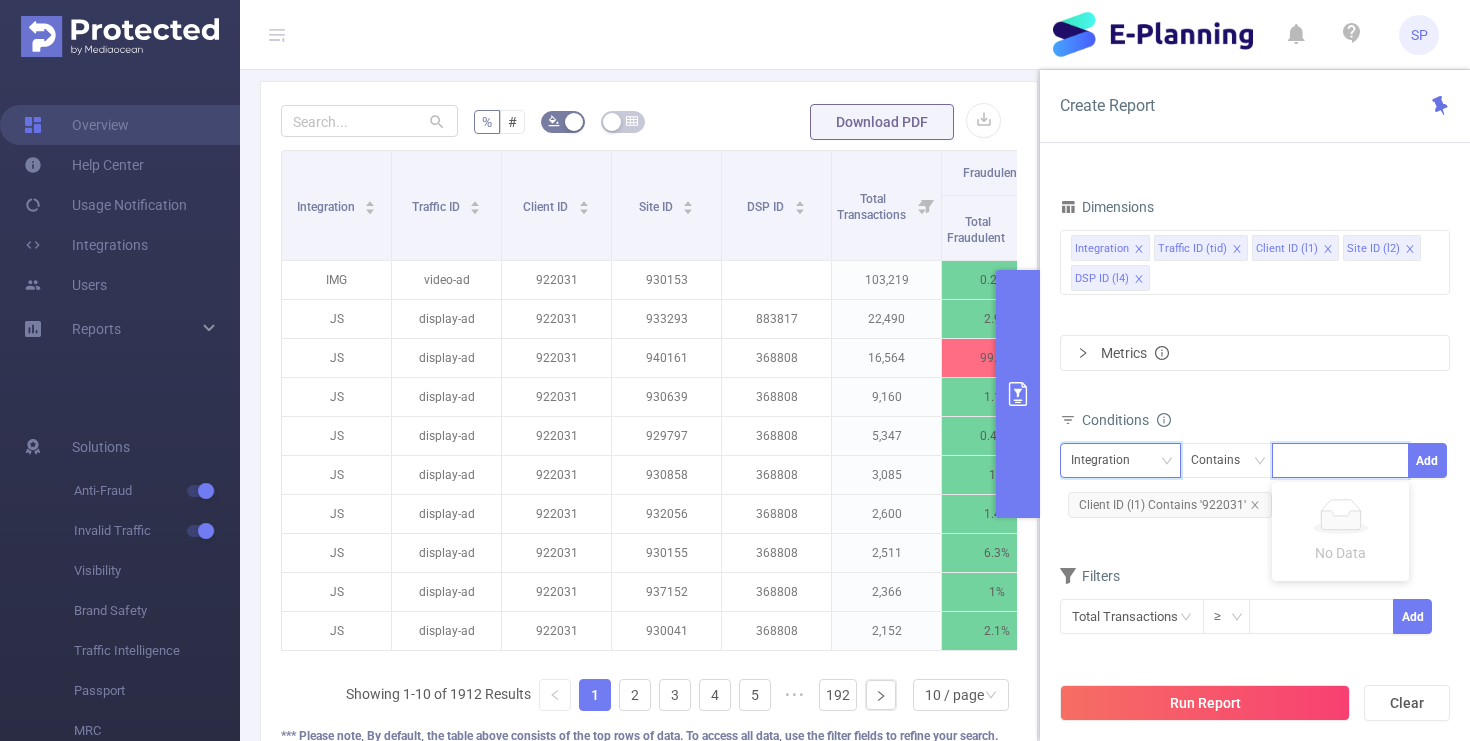 click on "Integration" at bounding box center [1107, 460] 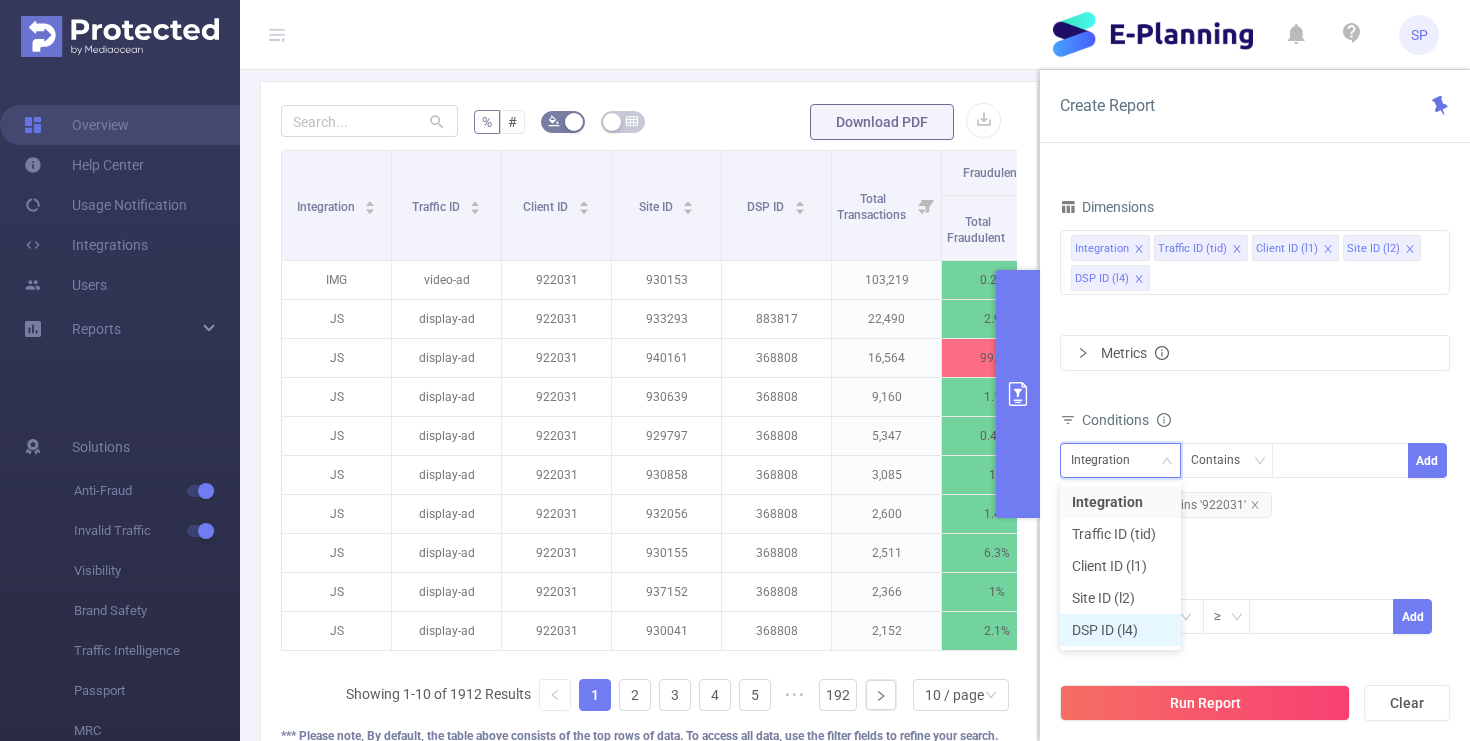 click on "DSP ID (l4)" at bounding box center [1120, 630] 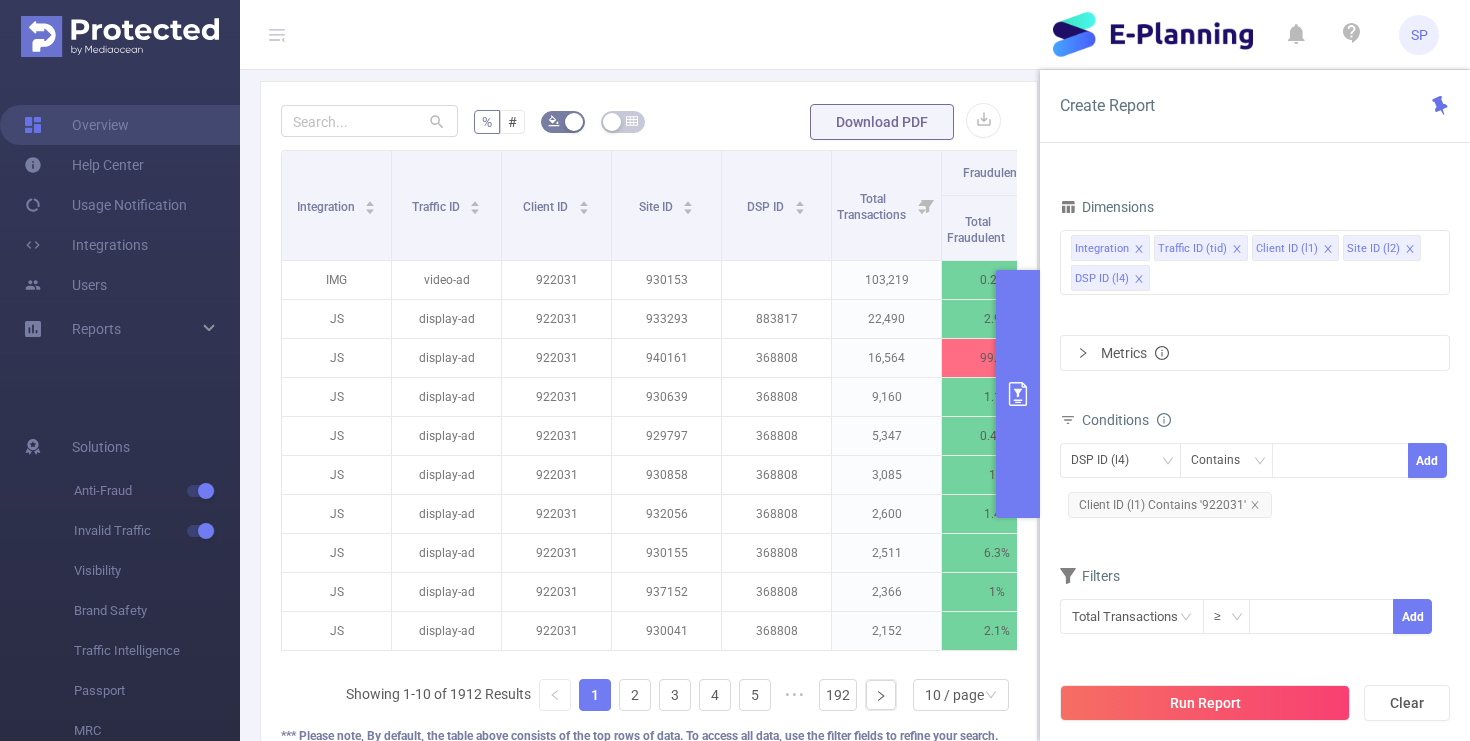 click on "DSP ID (l4) Contains   Add" at bounding box center (1255, 465) 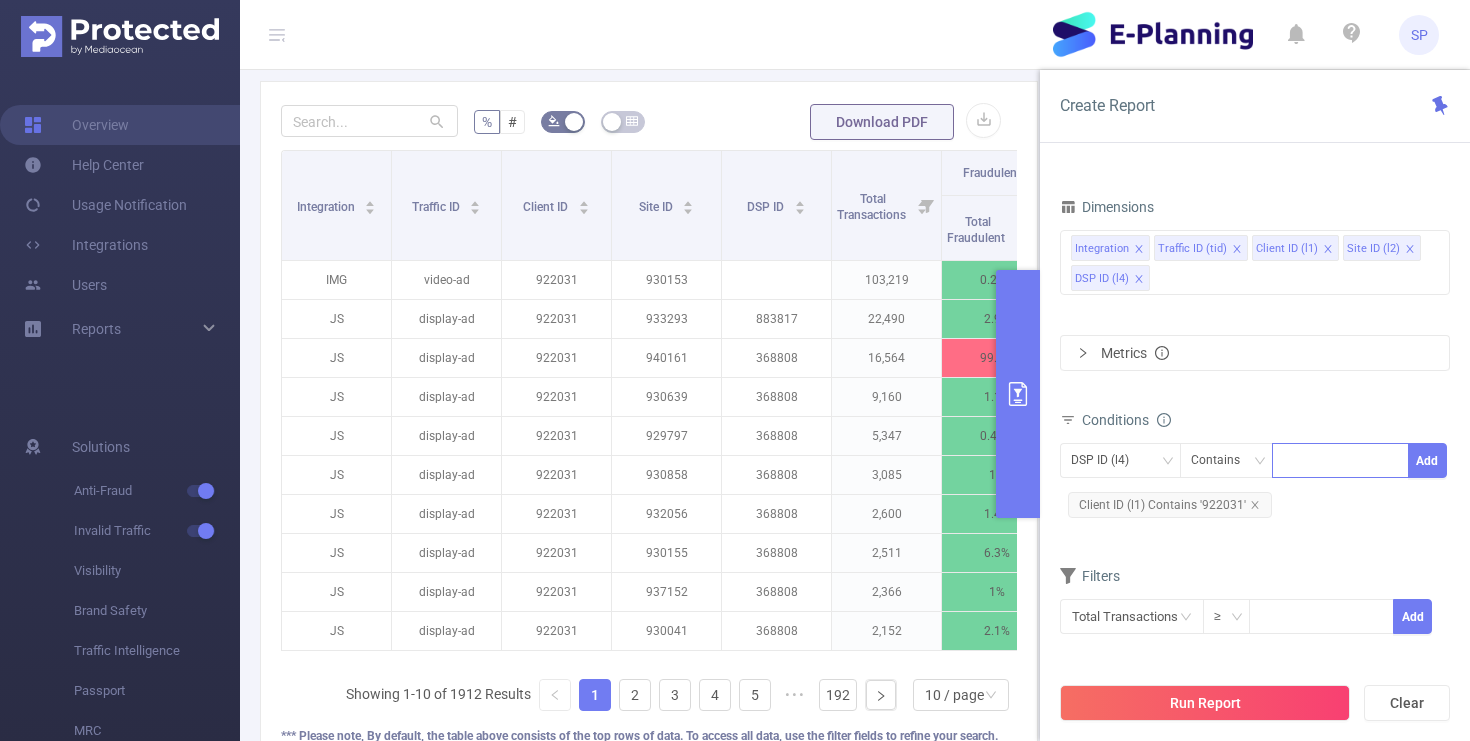 click at bounding box center (1340, 460) 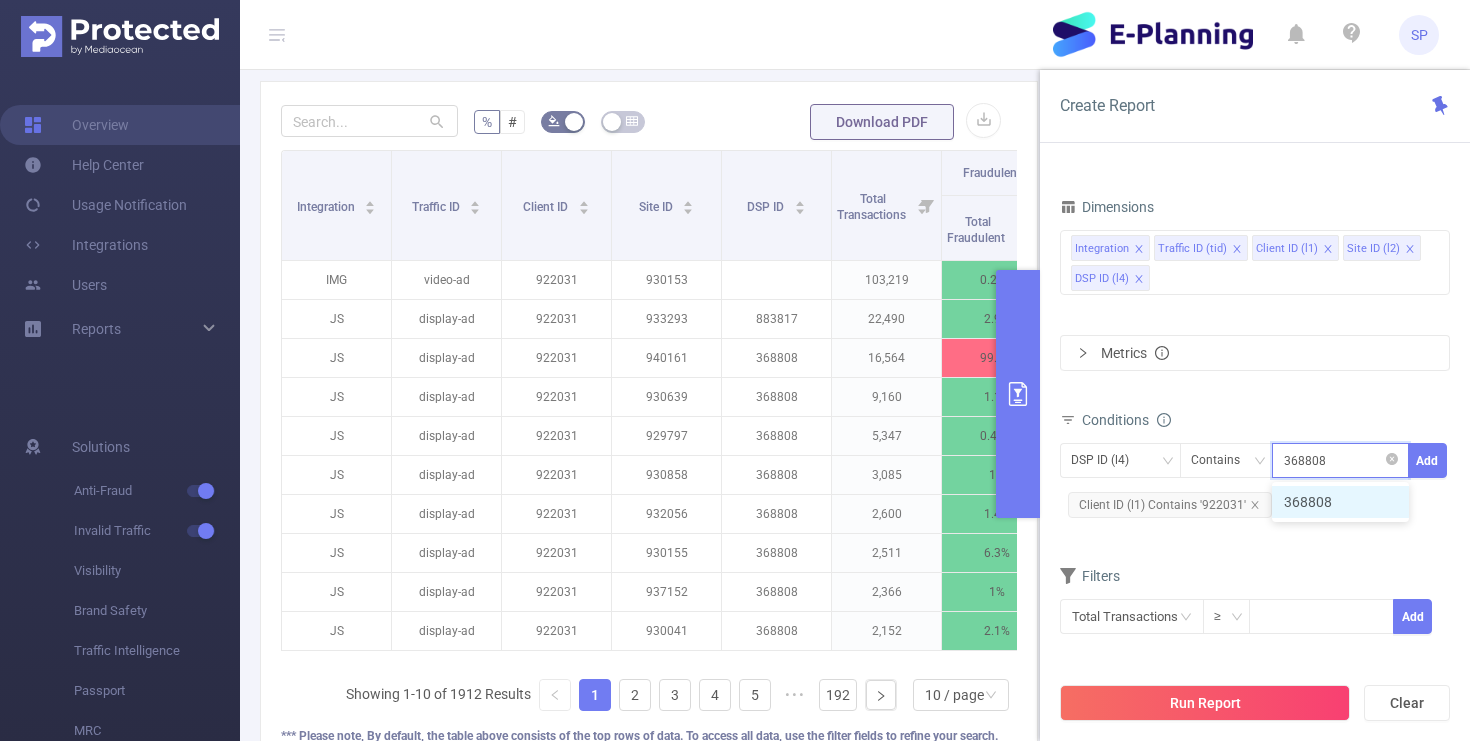 type 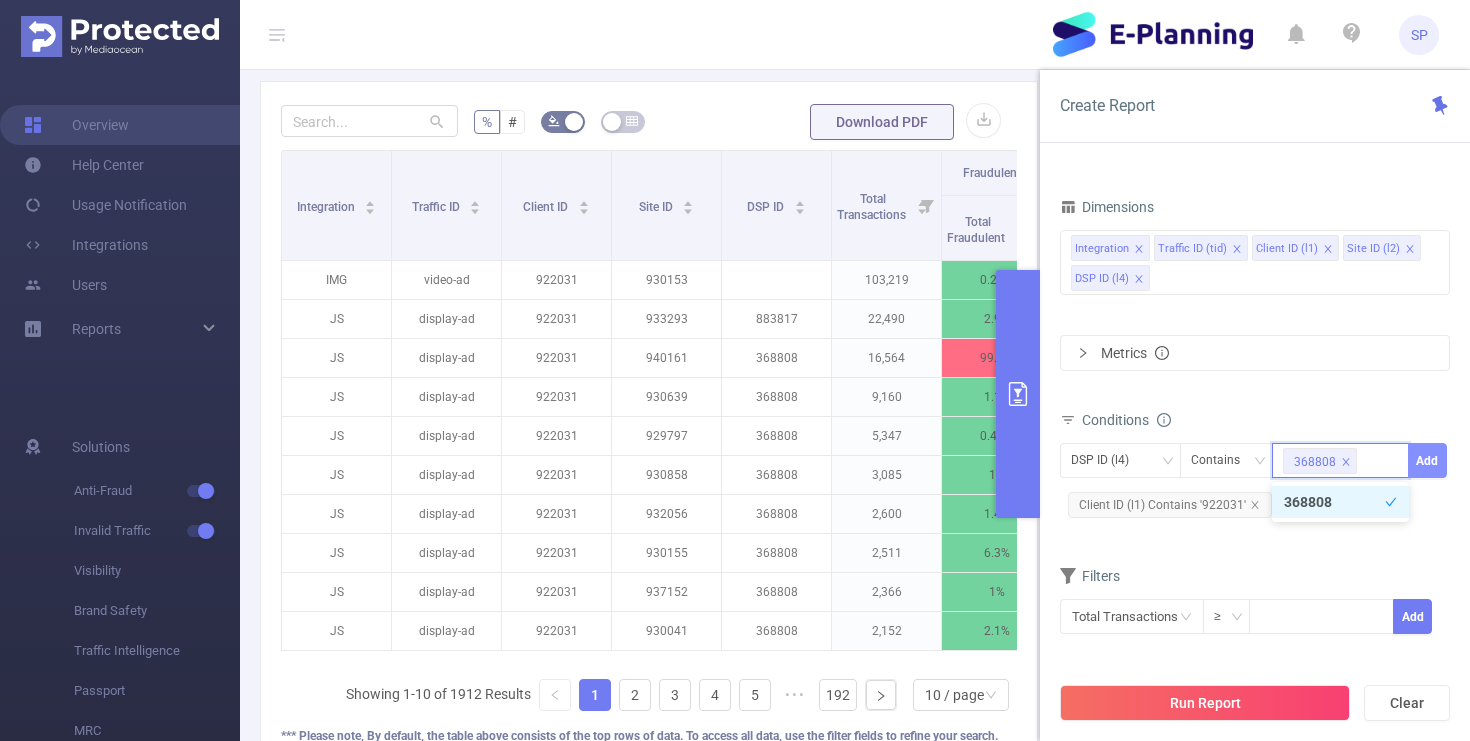 click on "Add" at bounding box center [1427, 460] 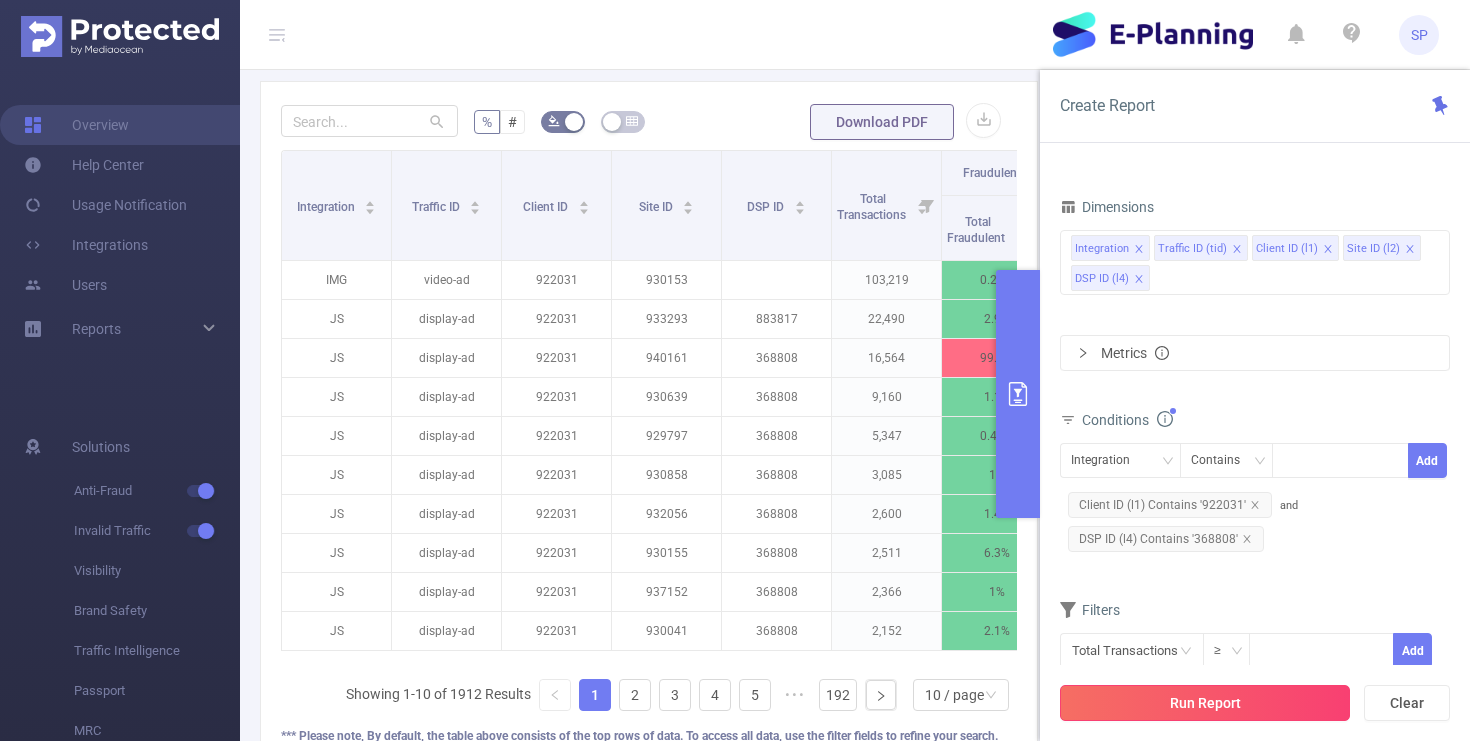 click on "Run Report" at bounding box center (1205, 703) 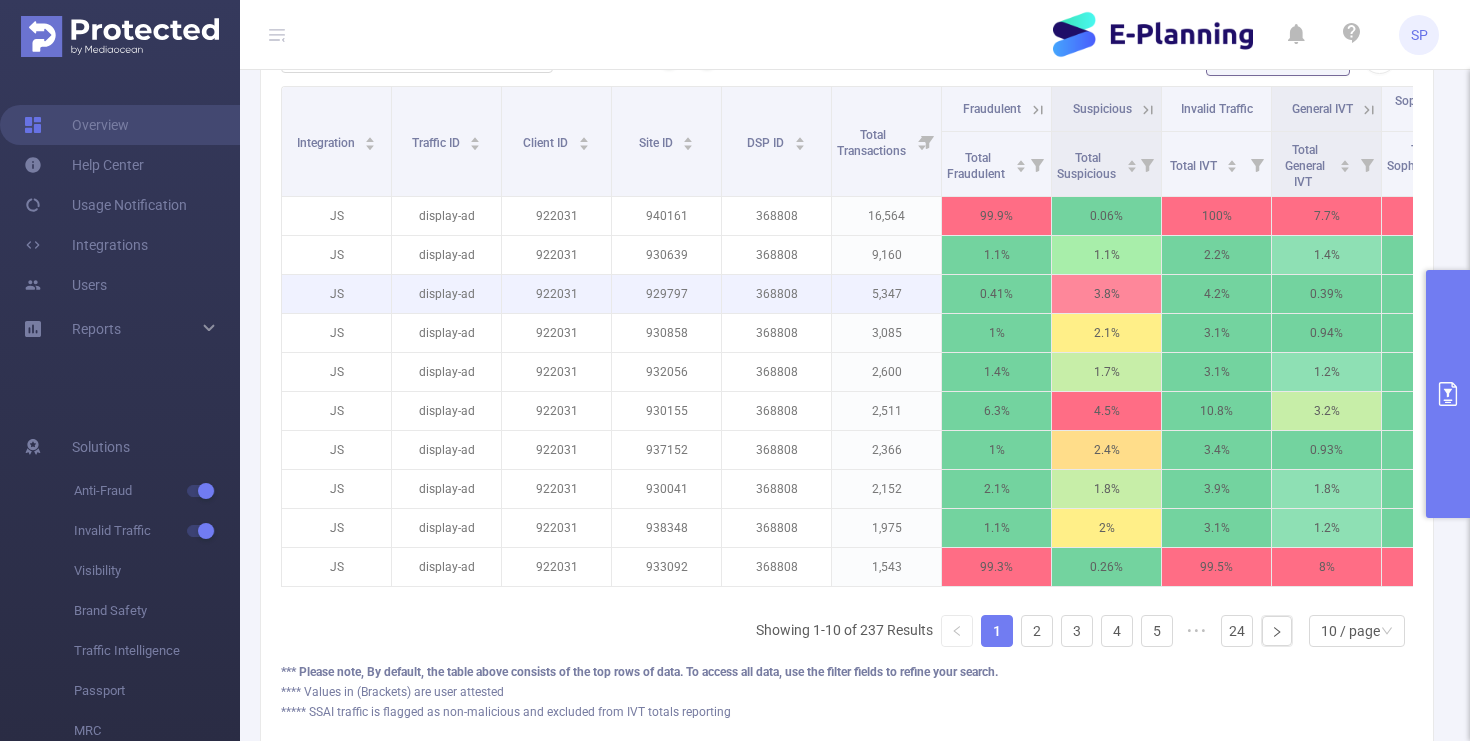scroll, scrollTop: 541, scrollLeft: 0, axis: vertical 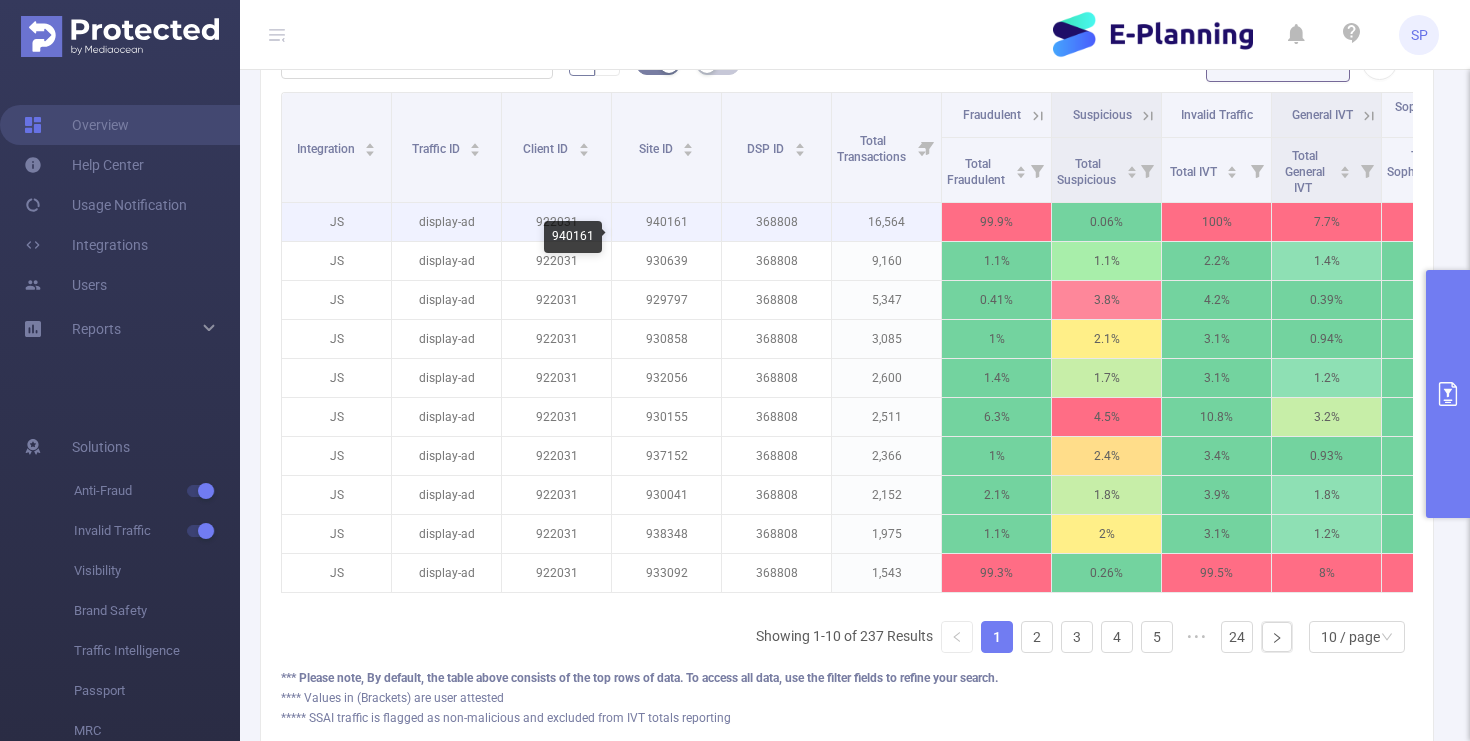 click on "940161" at bounding box center [666, 222] 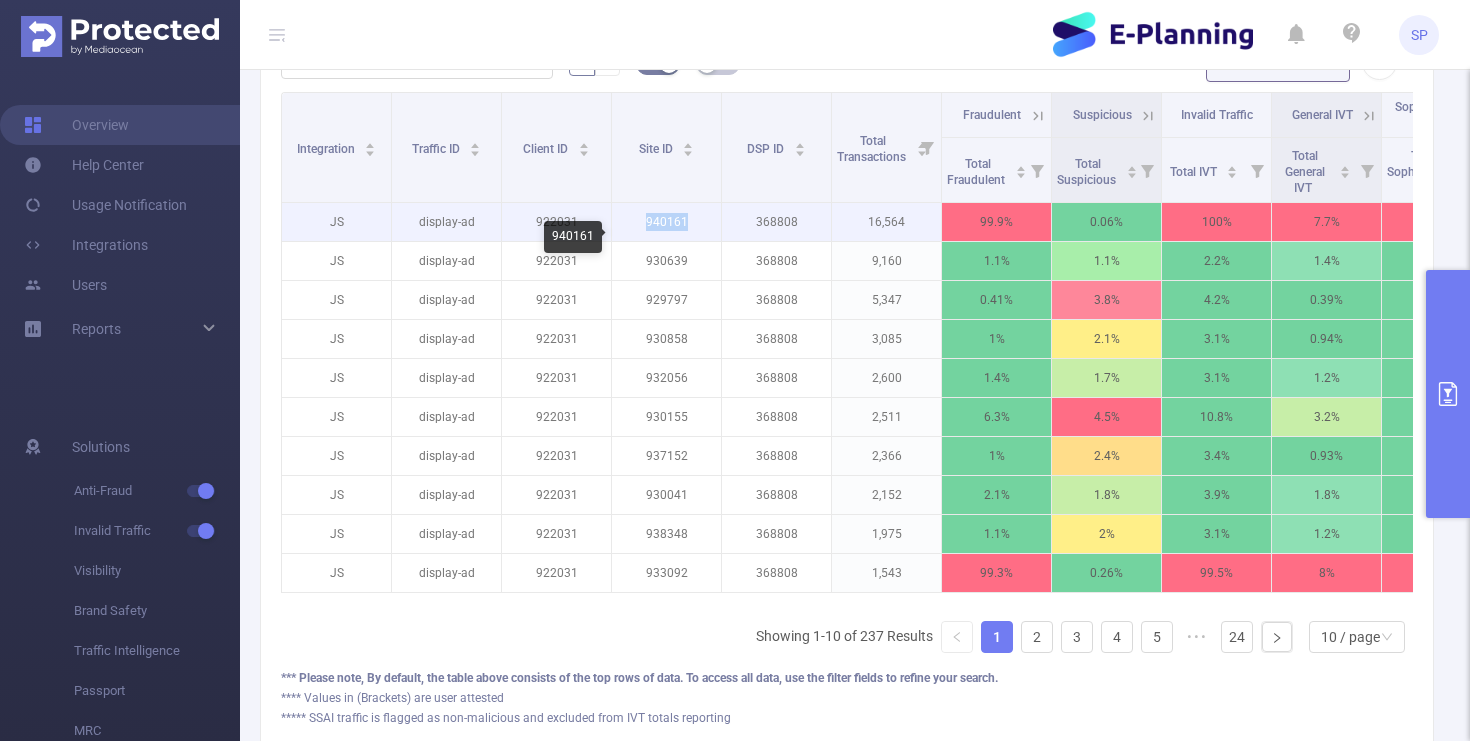 click on "940161" at bounding box center (666, 222) 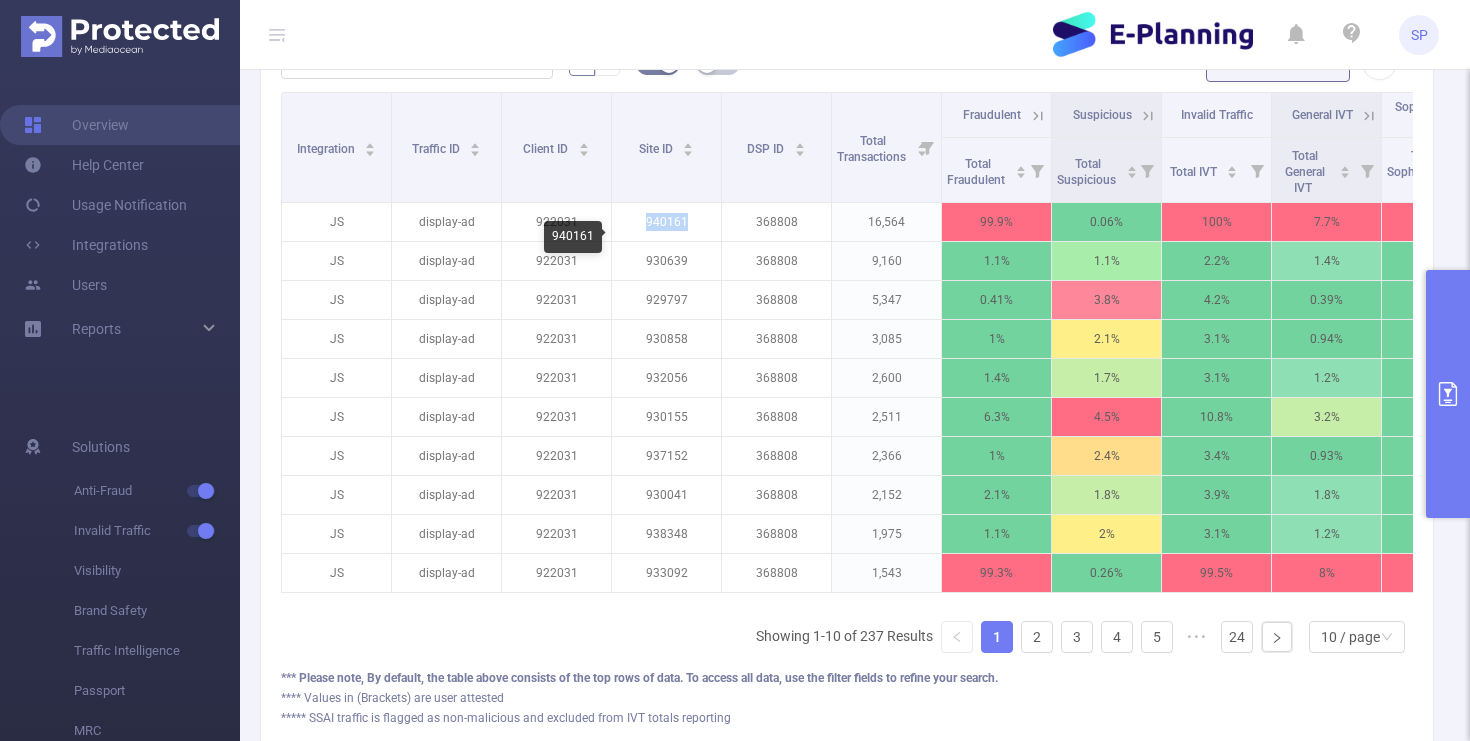 copy on "940161" 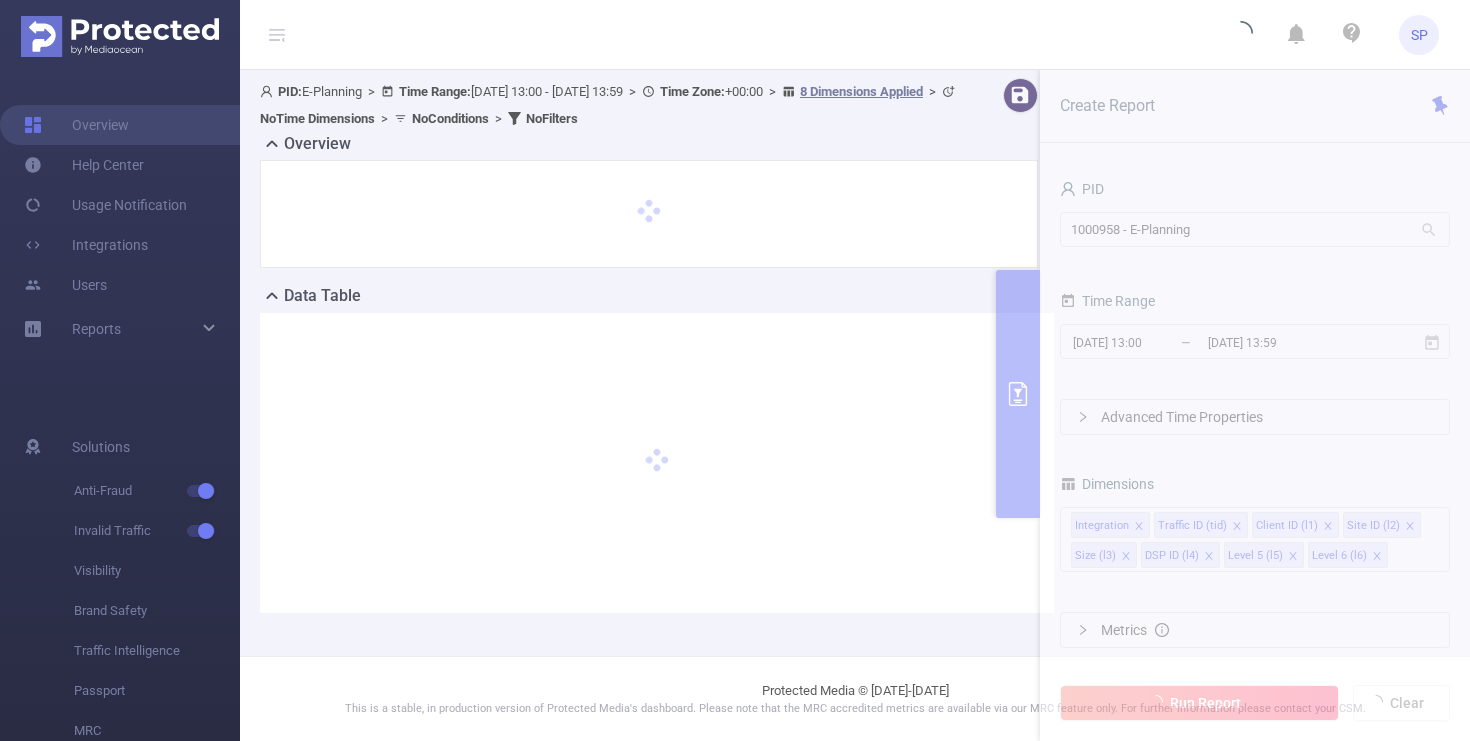 scroll, scrollTop: 0, scrollLeft: 0, axis: both 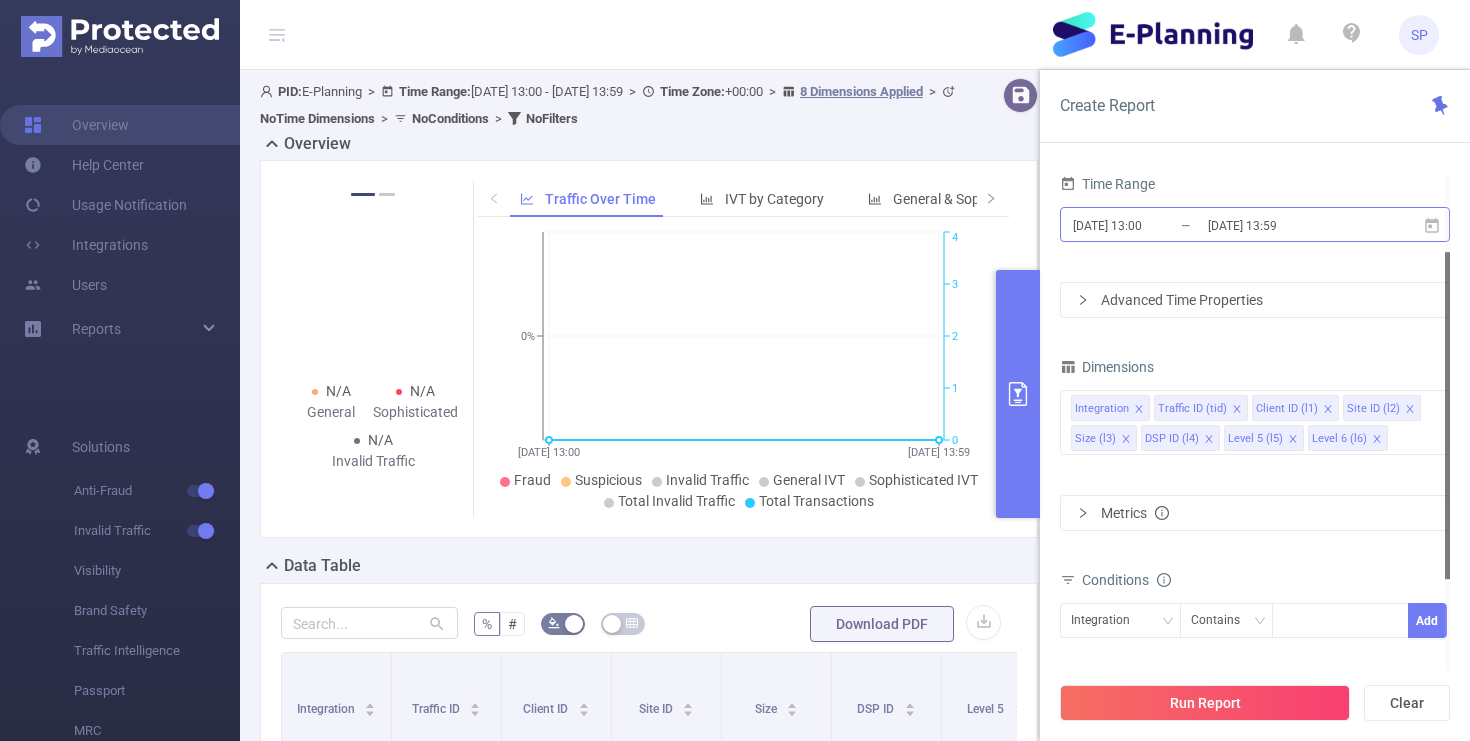 click on "2025-07-10 13:00" at bounding box center (1152, 225) 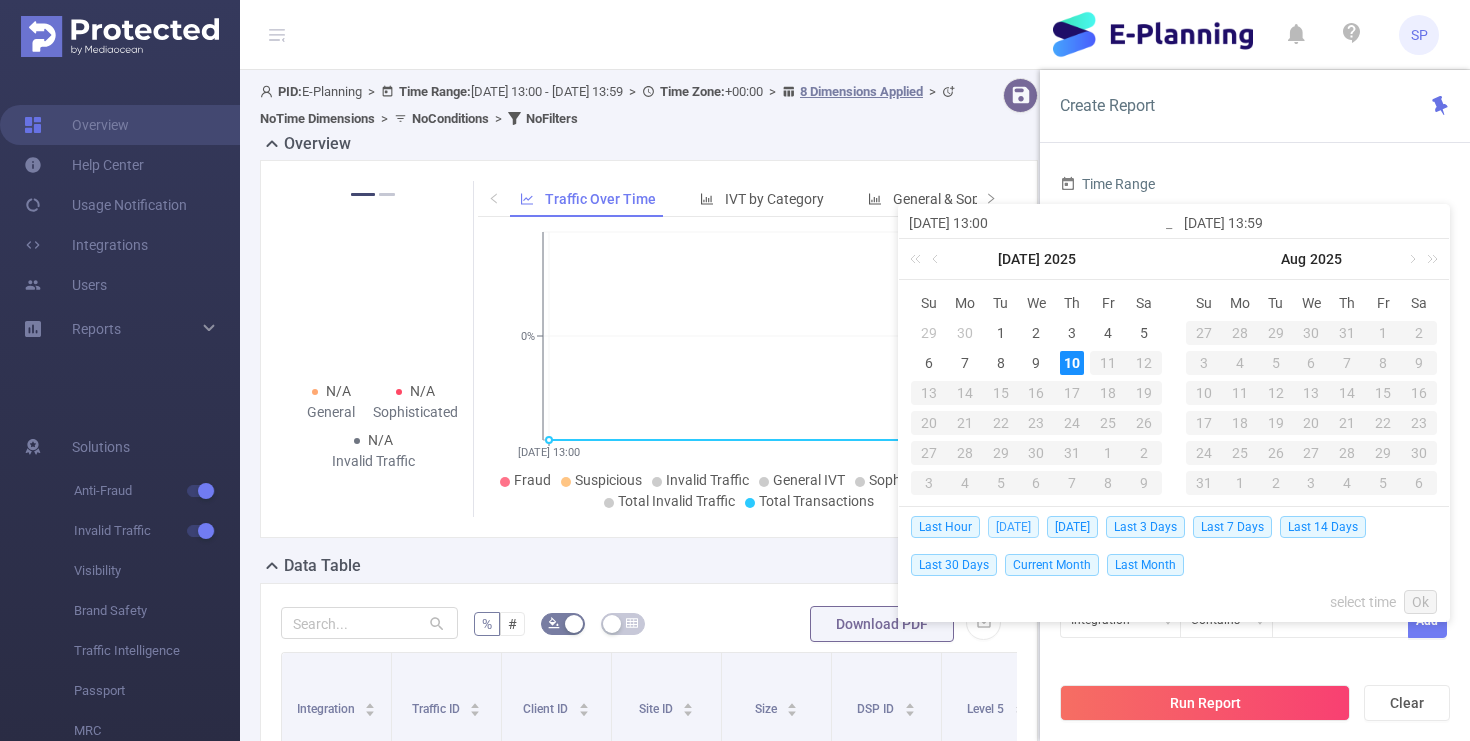 click on "[DATE]" at bounding box center (1013, 527) 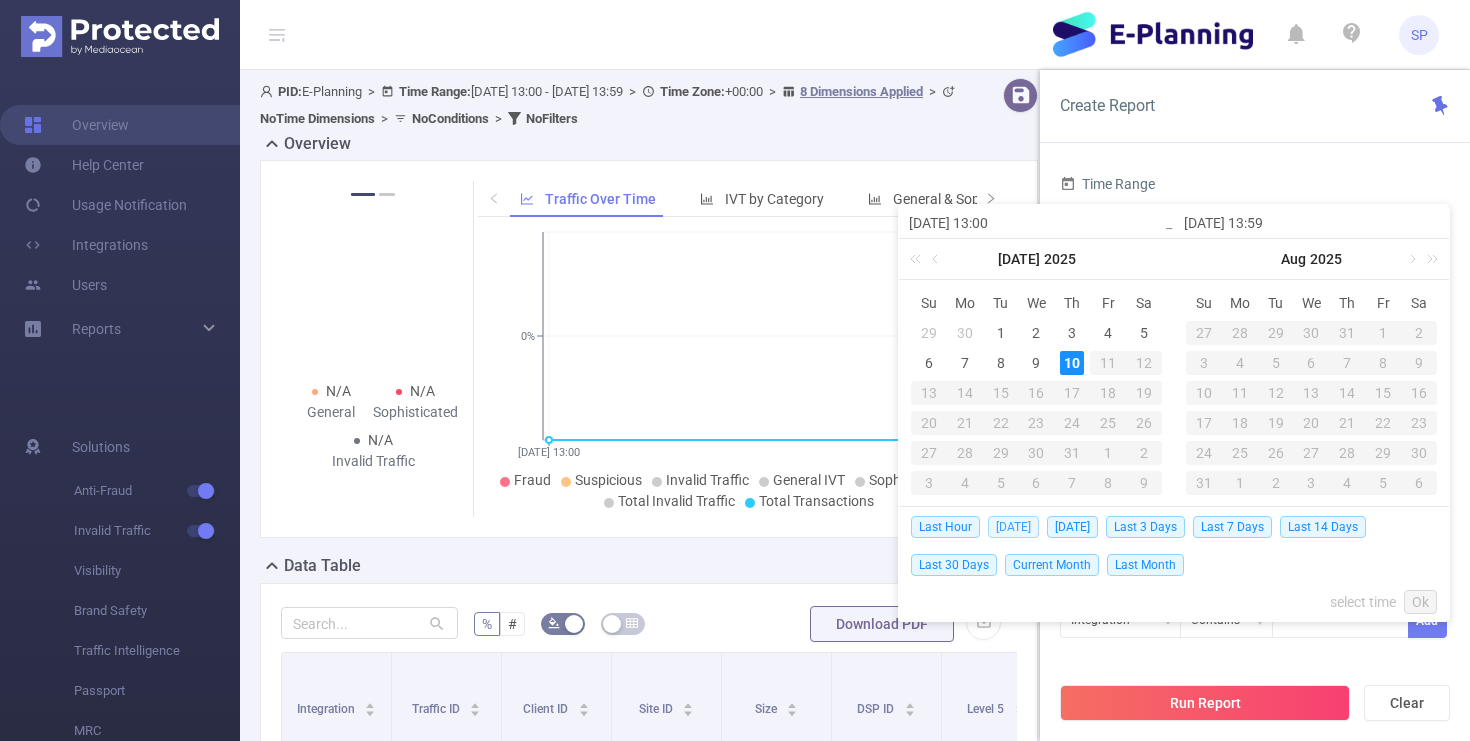 type on "[DATE] 00:00" 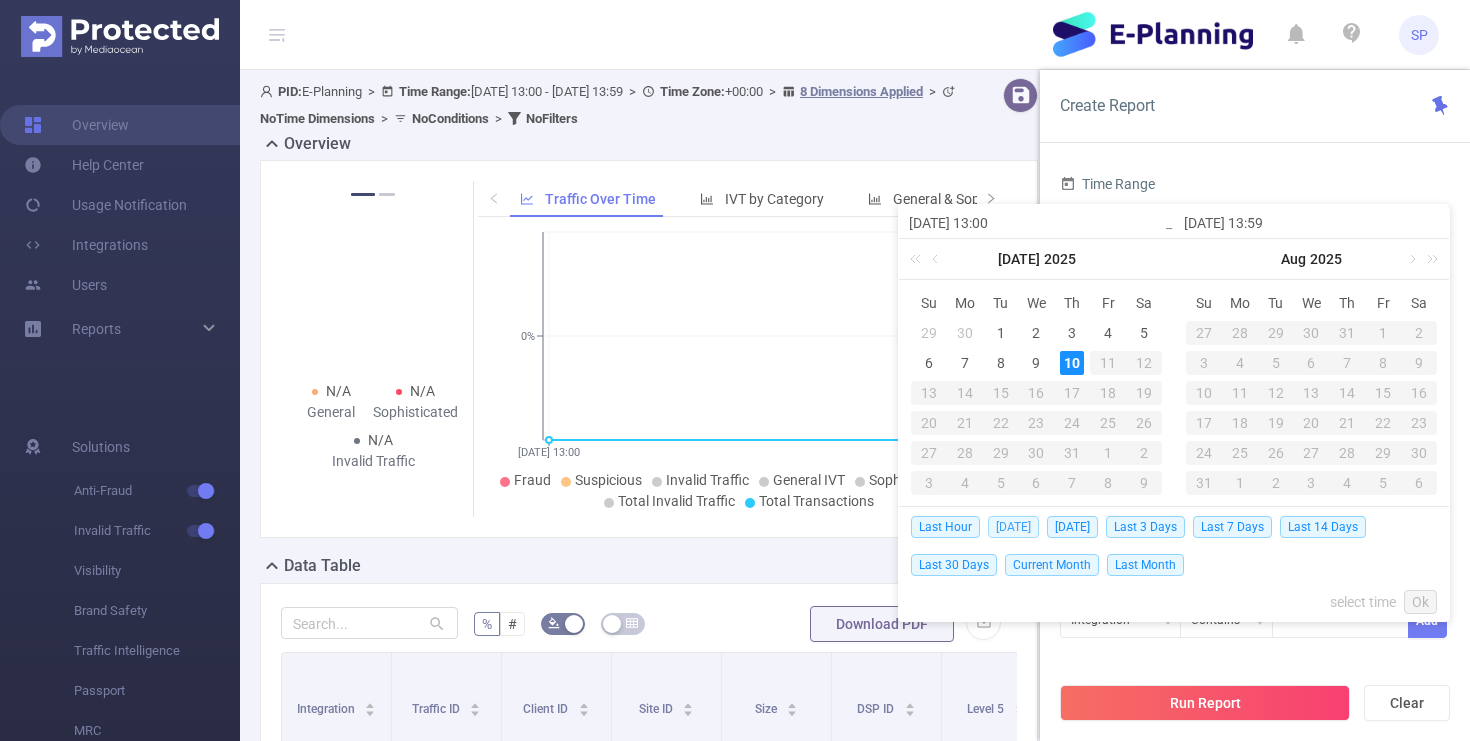 type on "[DATE] 23:59" 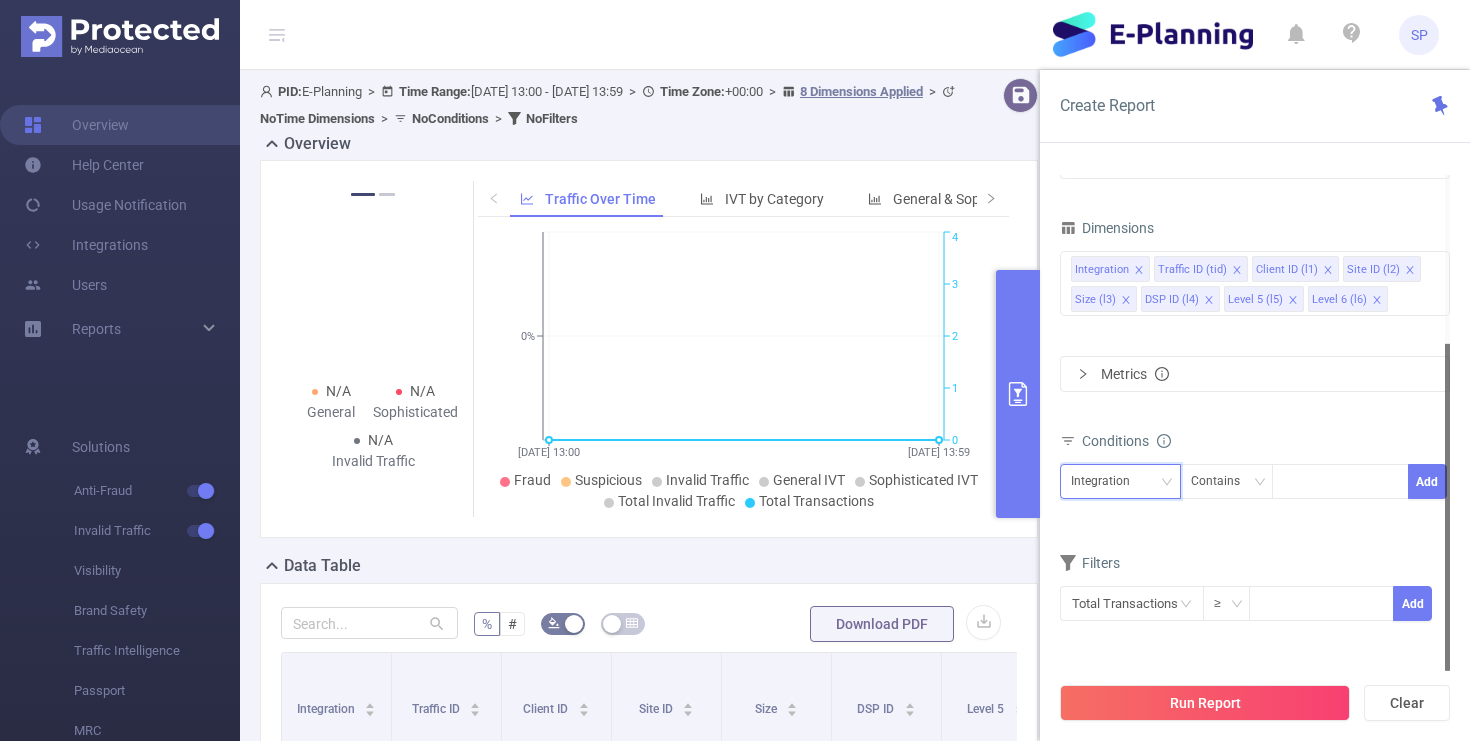 click on "Integration" at bounding box center (1120, 481) 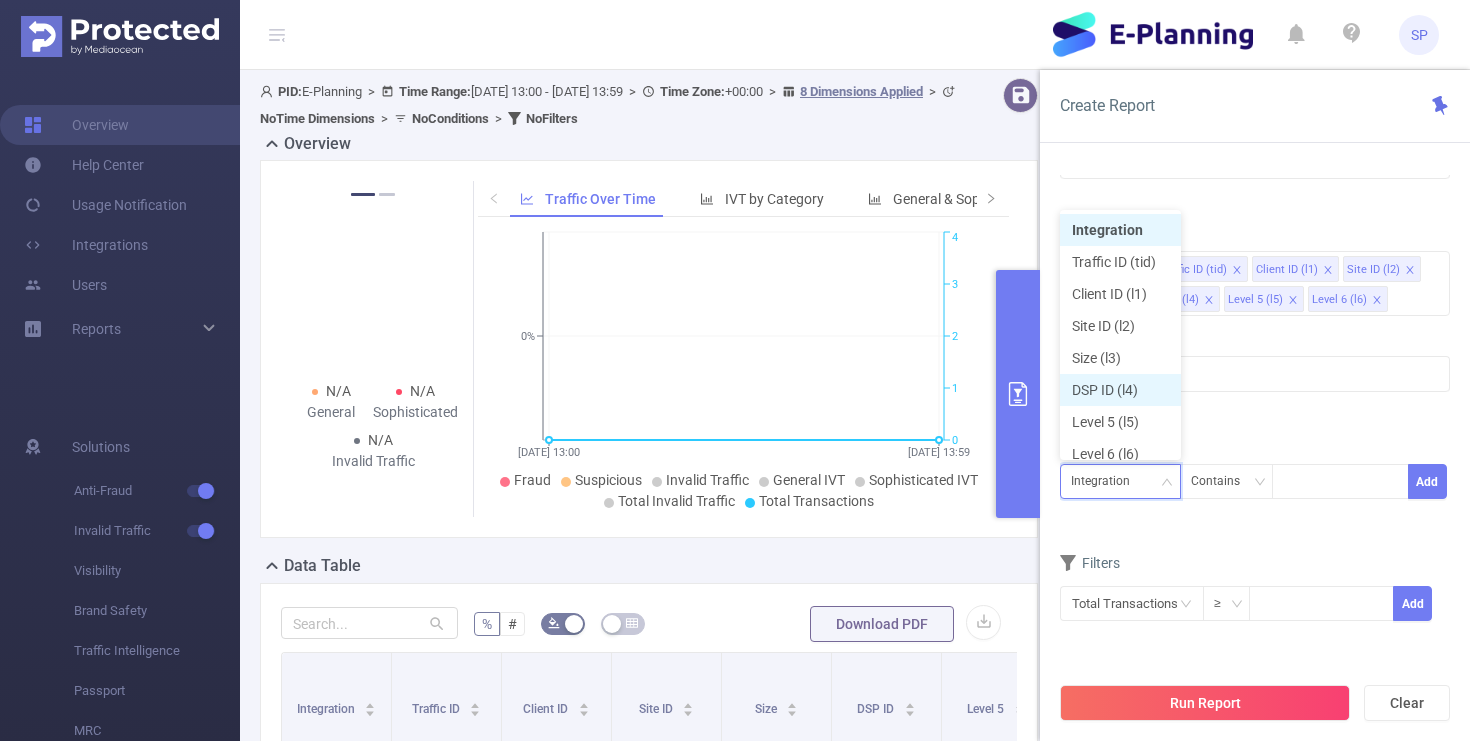scroll, scrollTop: 10, scrollLeft: 0, axis: vertical 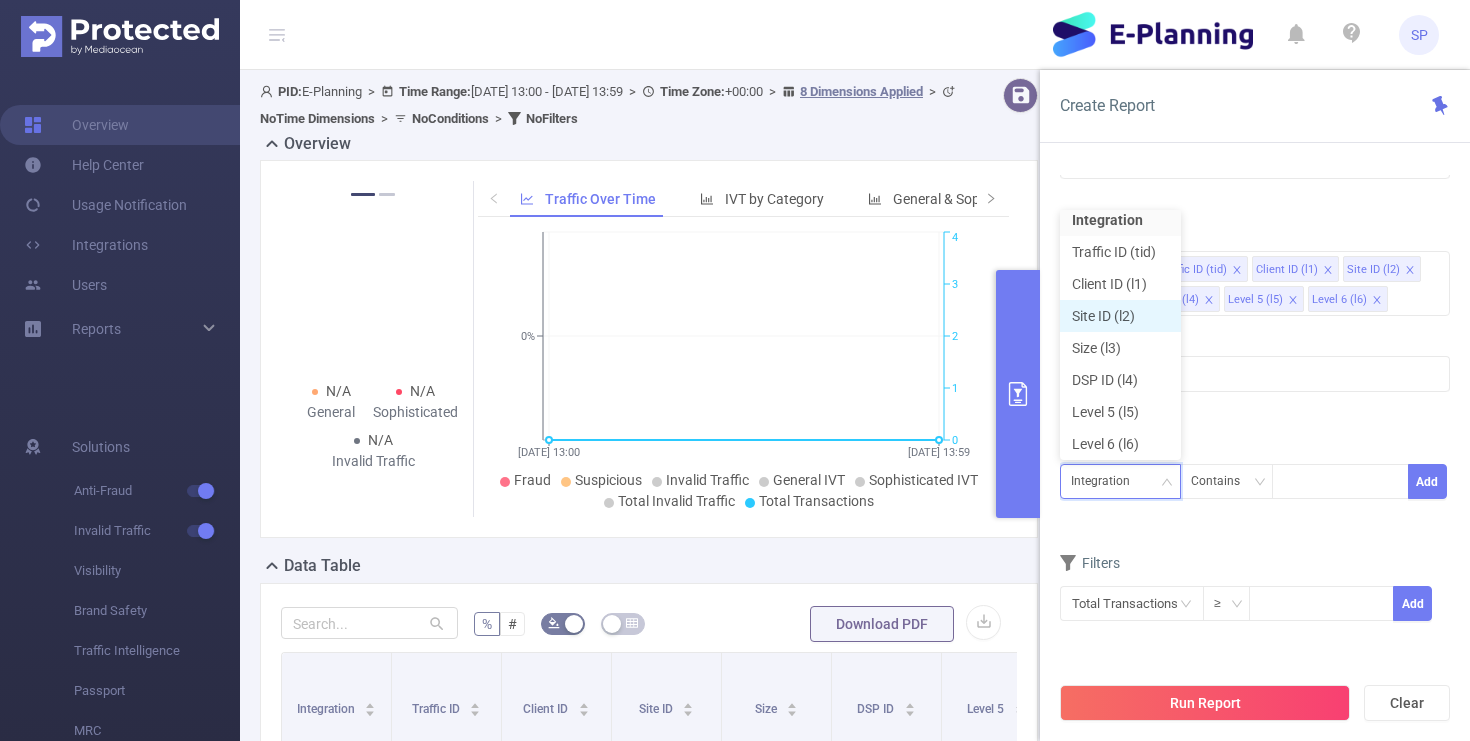 click on "Site ID (l2)" at bounding box center (1120, 316) 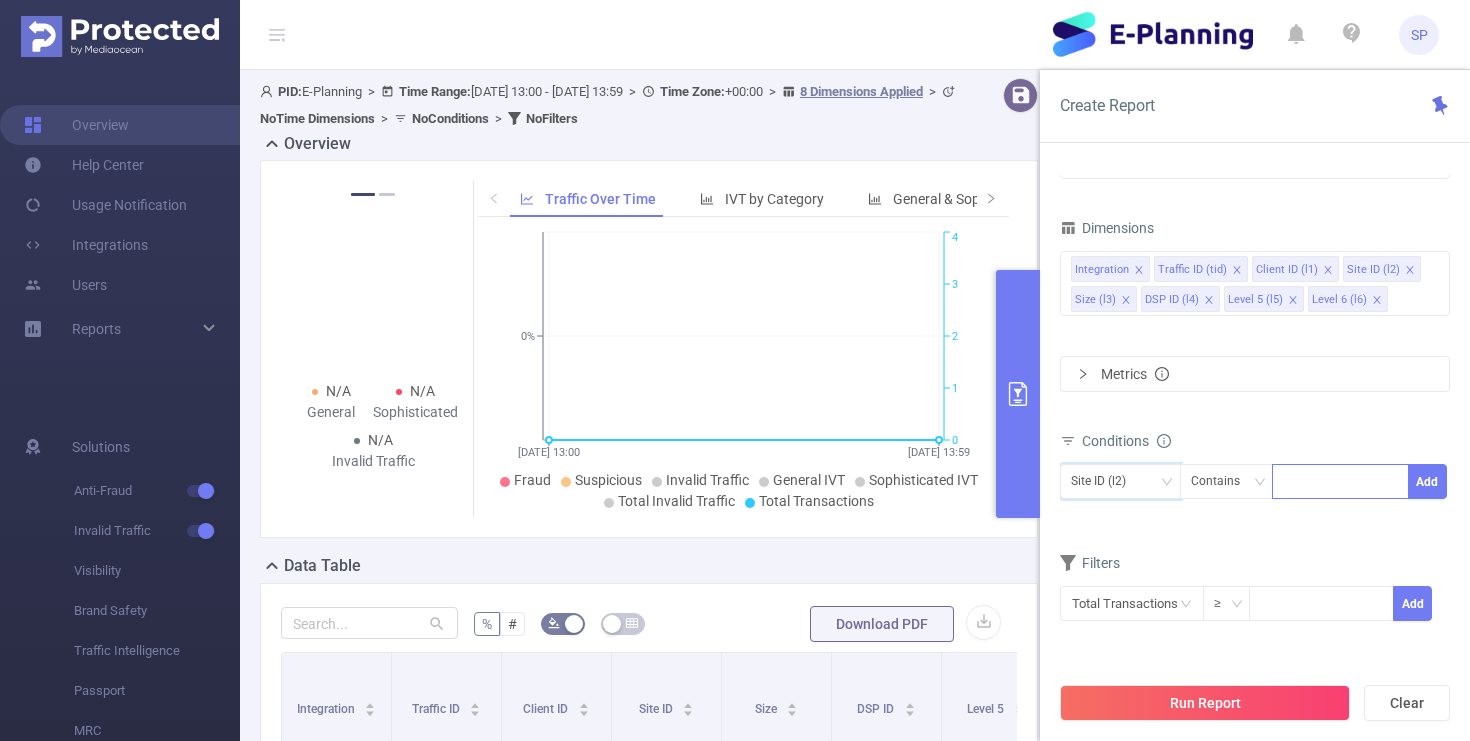 click at bounding box center (1340, 481) 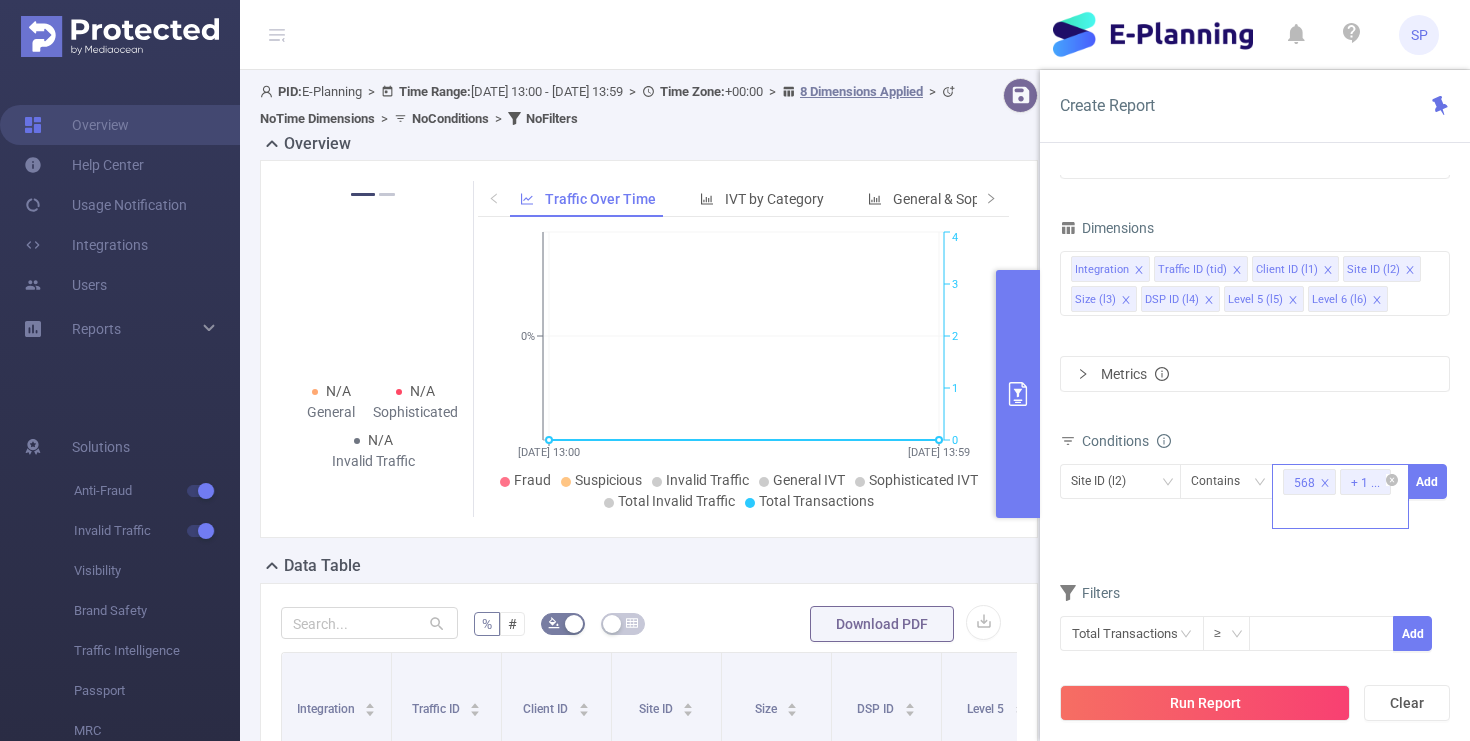 click 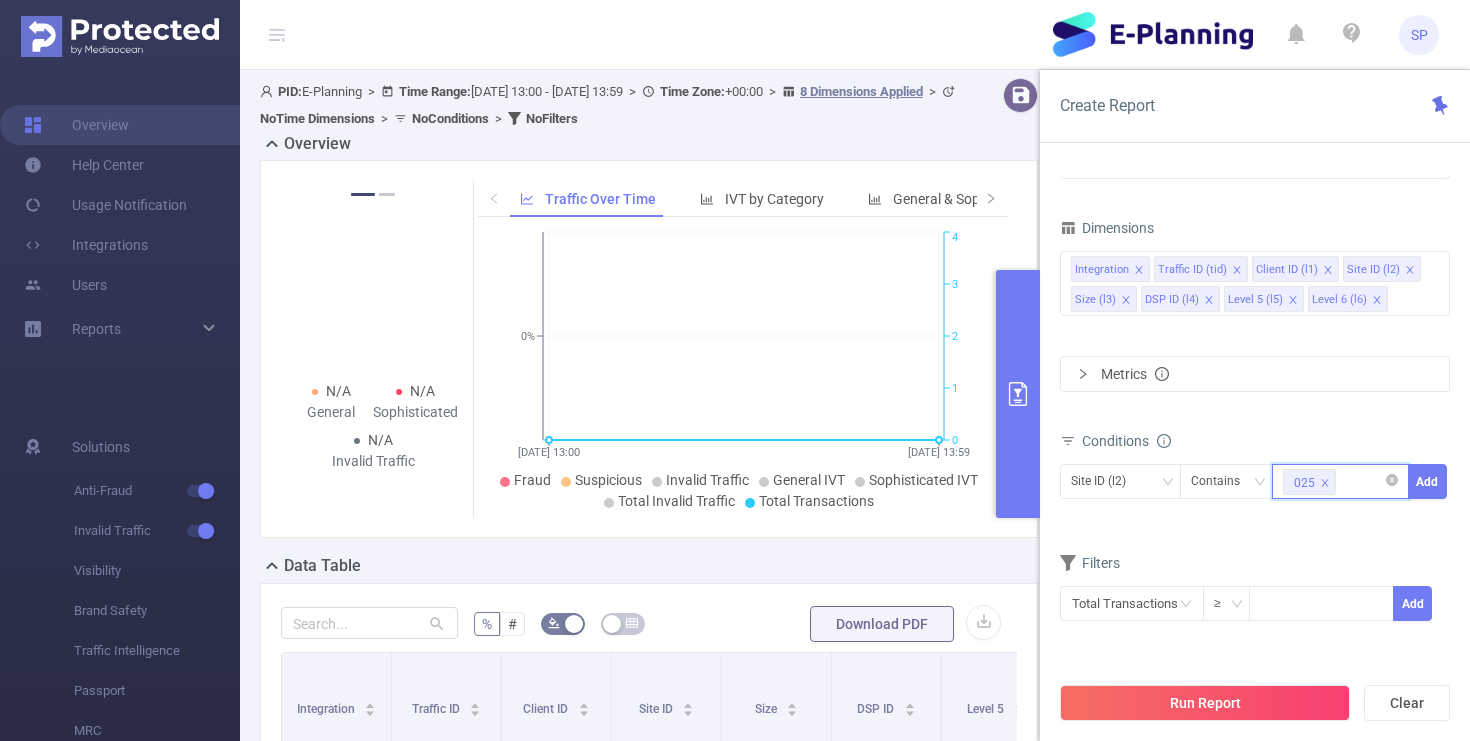 click 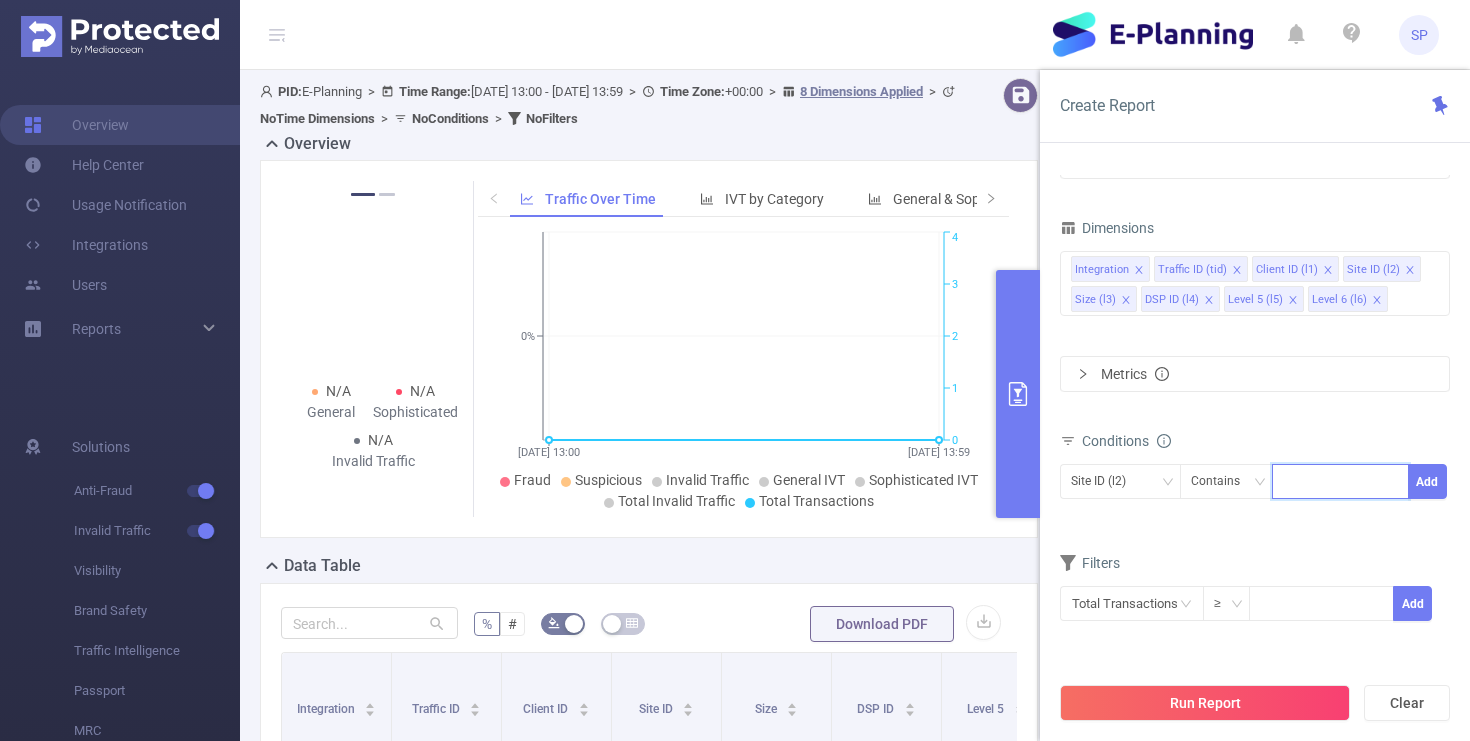 click at bounding box center [1340, 481] 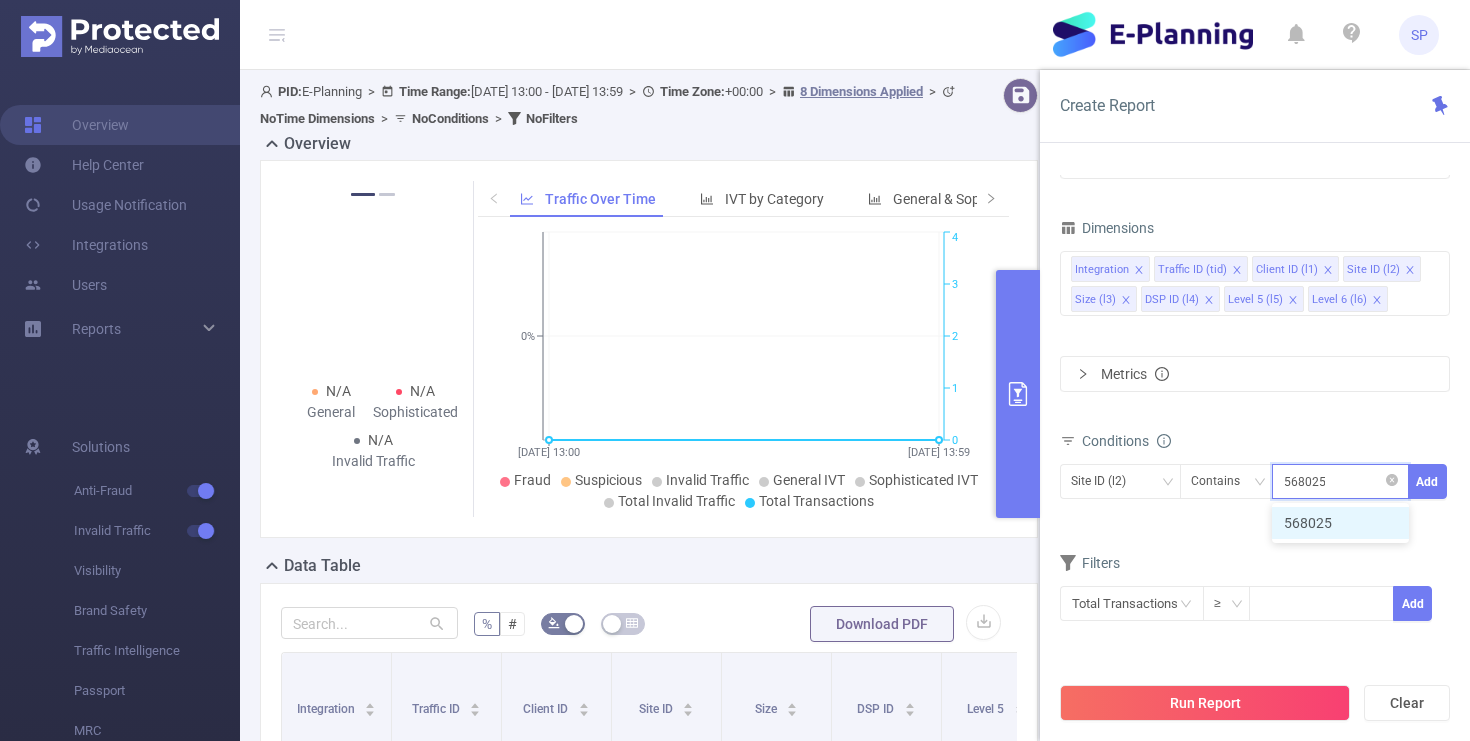 type 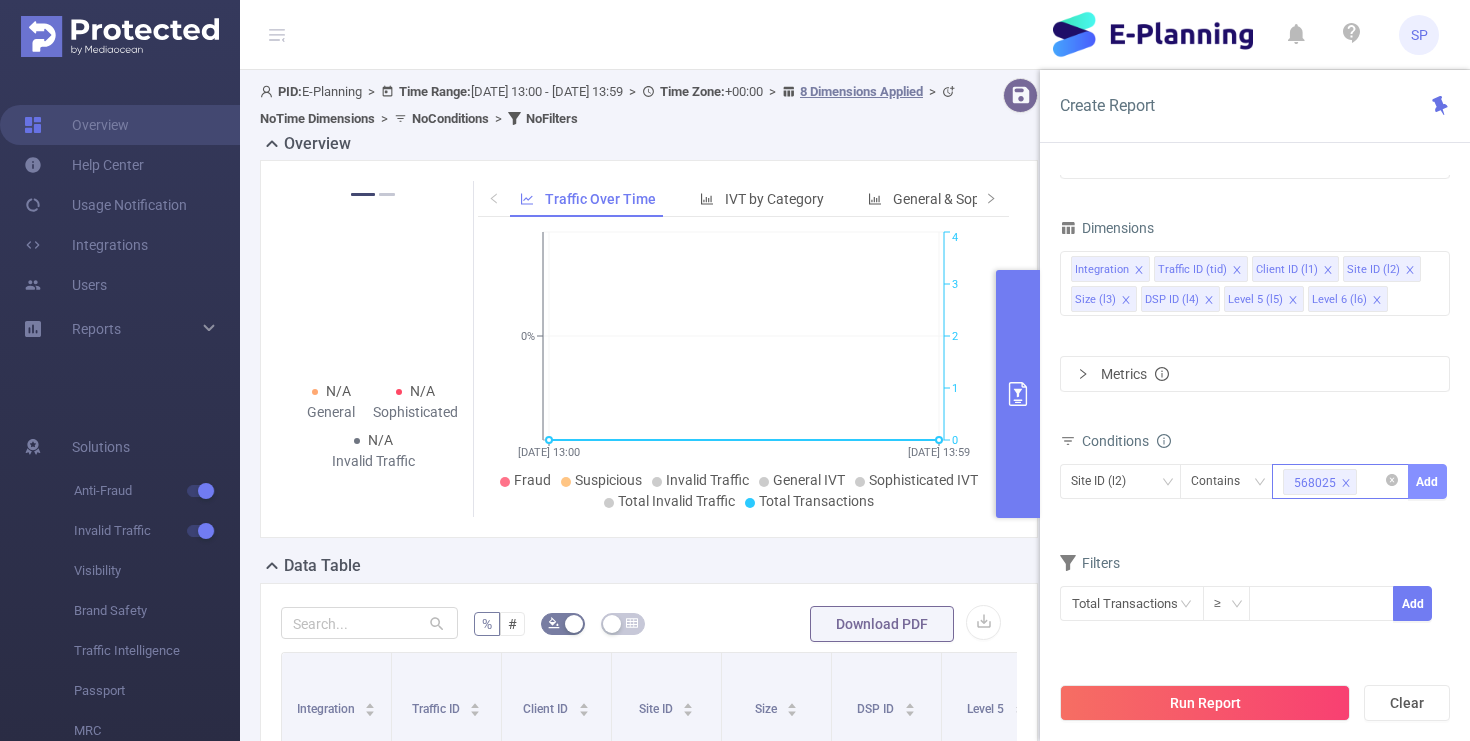 click on "Add" at bounding box center (1427, 481) 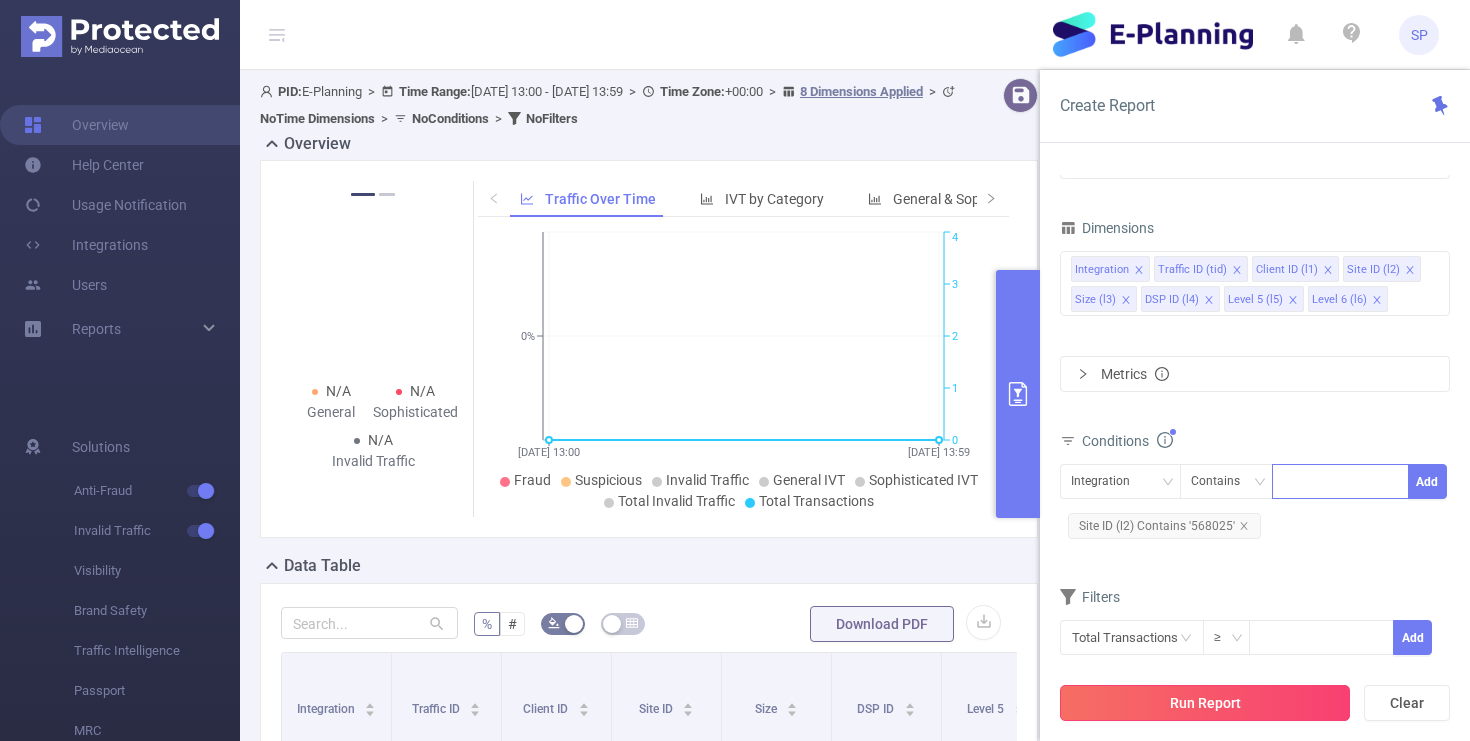 click on "Run Report" at bounding box center (1205, 703) 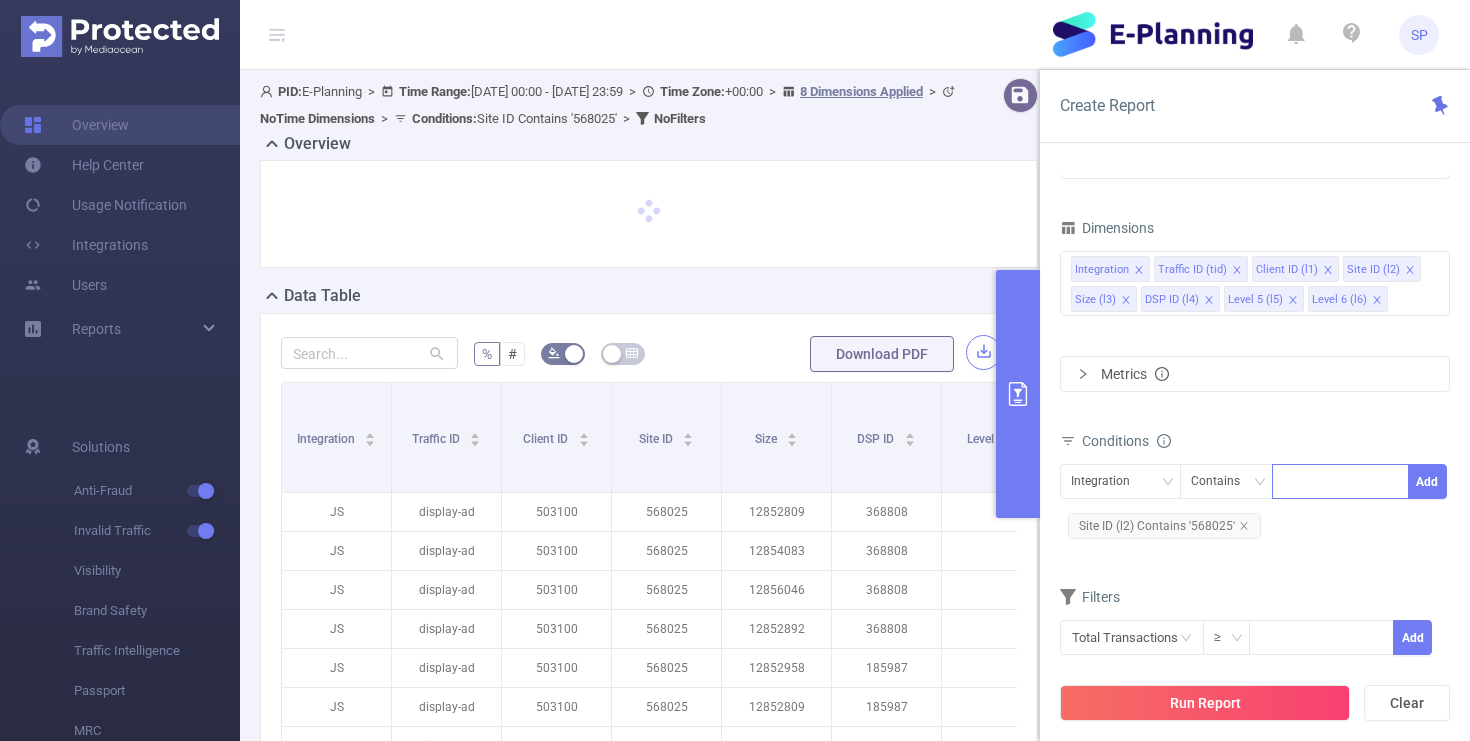 click at bounding box center (983, 352) 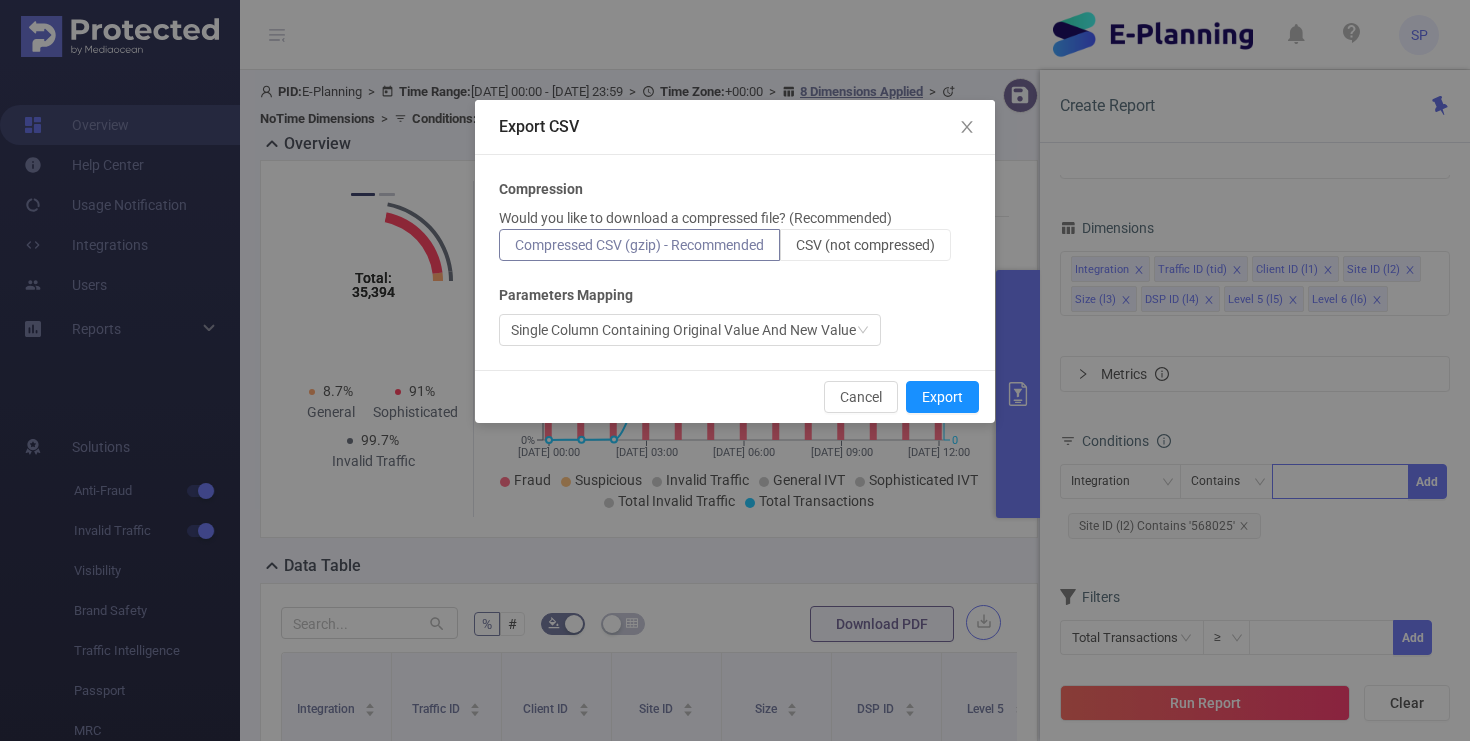 type 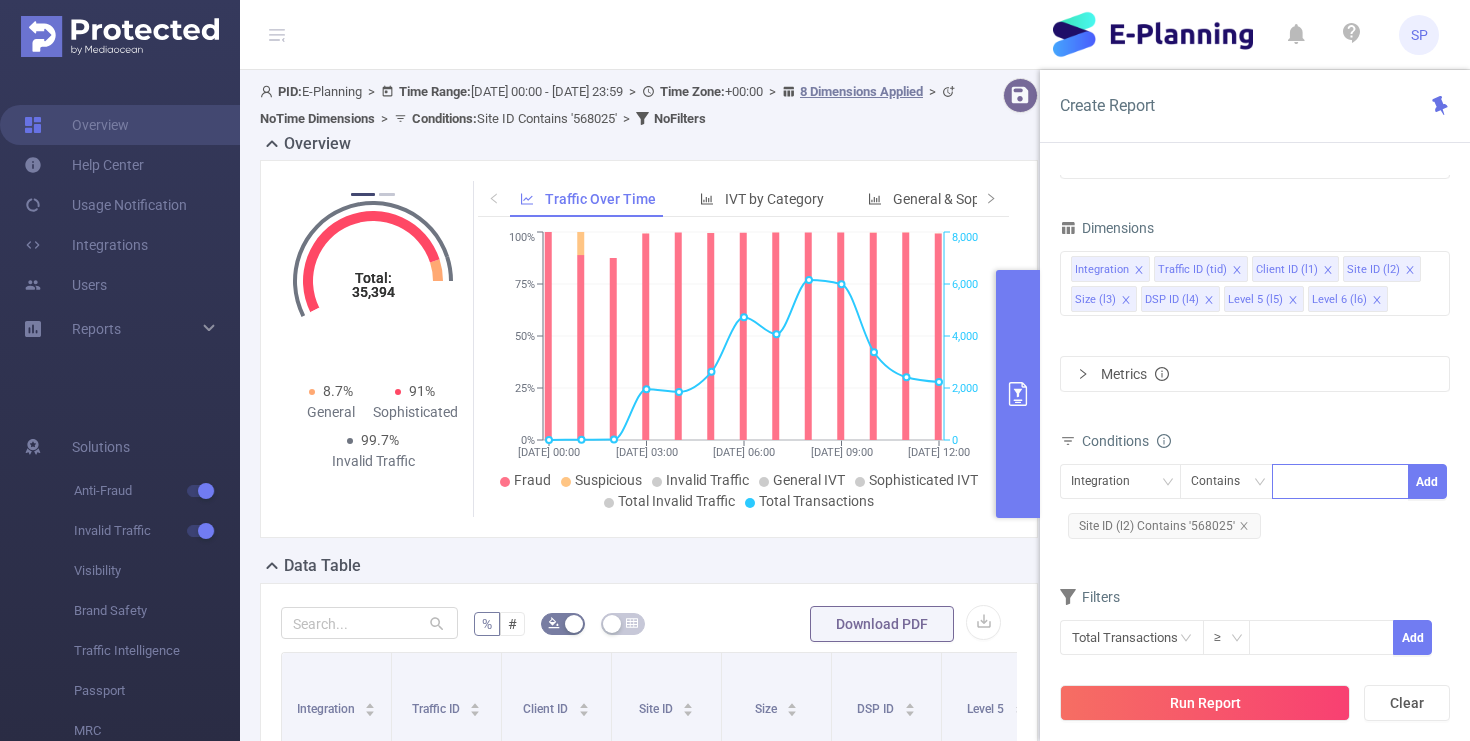 click at bounding box center (1018, 394) 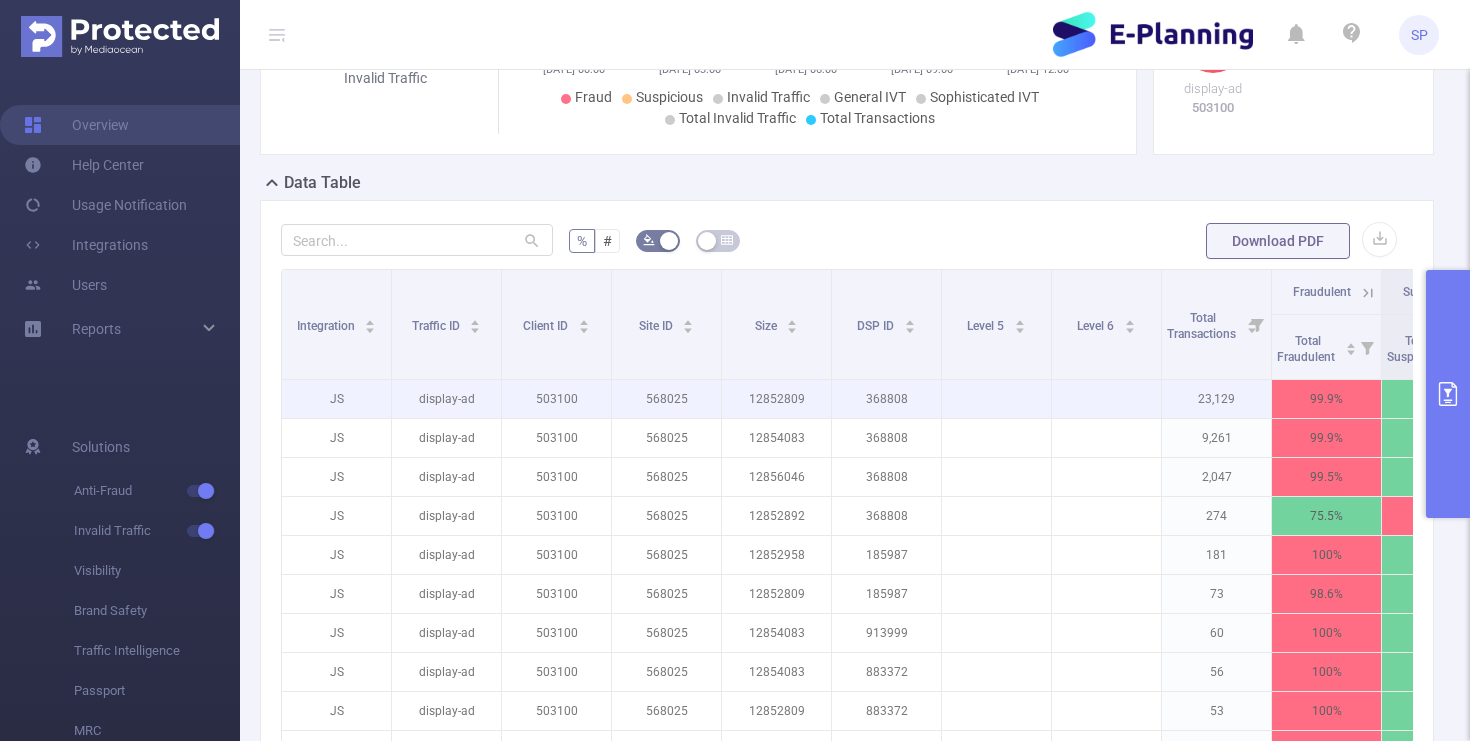 scroll, scrollTop: 489, scrollLeft: 0, axis: vertical 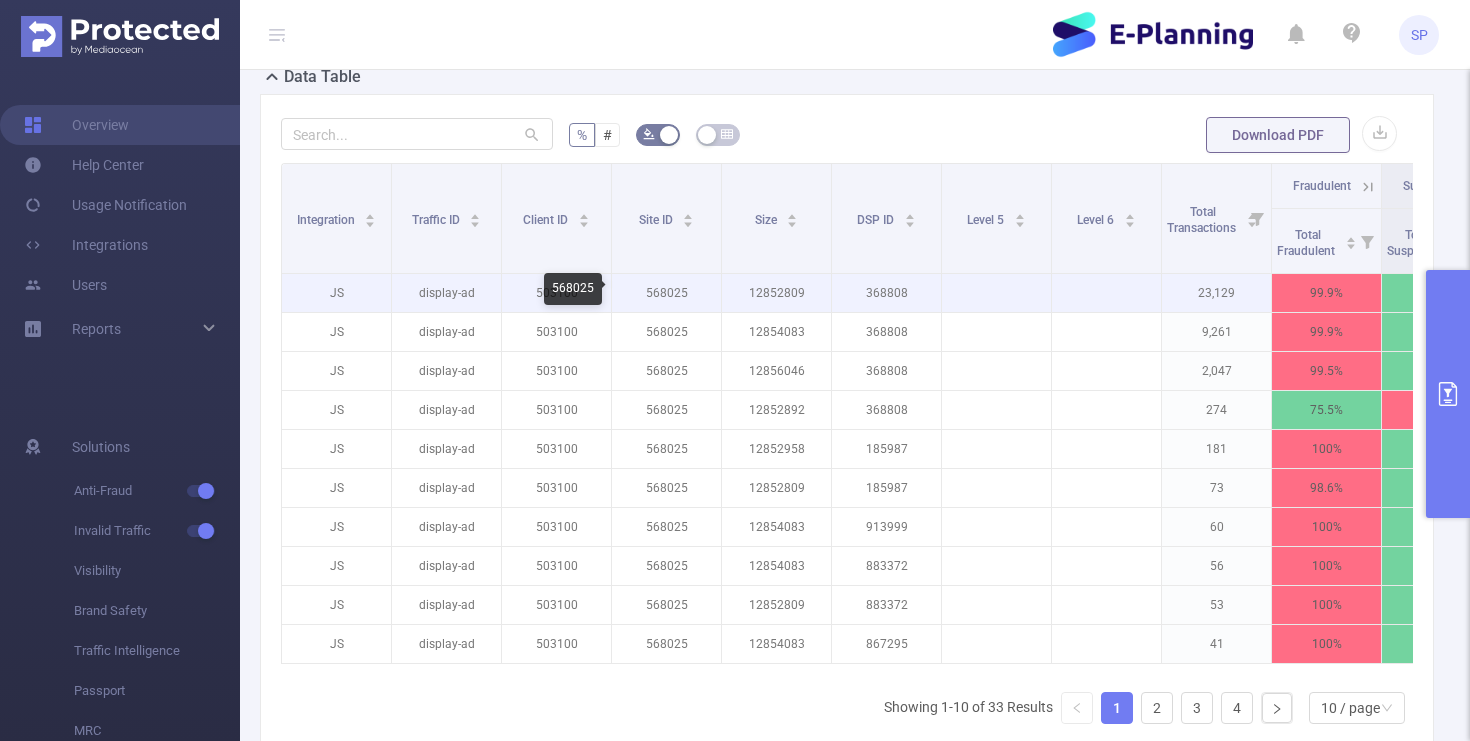 click on "568025" at bounding box center [666, 293] 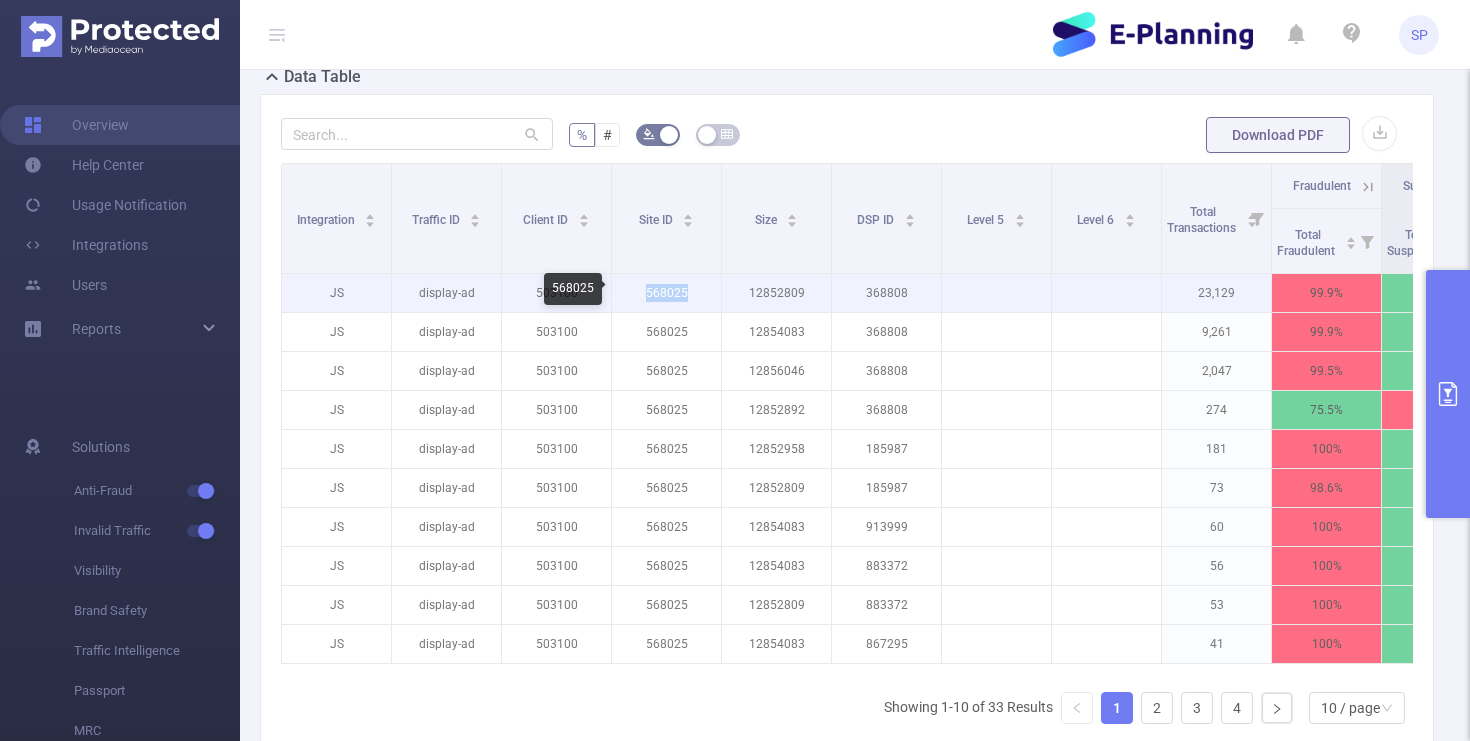 click on "568025" at bounding box center (666, 293) 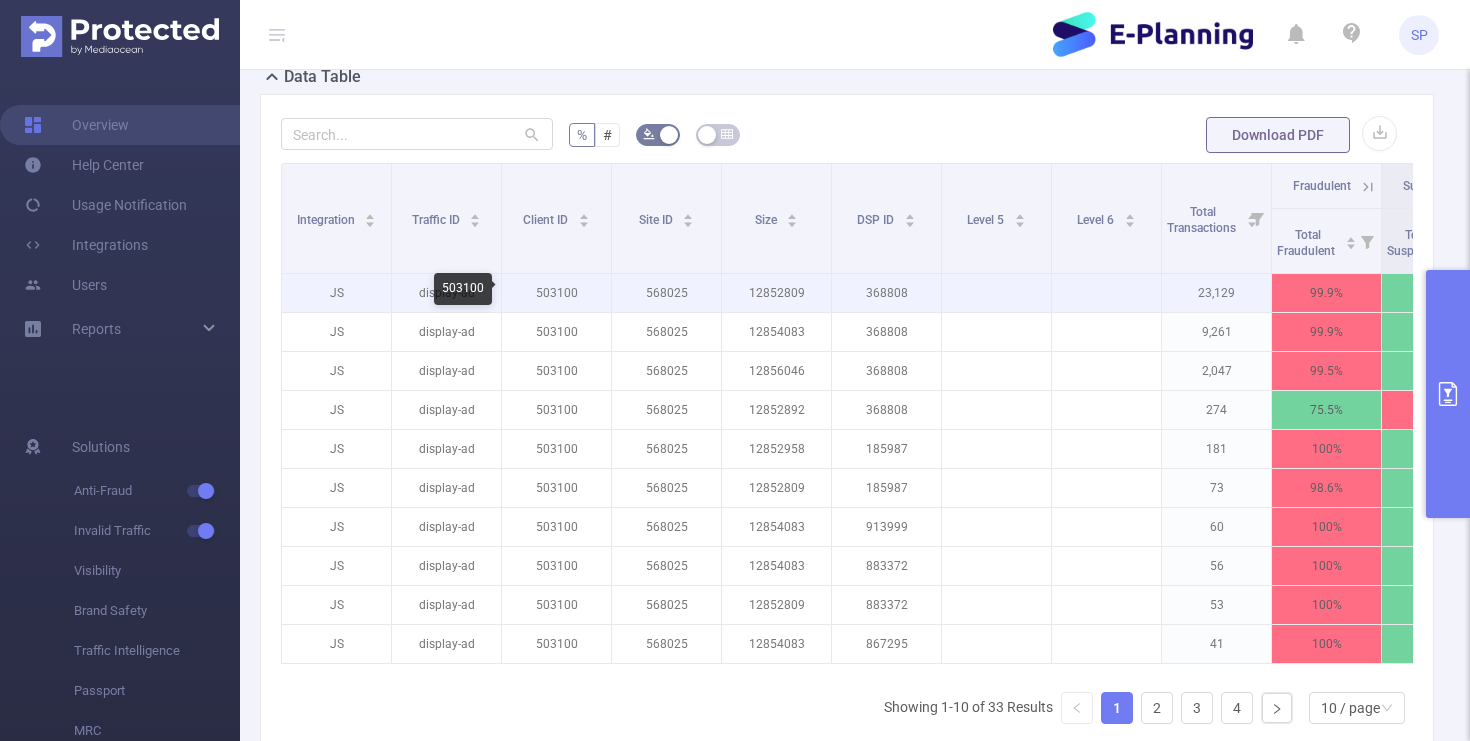 click on "503100" at bounding box center [556, 293] 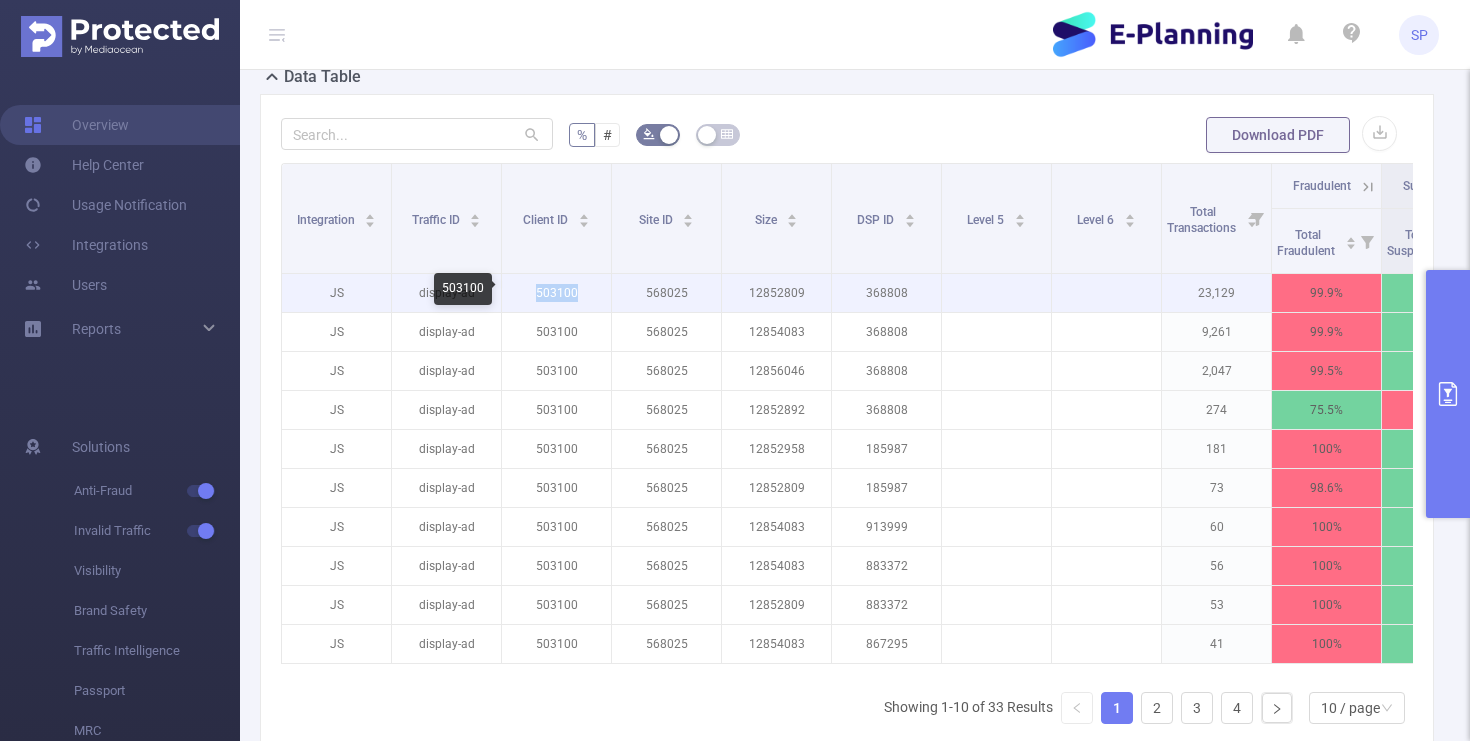 click on "503100" at bounding box center [556, 293] 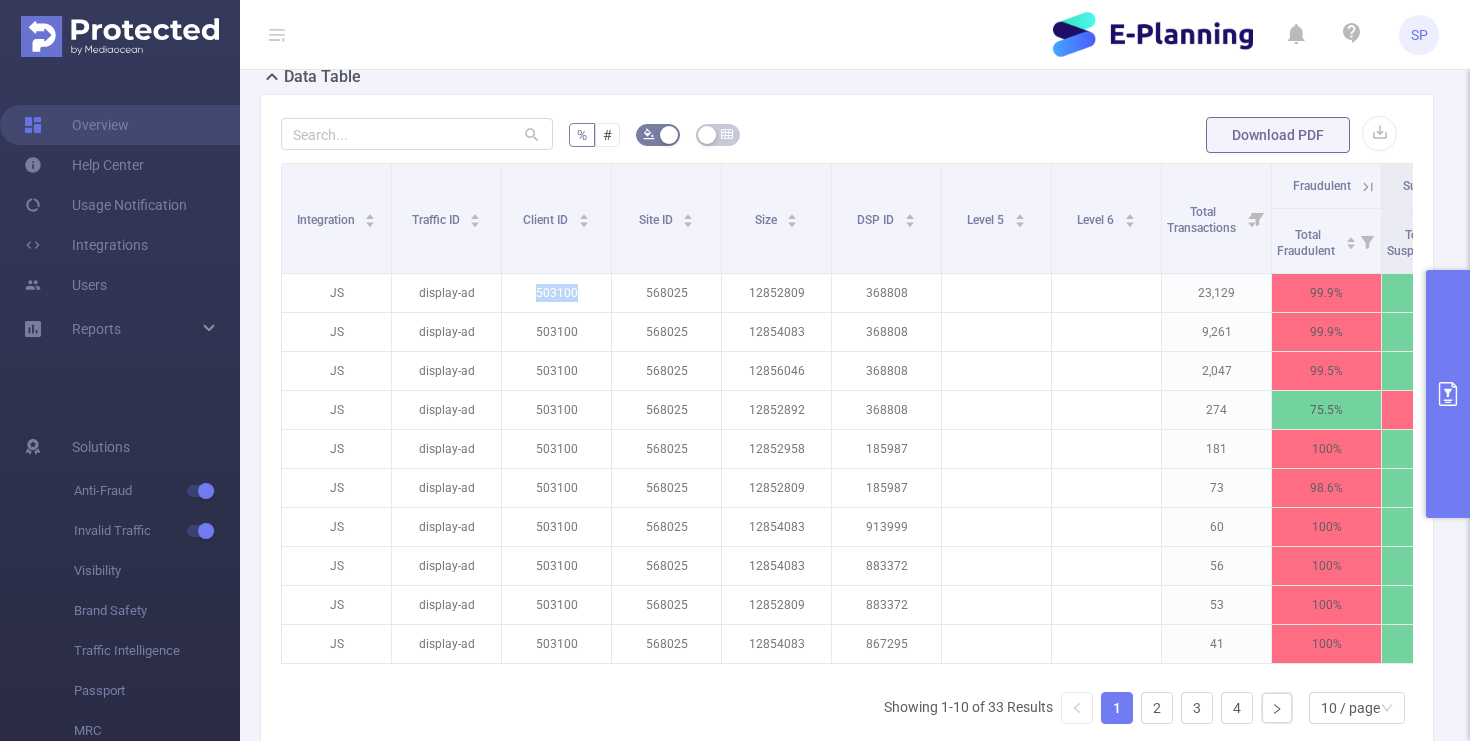 copy on "503100" 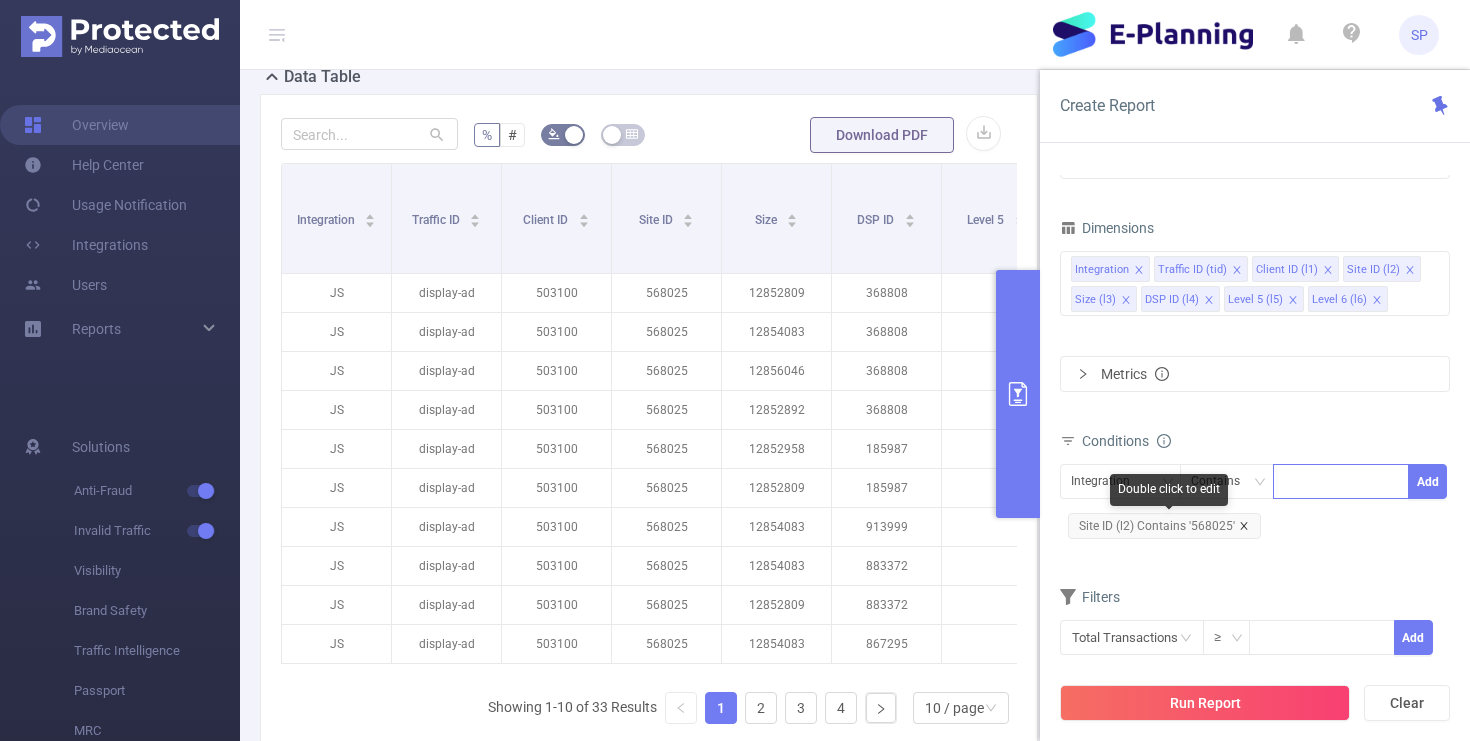 click 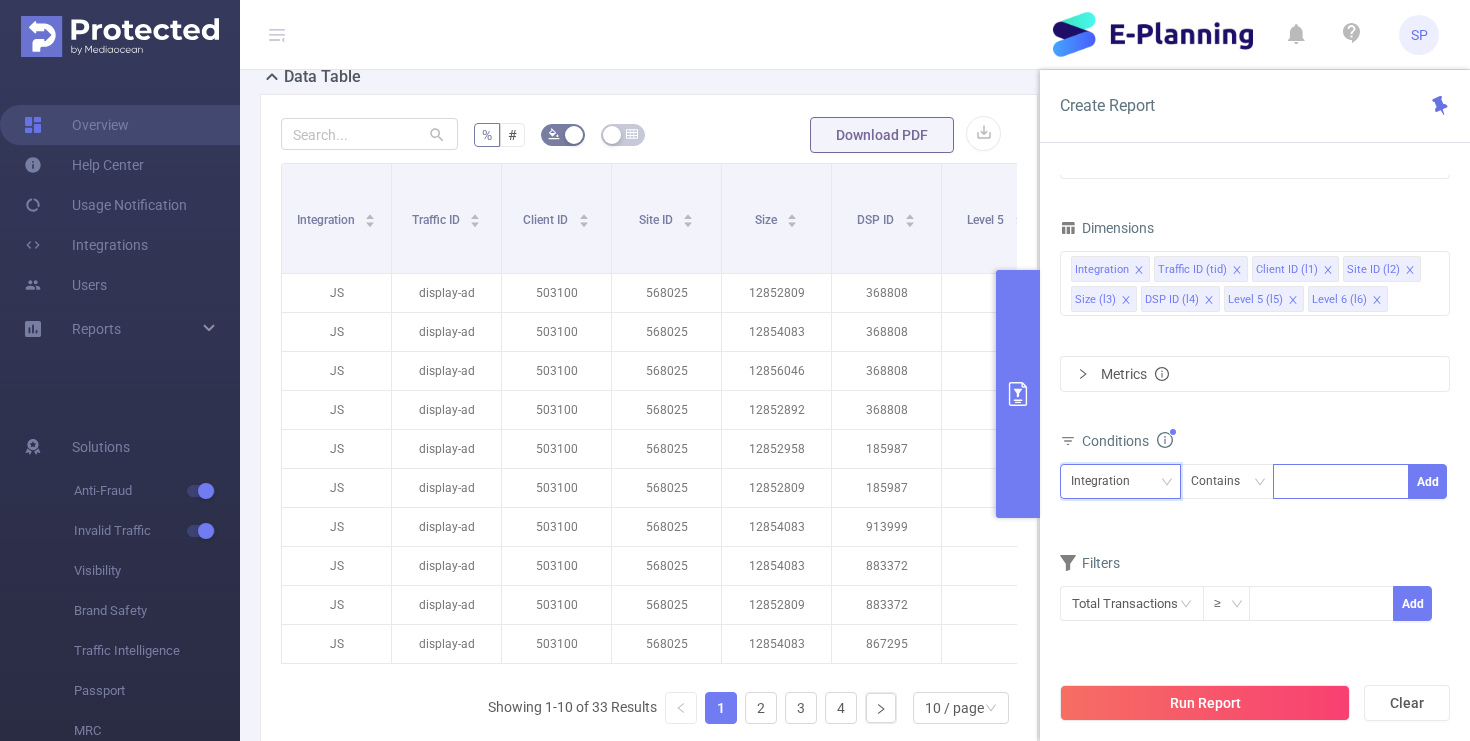 click on "Integration" at bounding box center [1107, 481] 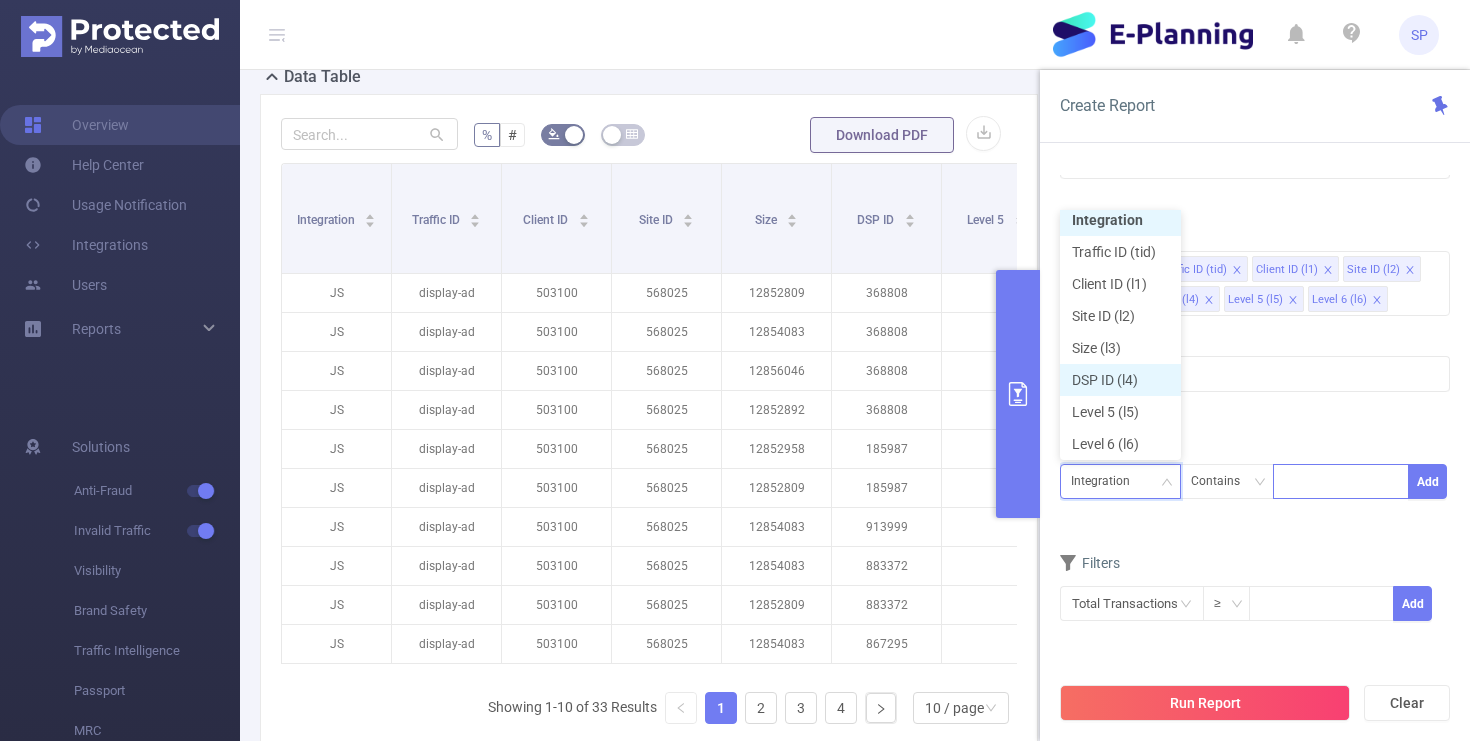 scroll, scrollTop: 10, scrollLeft: 0, axis: vertical 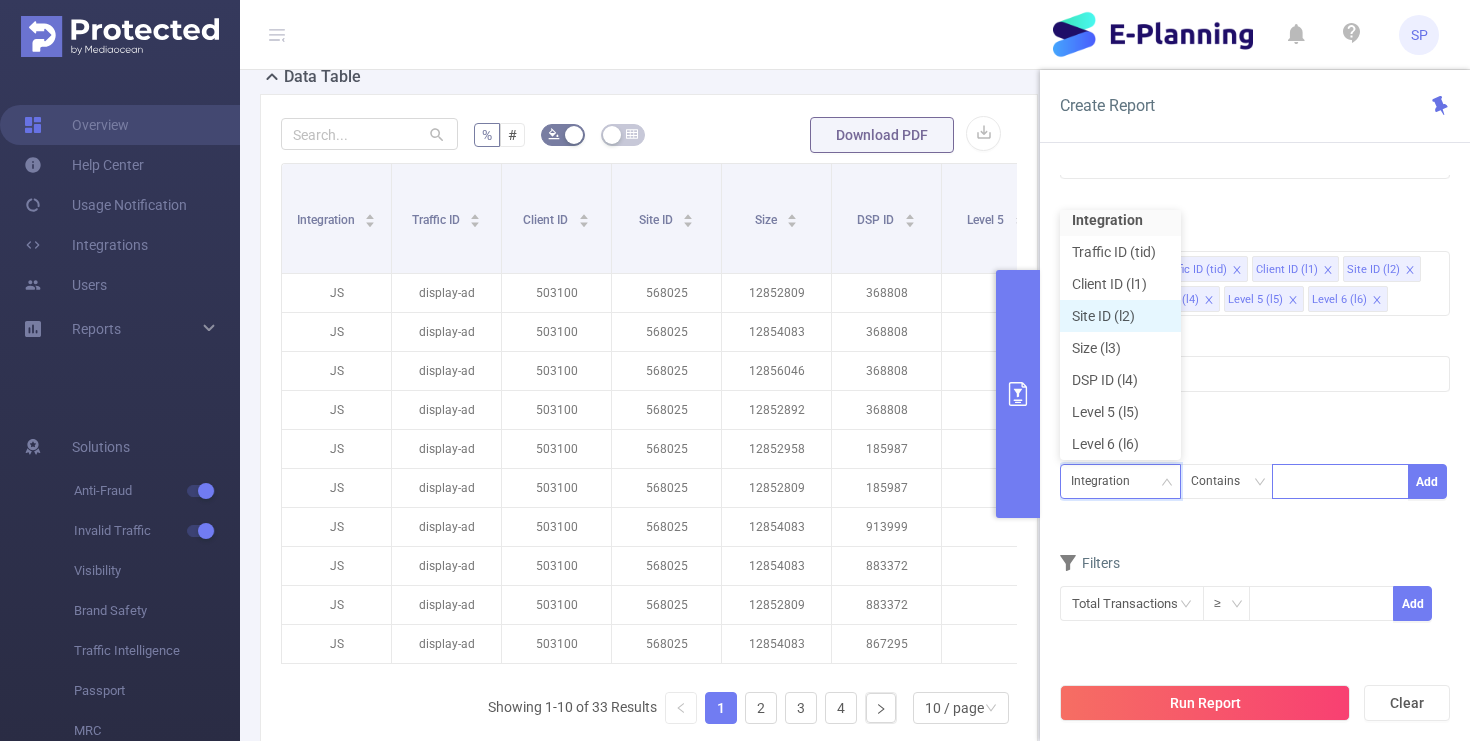 click on "Site ID (l2)" at bounding box center [1120, 316] 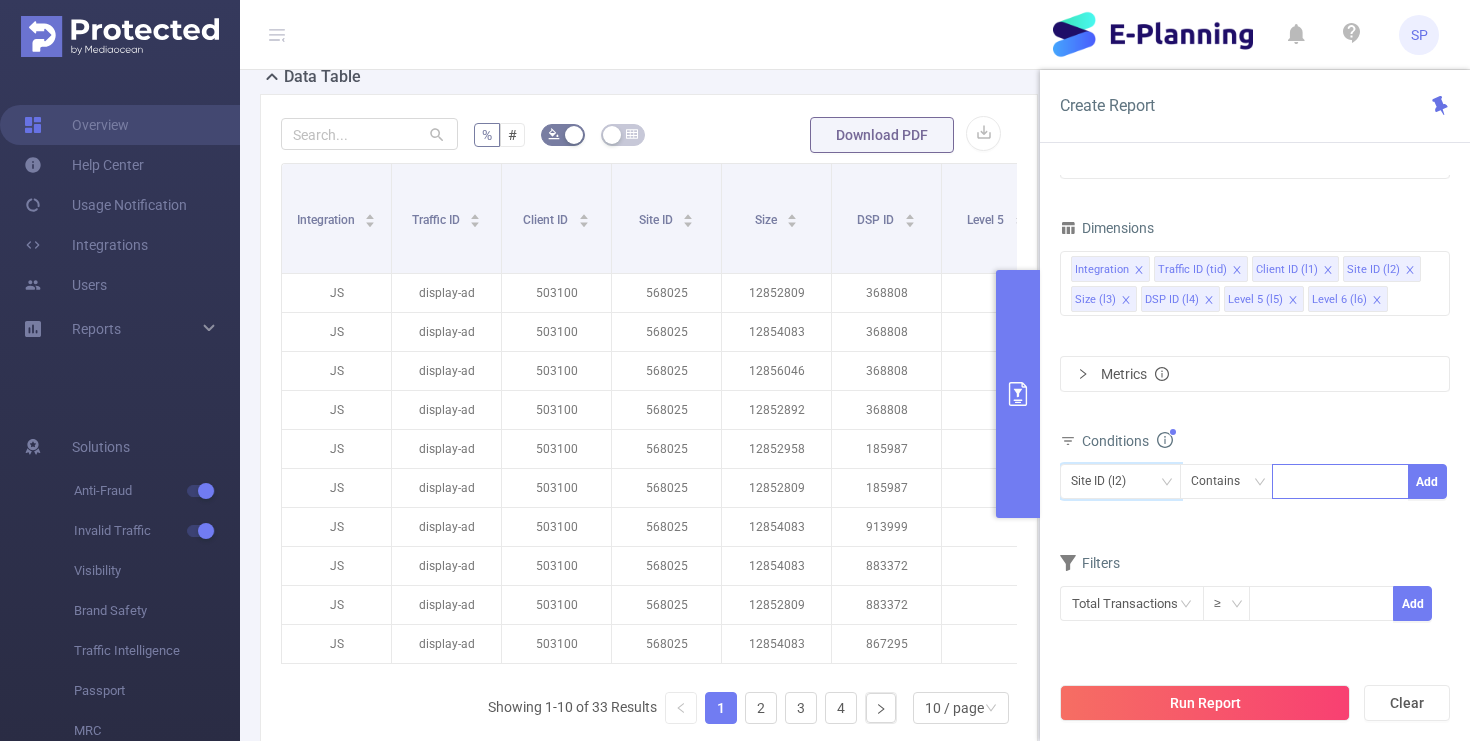click at bounding box center [1340, 481] 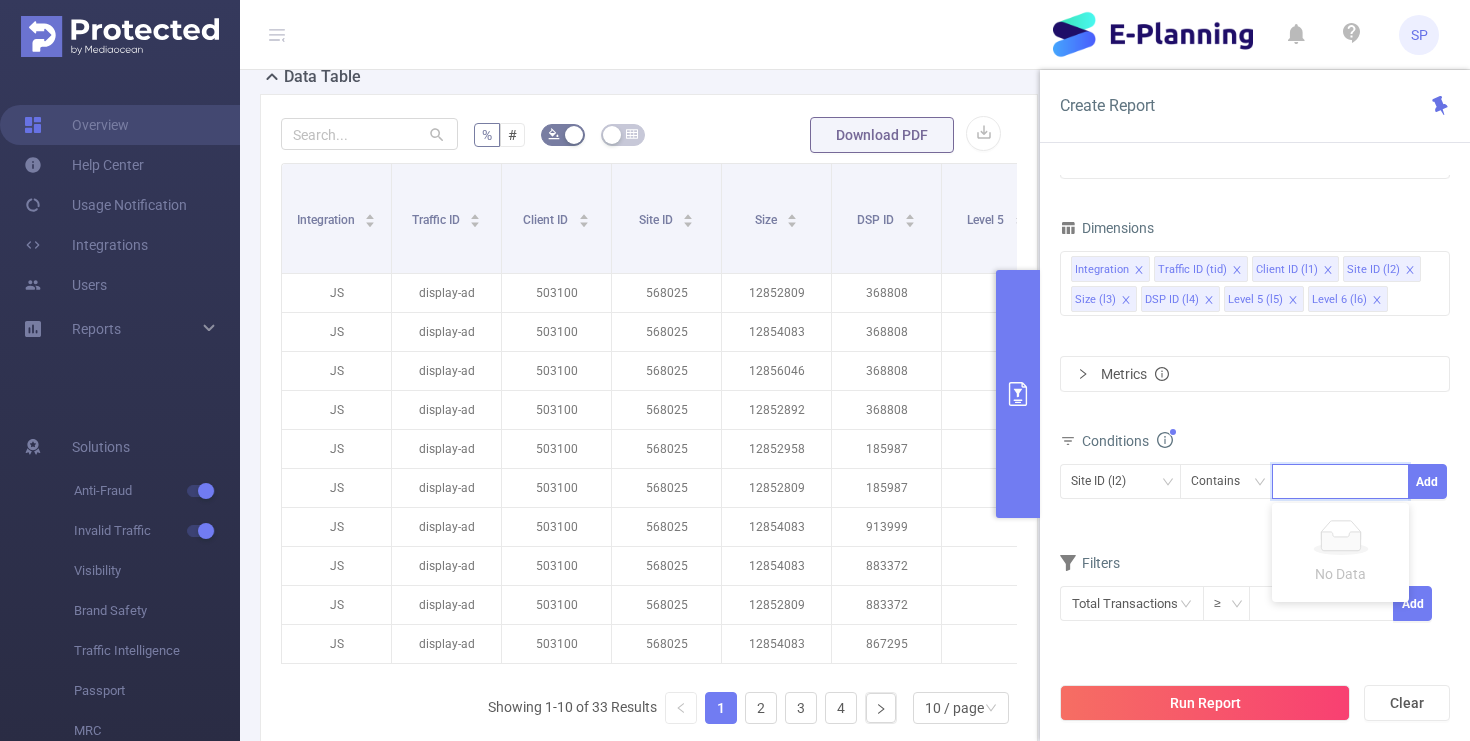 paste on "930639" 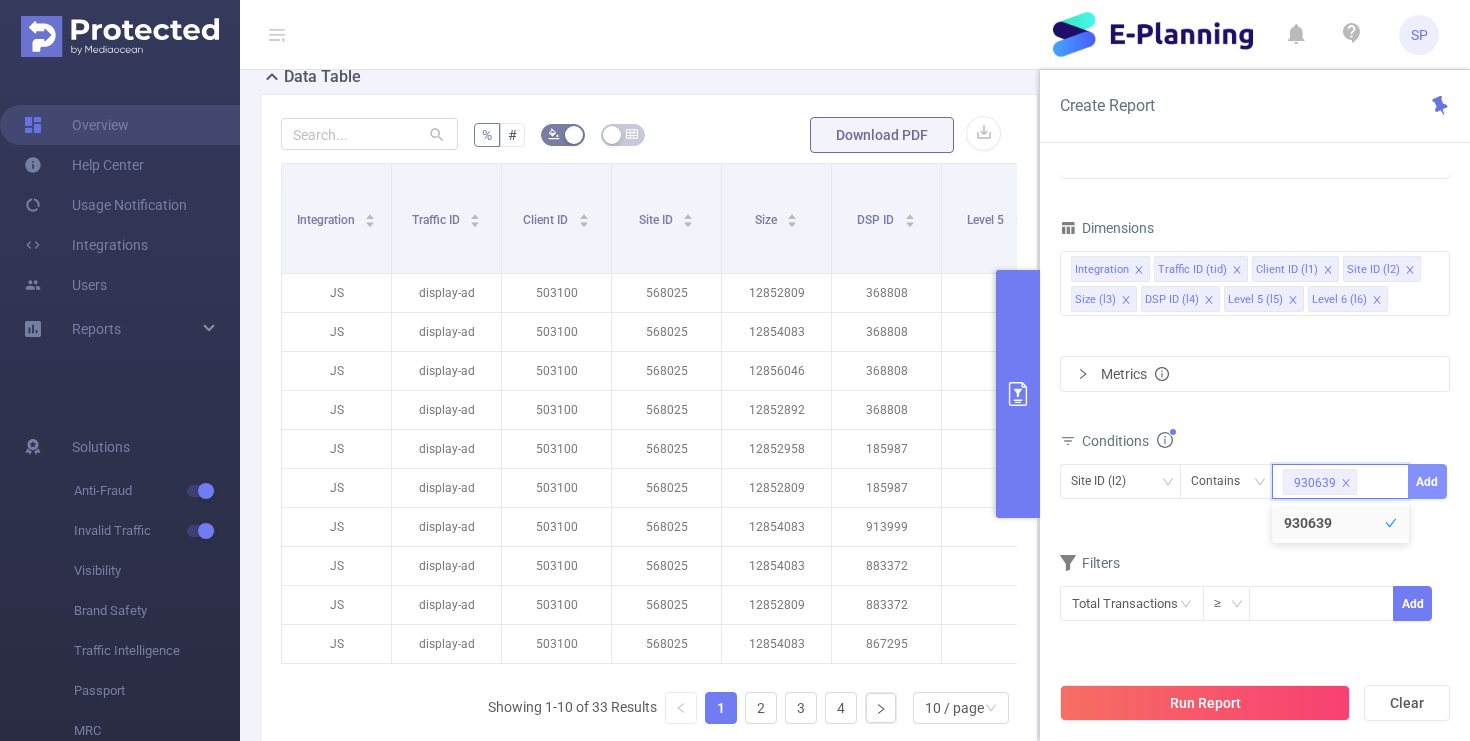 click on "Add" at bounding box center (1427, 481) 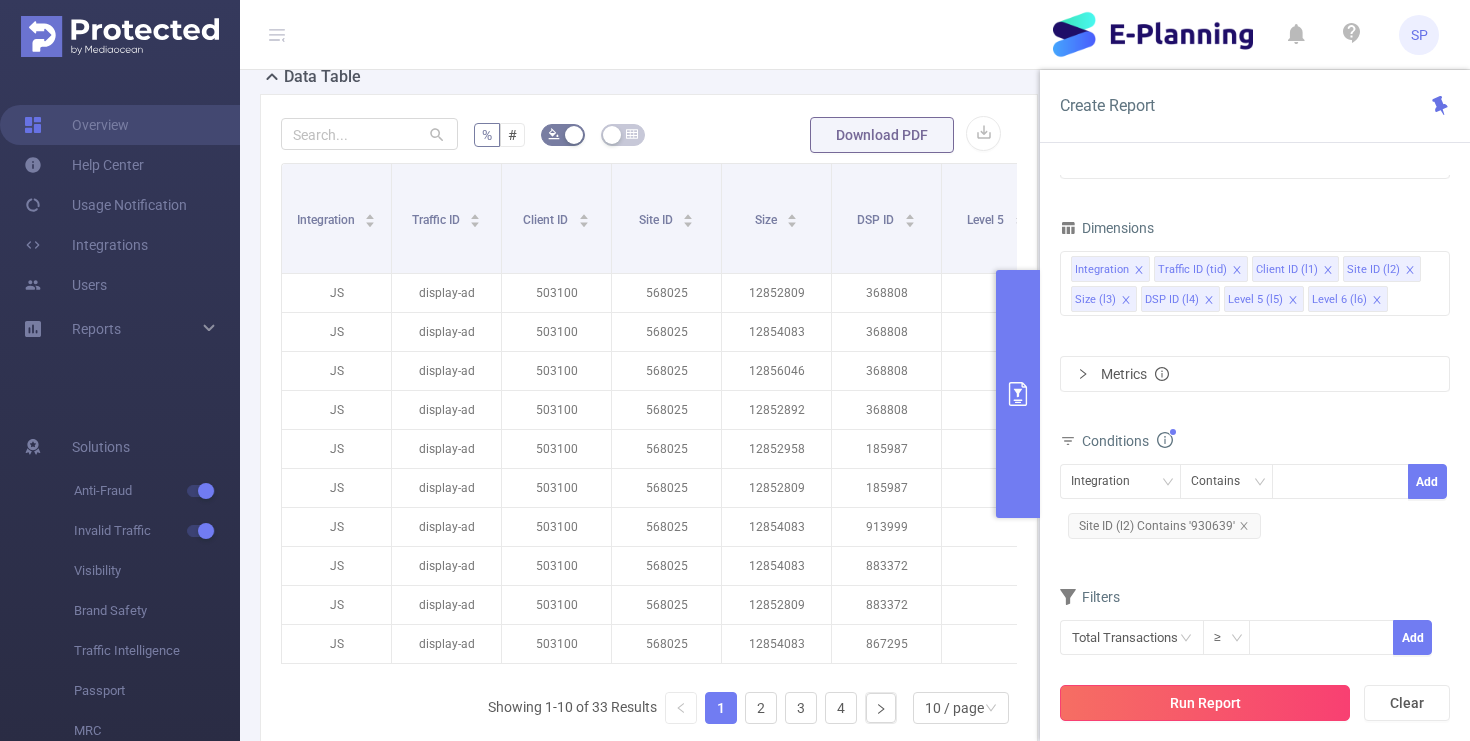 click on "Run Report" at bounding box center [1205, 703] 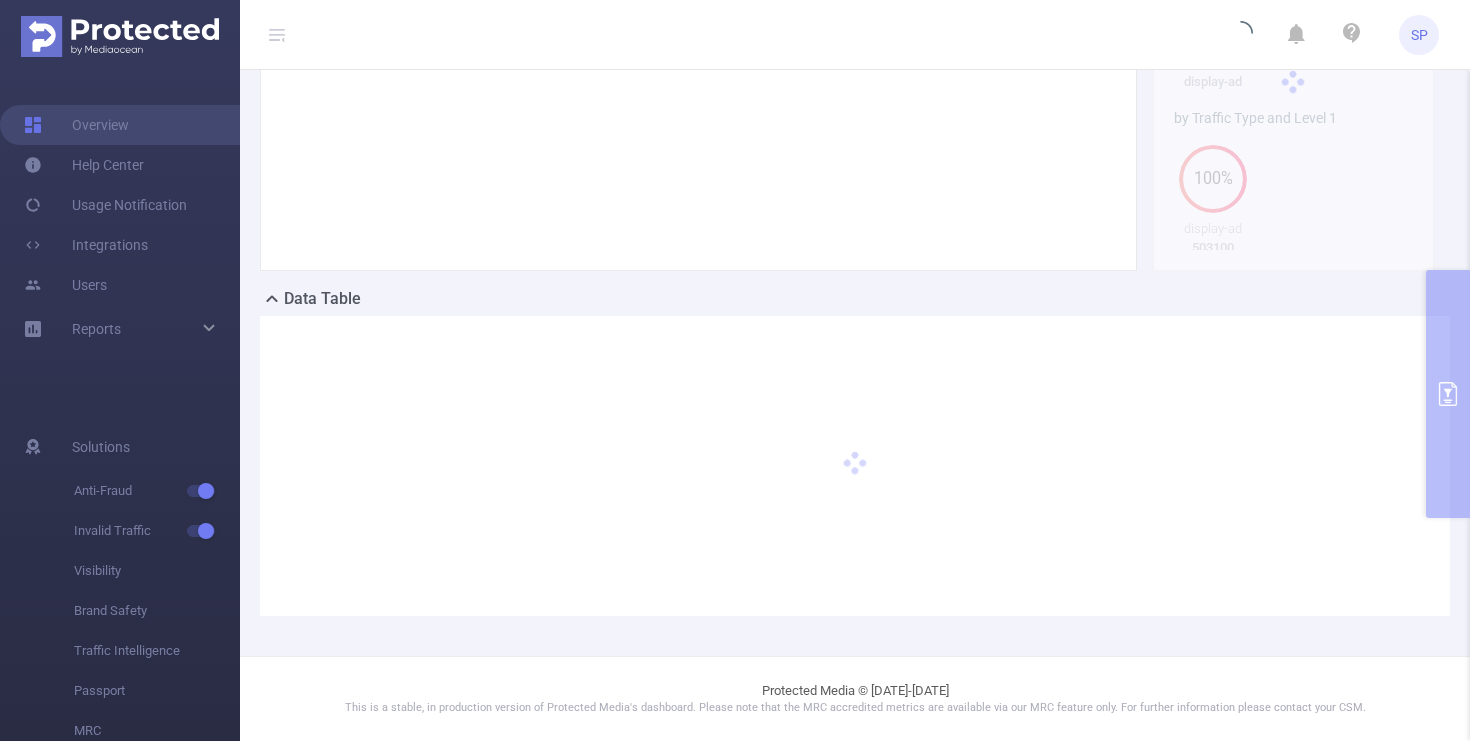 scroll, scrollTop: 266, scrollLeft: 0, axis: vertical 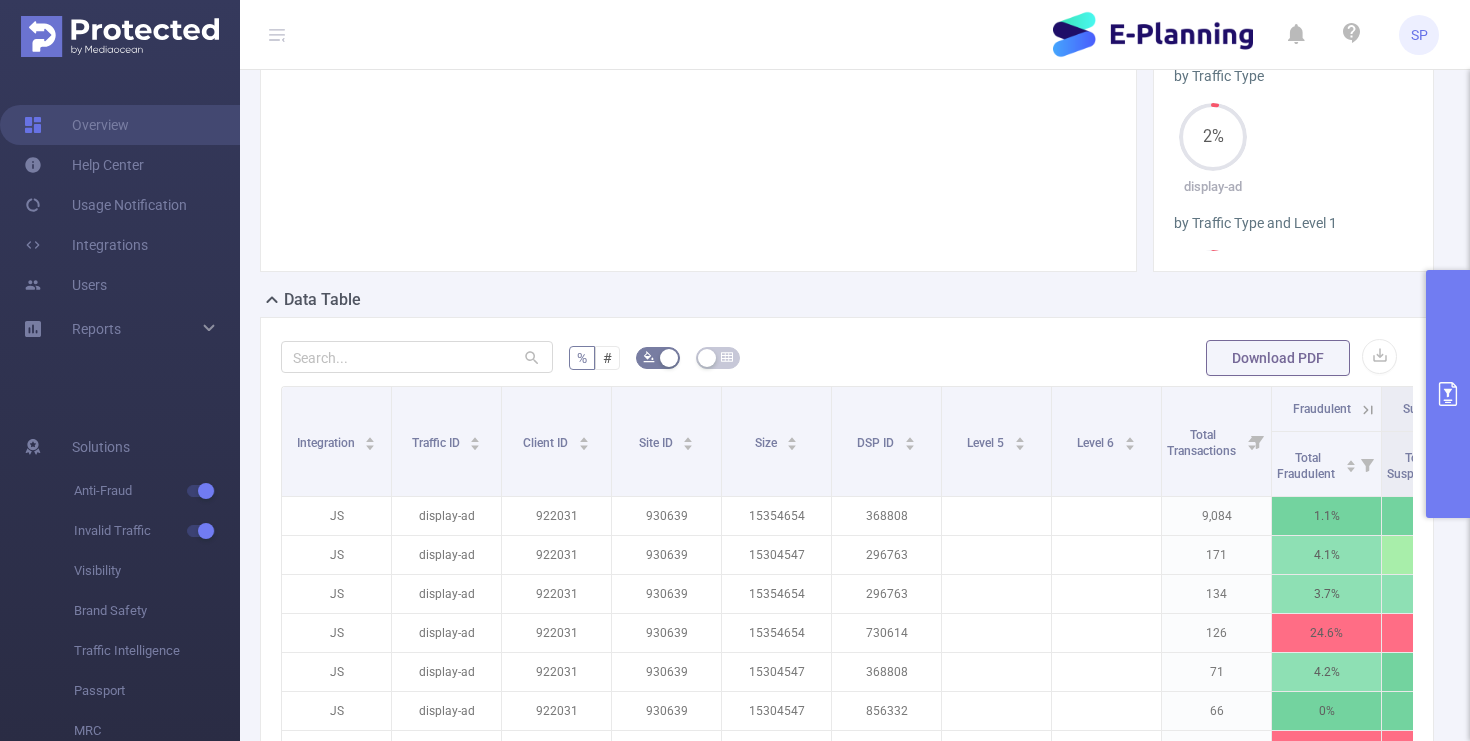 click at bounding box center (1448, 394) 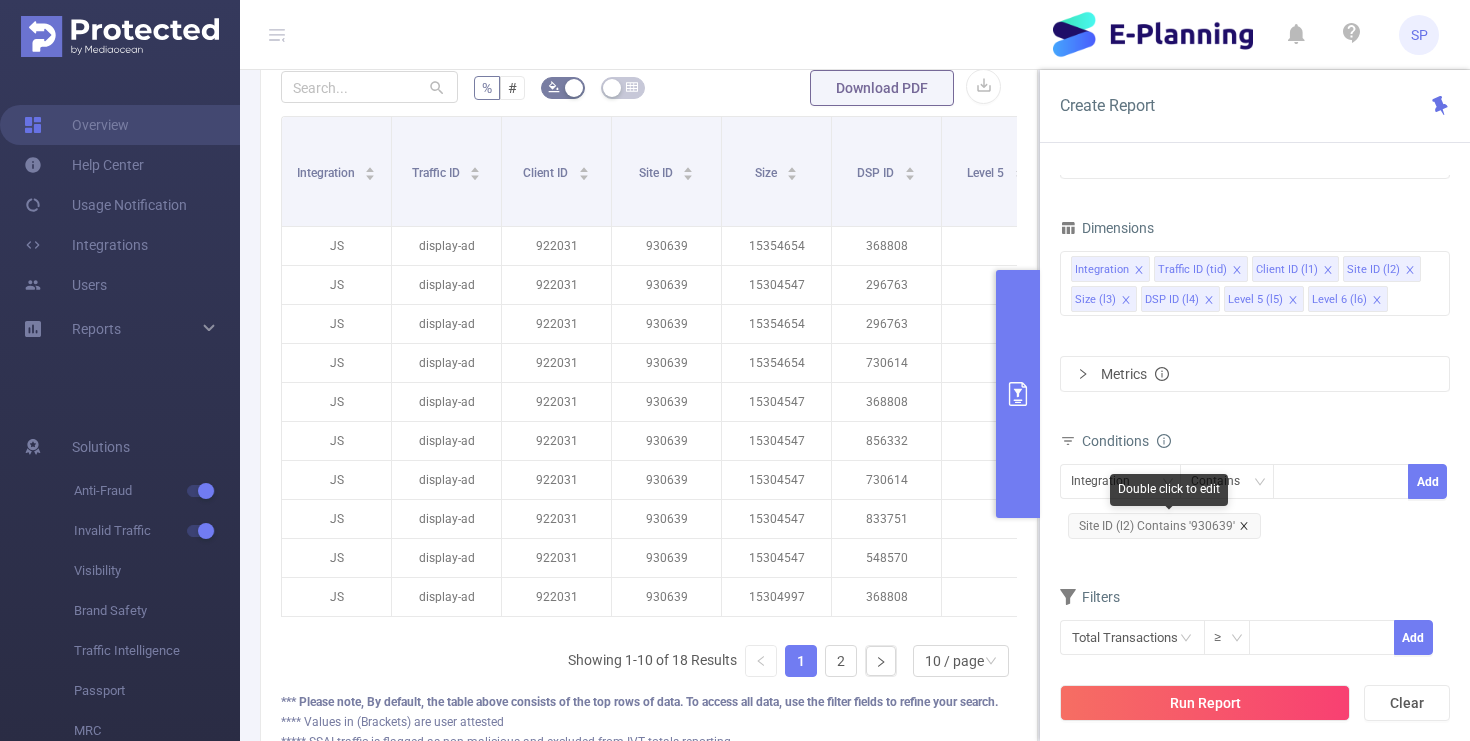 click 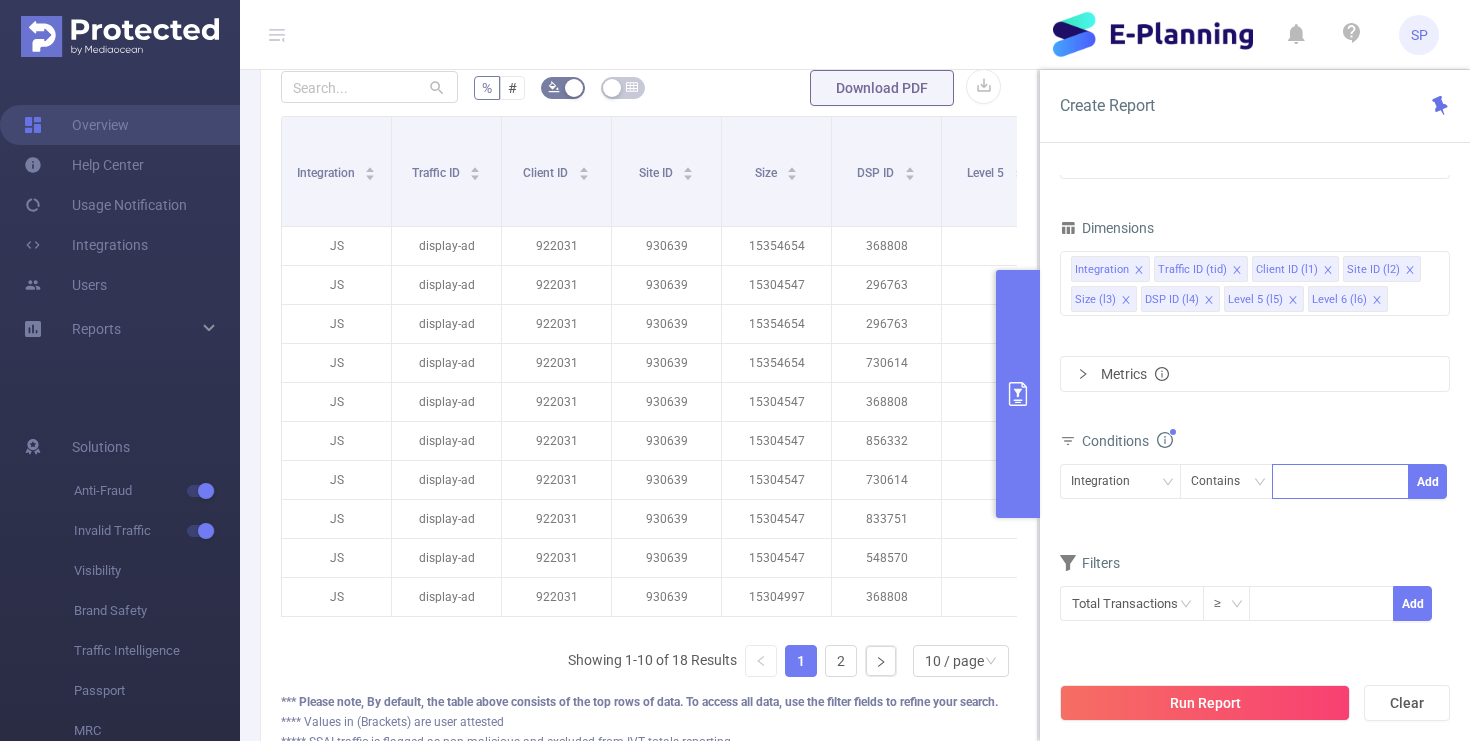 click at bounding box center (1340, 481) 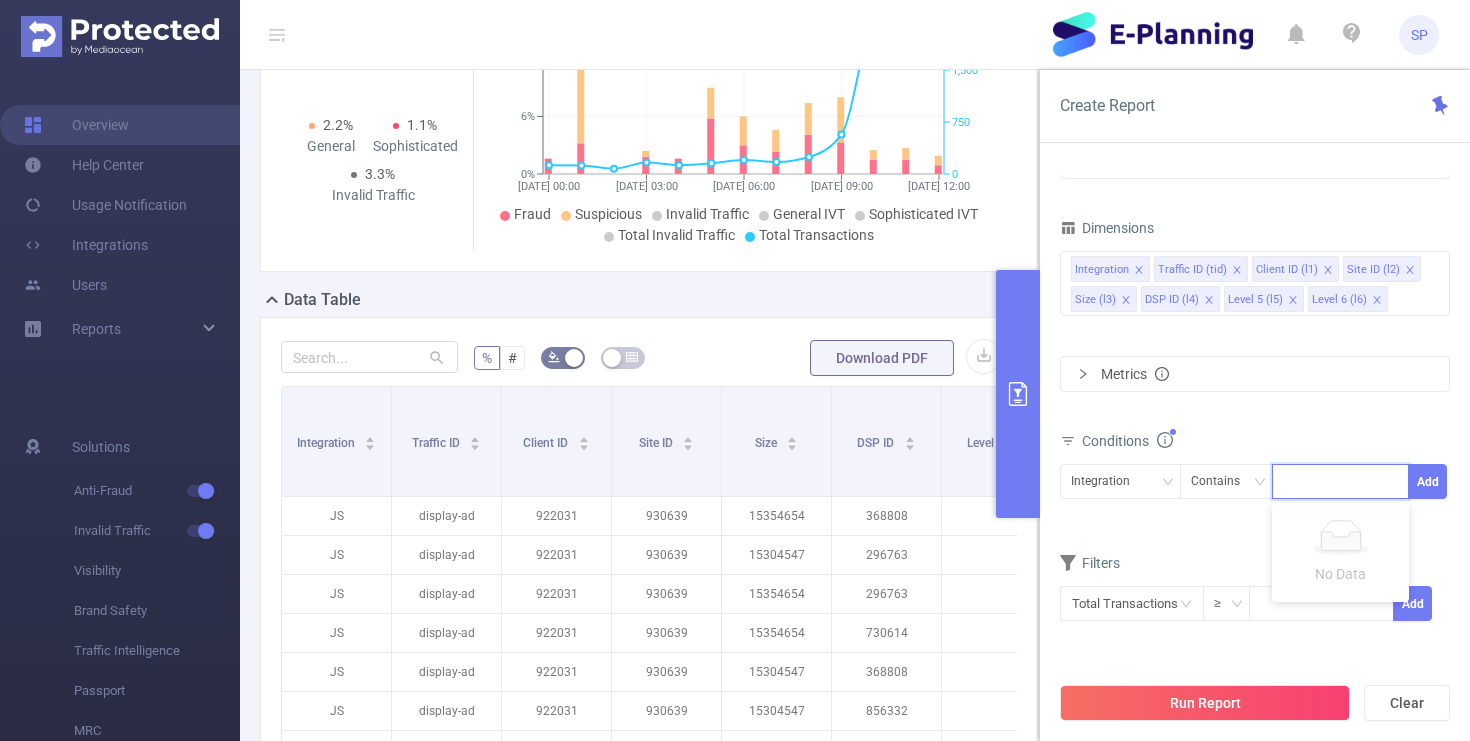 paste on "568025" 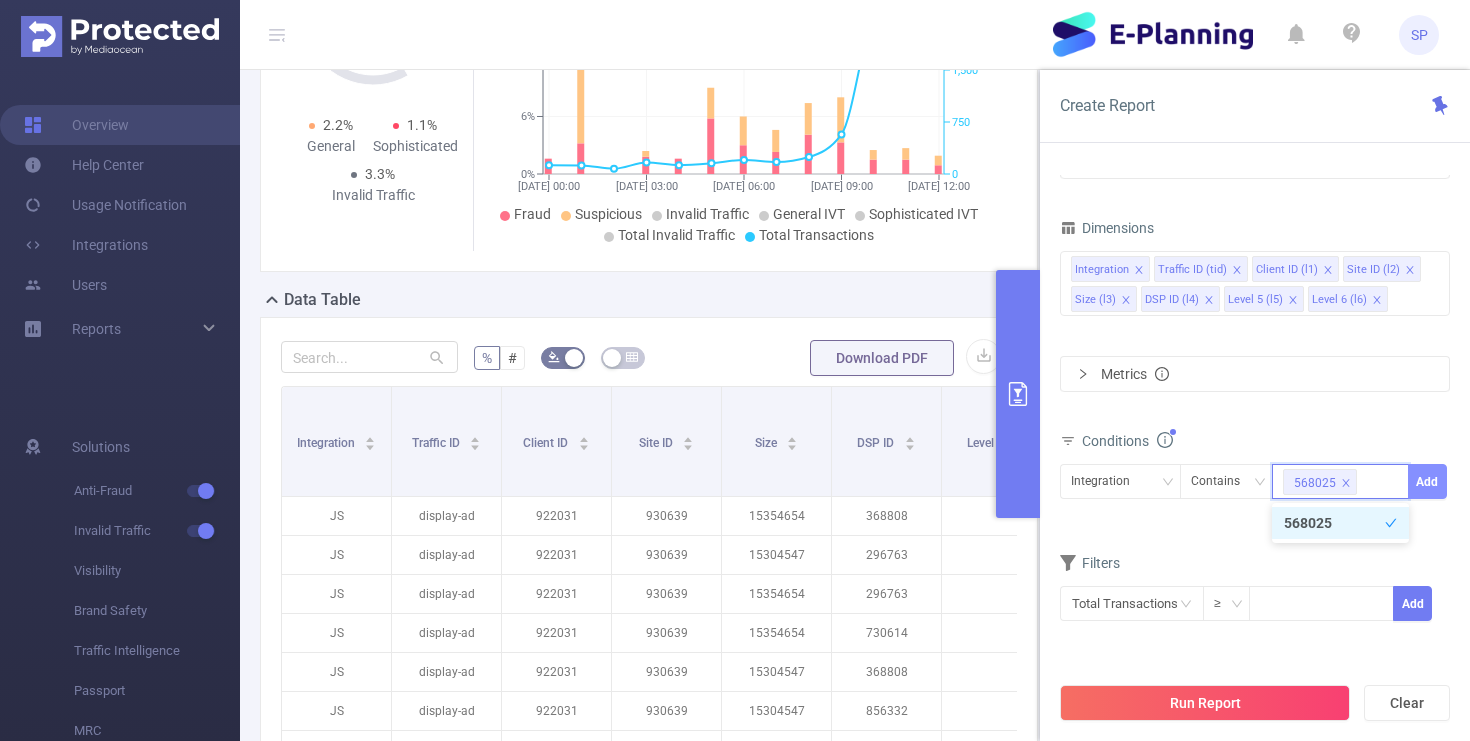 click on "Add" at bounding box center [1427, 481] 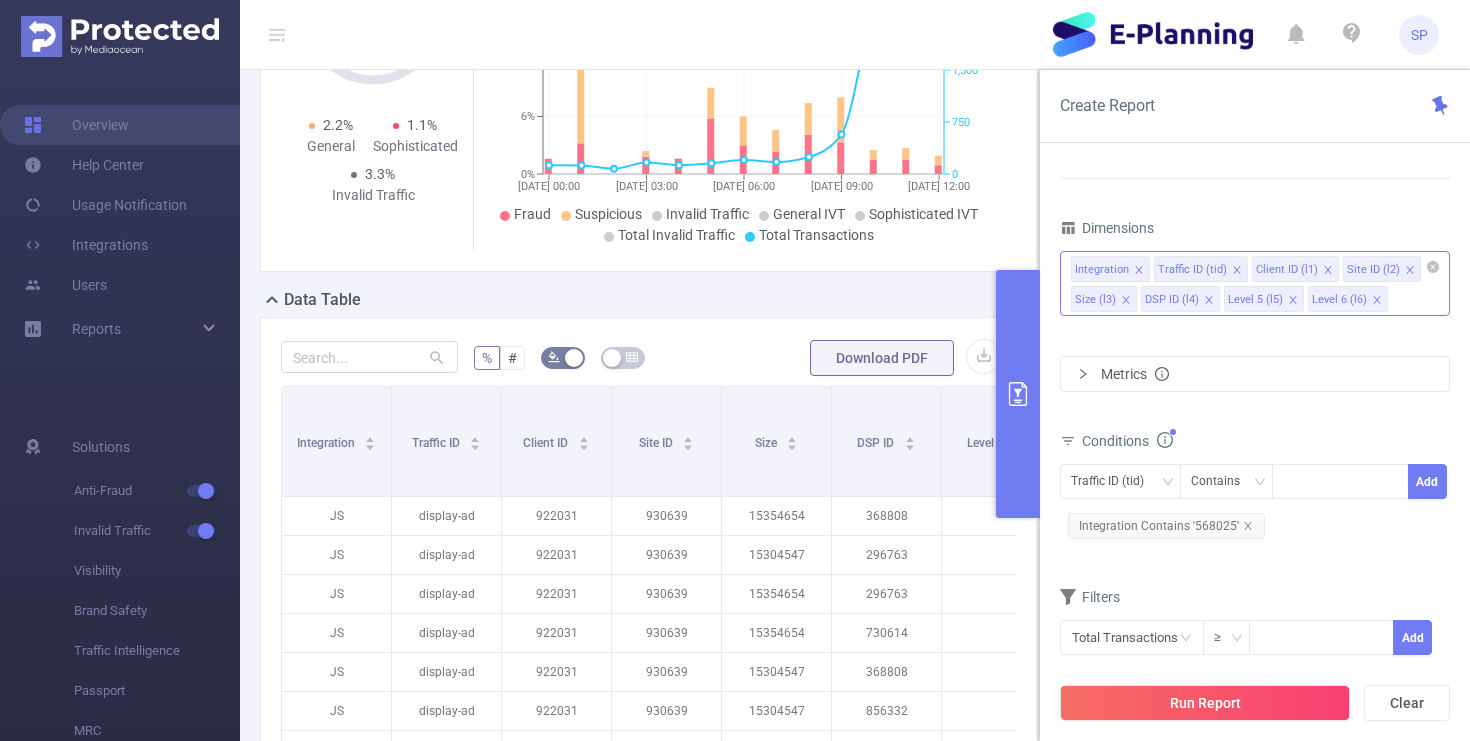 click 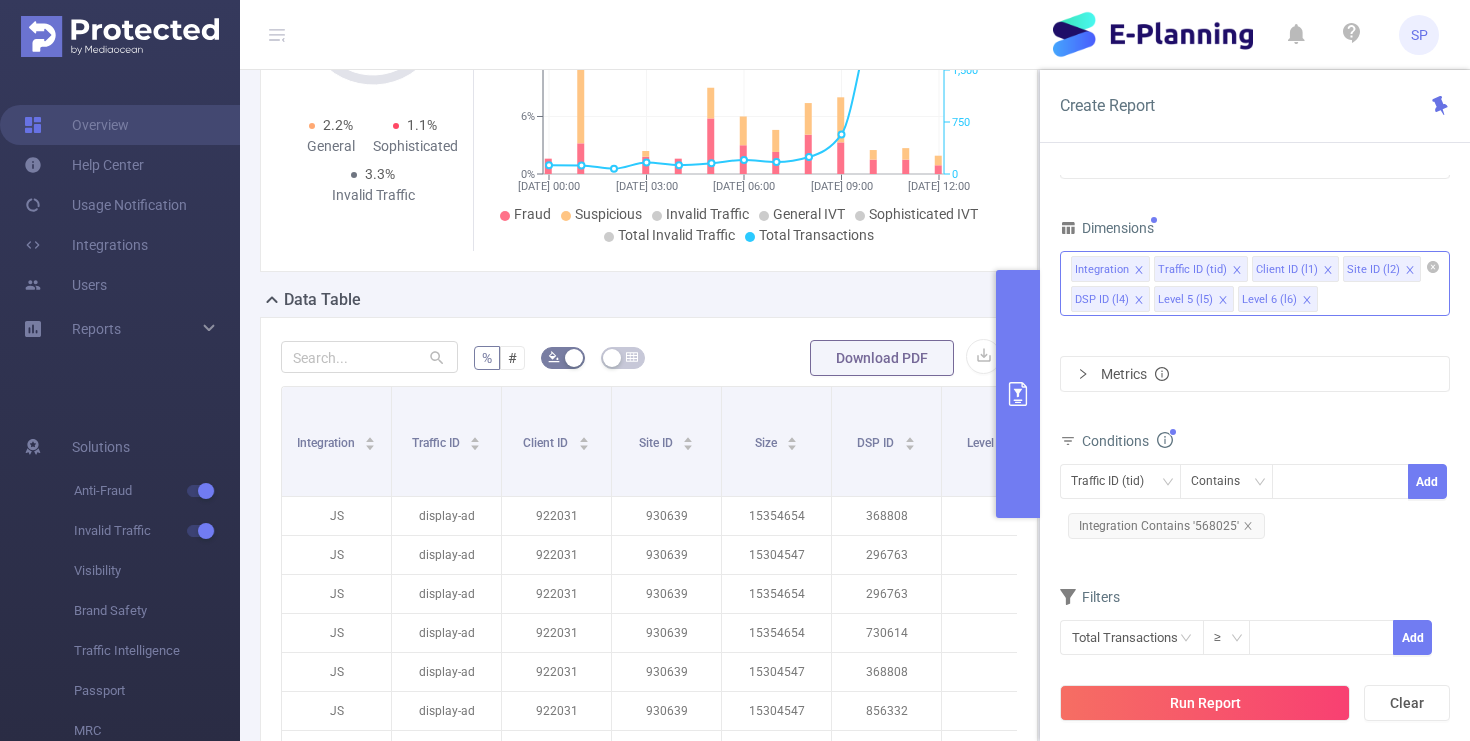 click 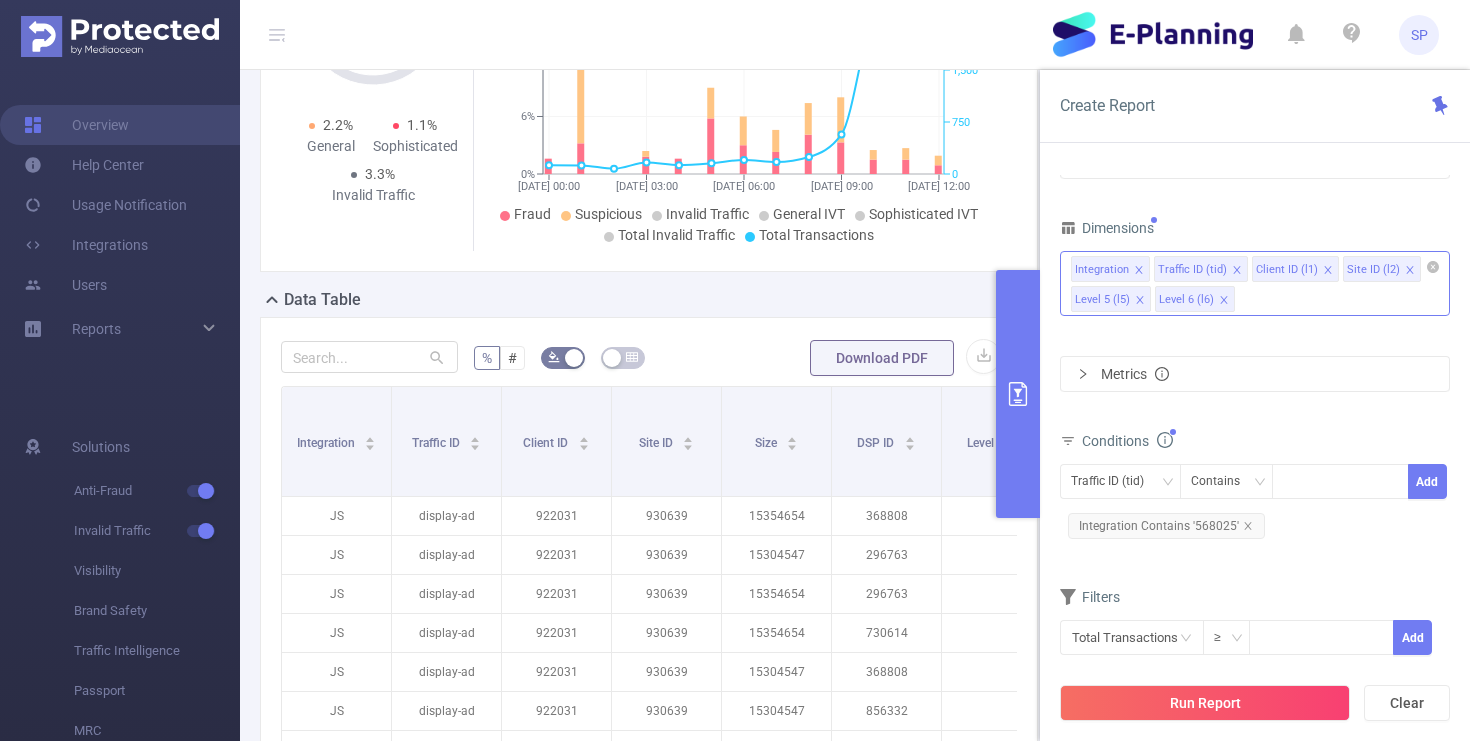 click 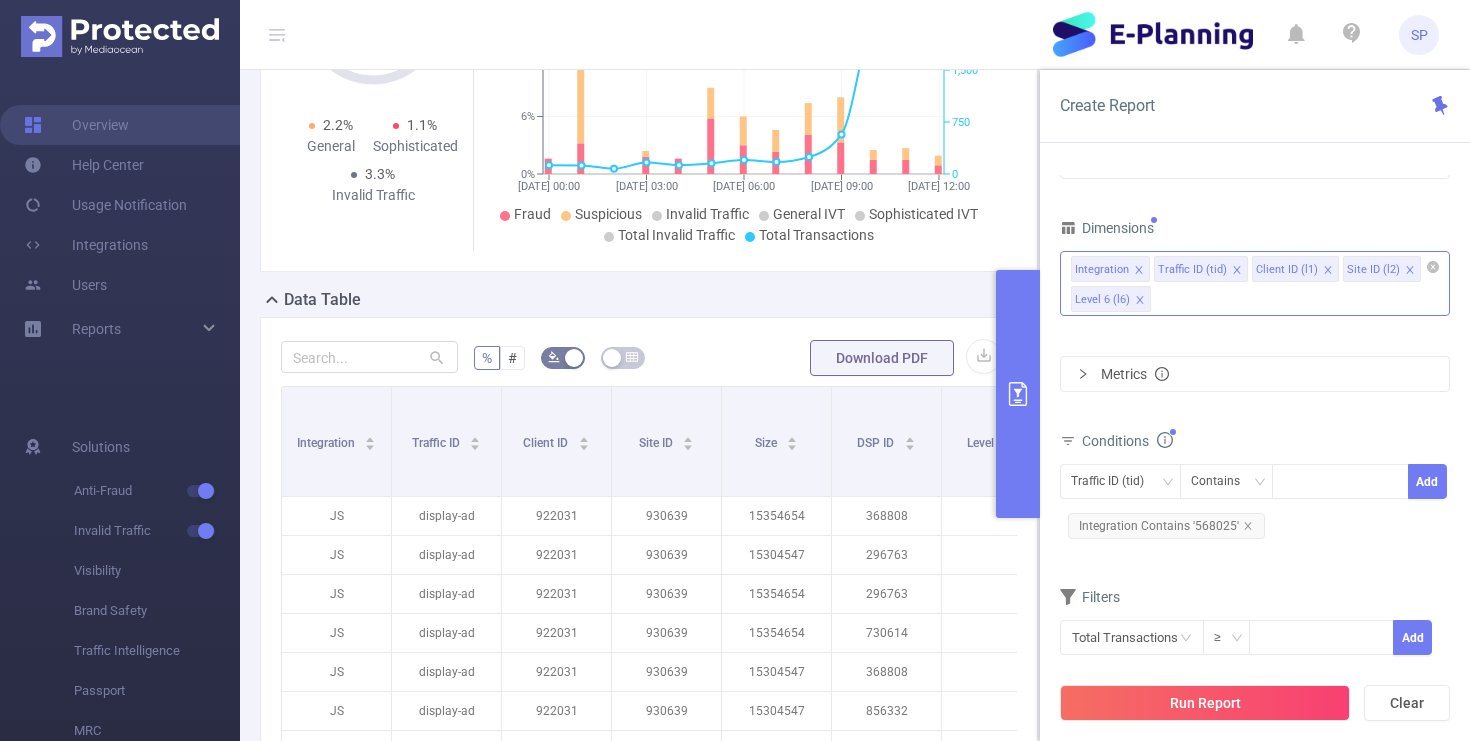 click 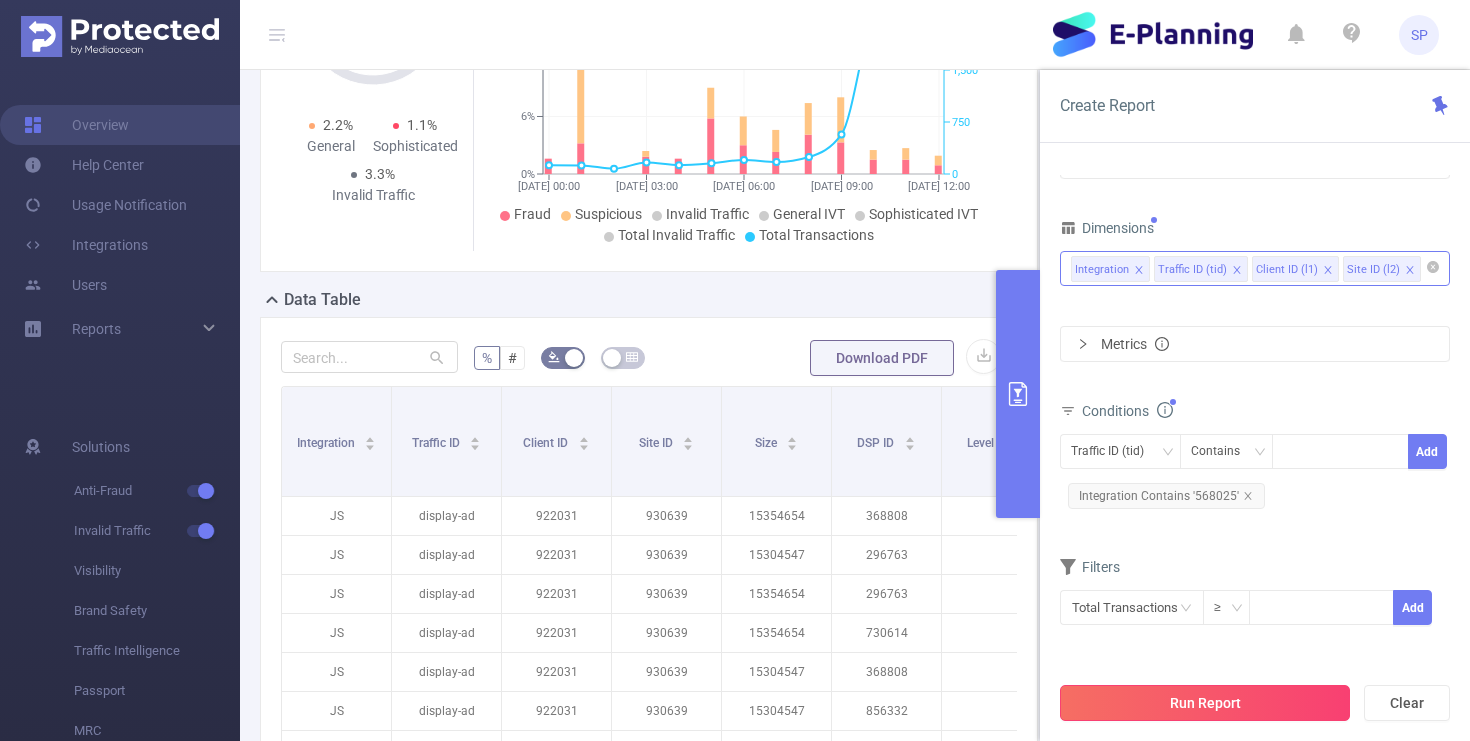 click on "Run Report" at bounding box center [1205, 703] 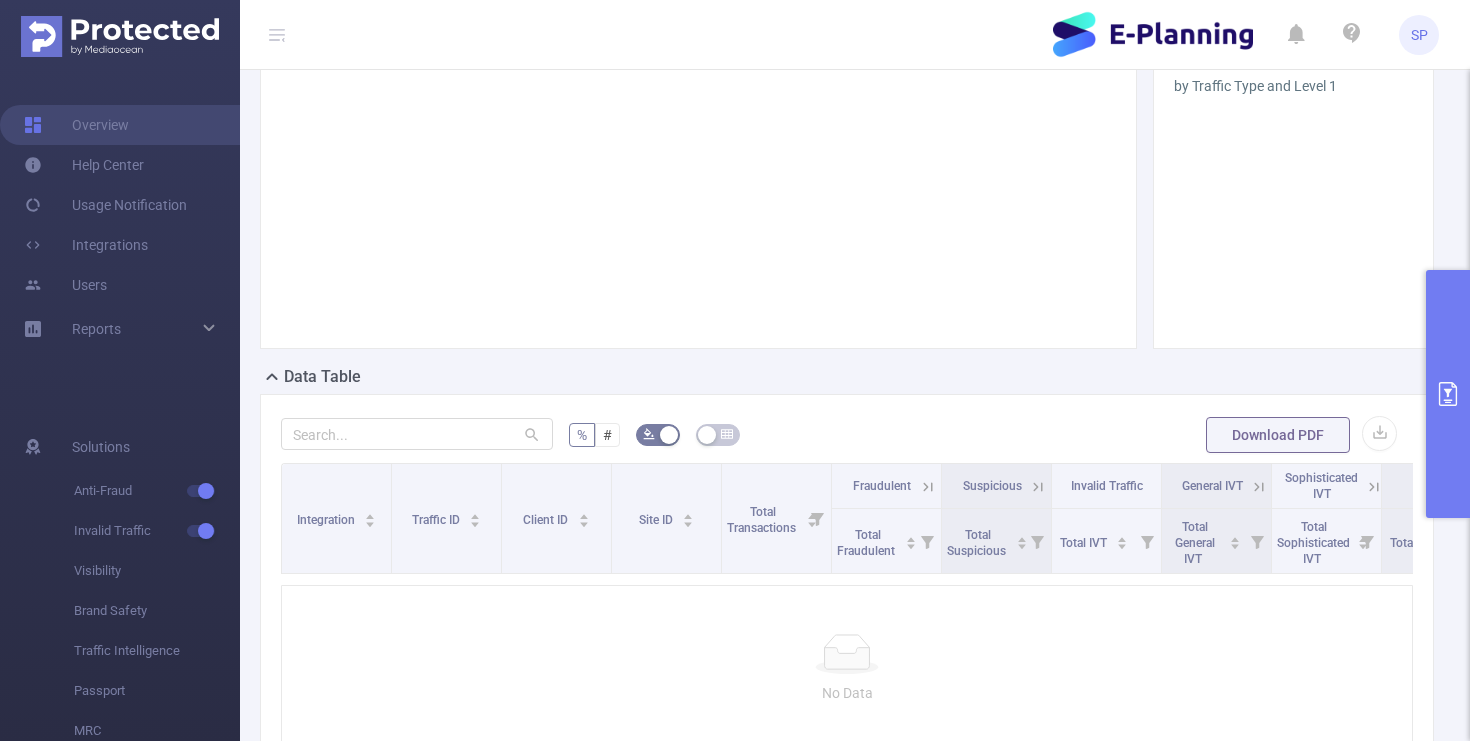 scroll, scrollTop: 217, scrollLeft: 0, axis: vertical 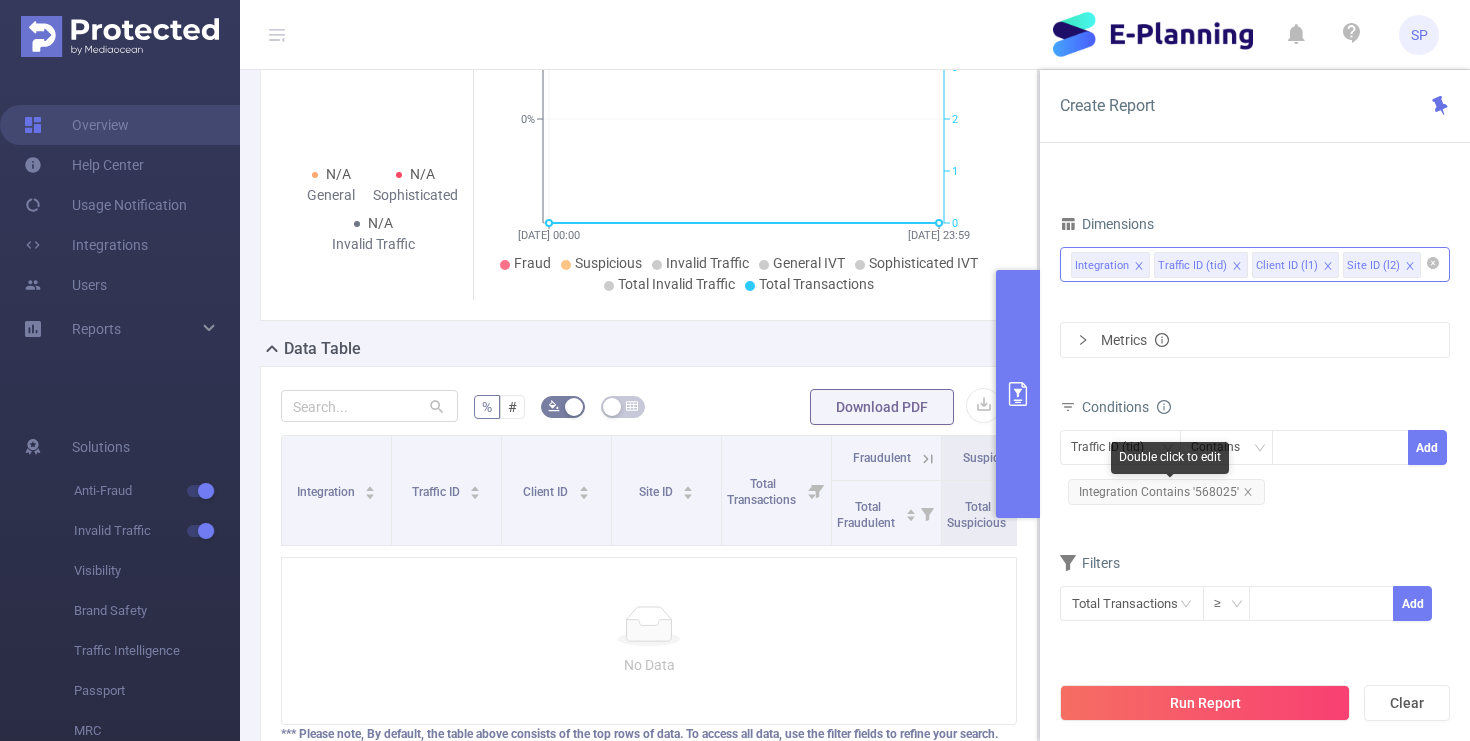 click on "Integration Contains '568025'" at bounding box center [1166, 492] 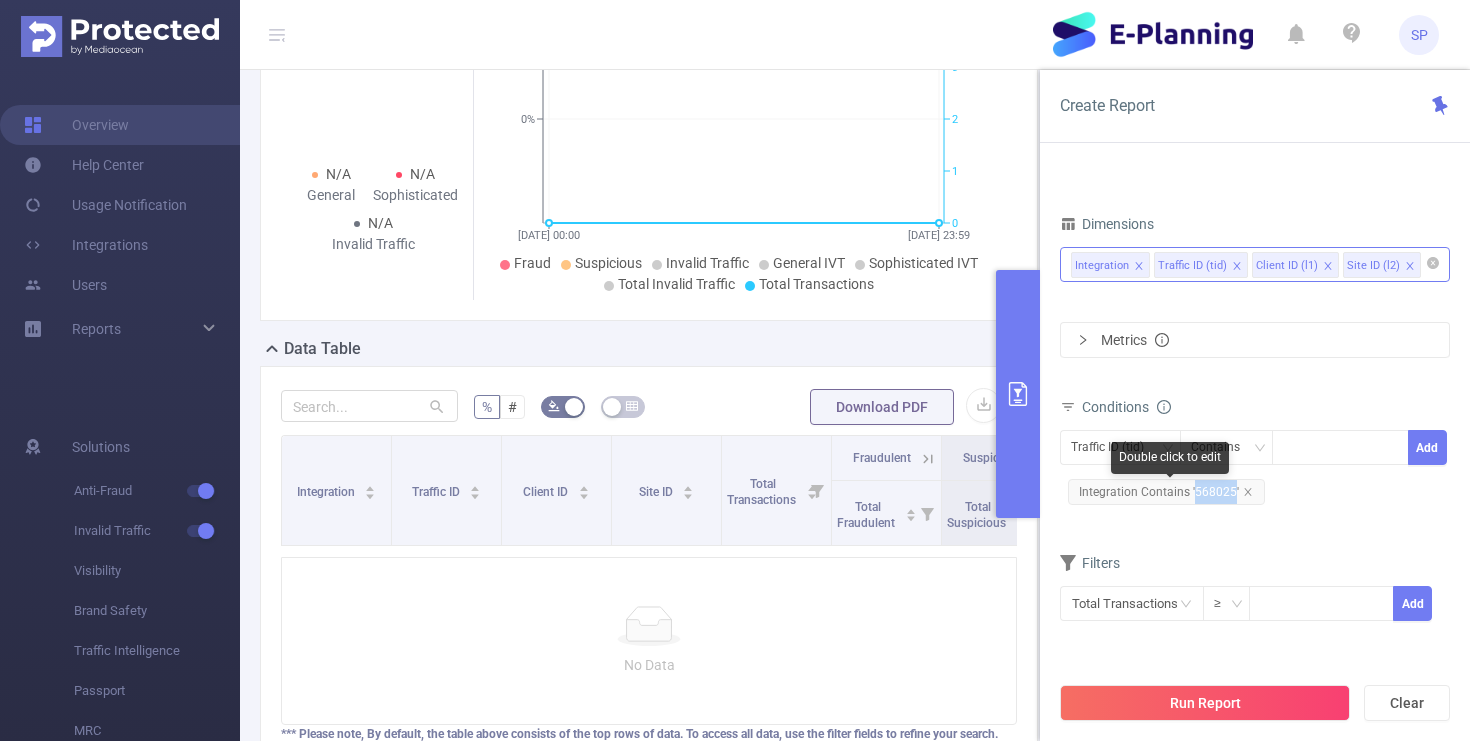 click on "Integration Contains '568025'" at bounding box center (1166, 492) 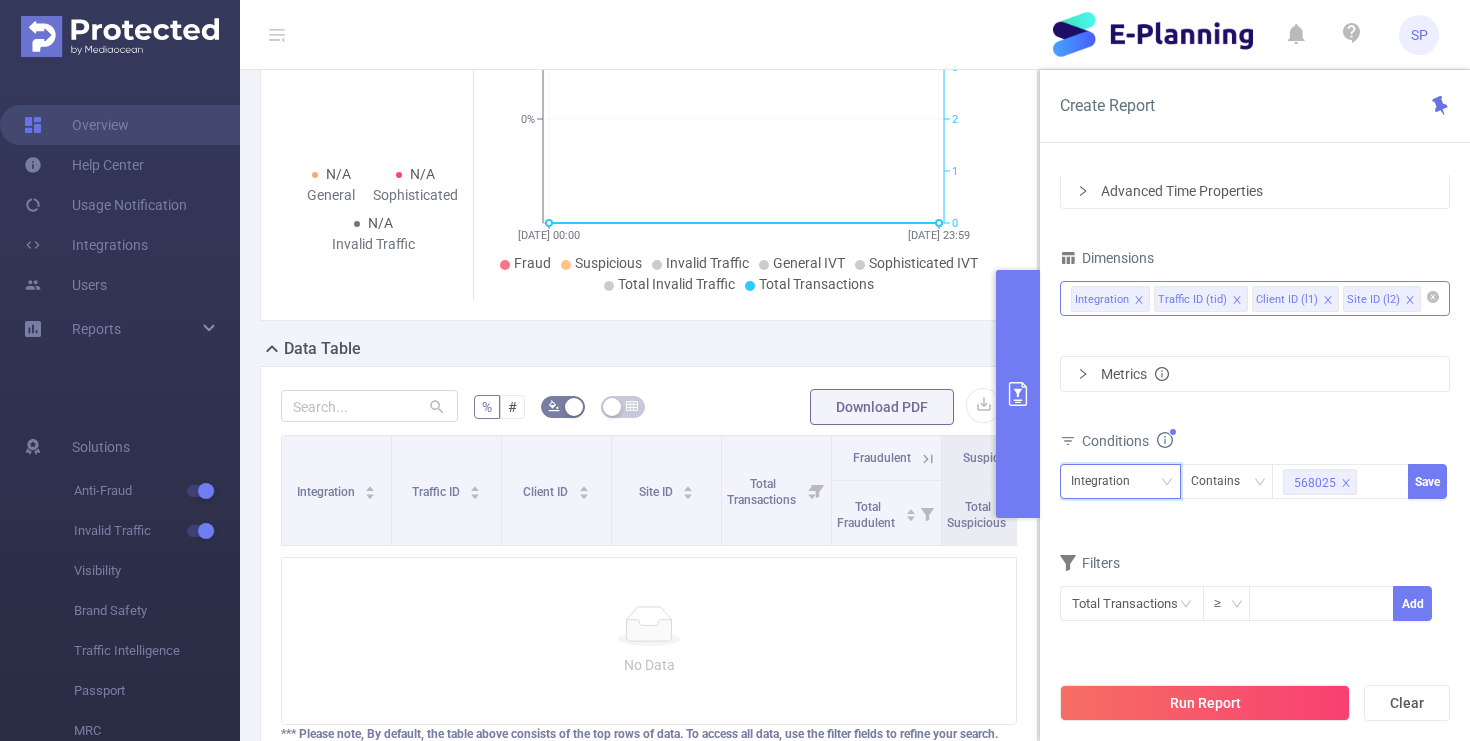 click on "Integration" at bounding box center (1120, 481) 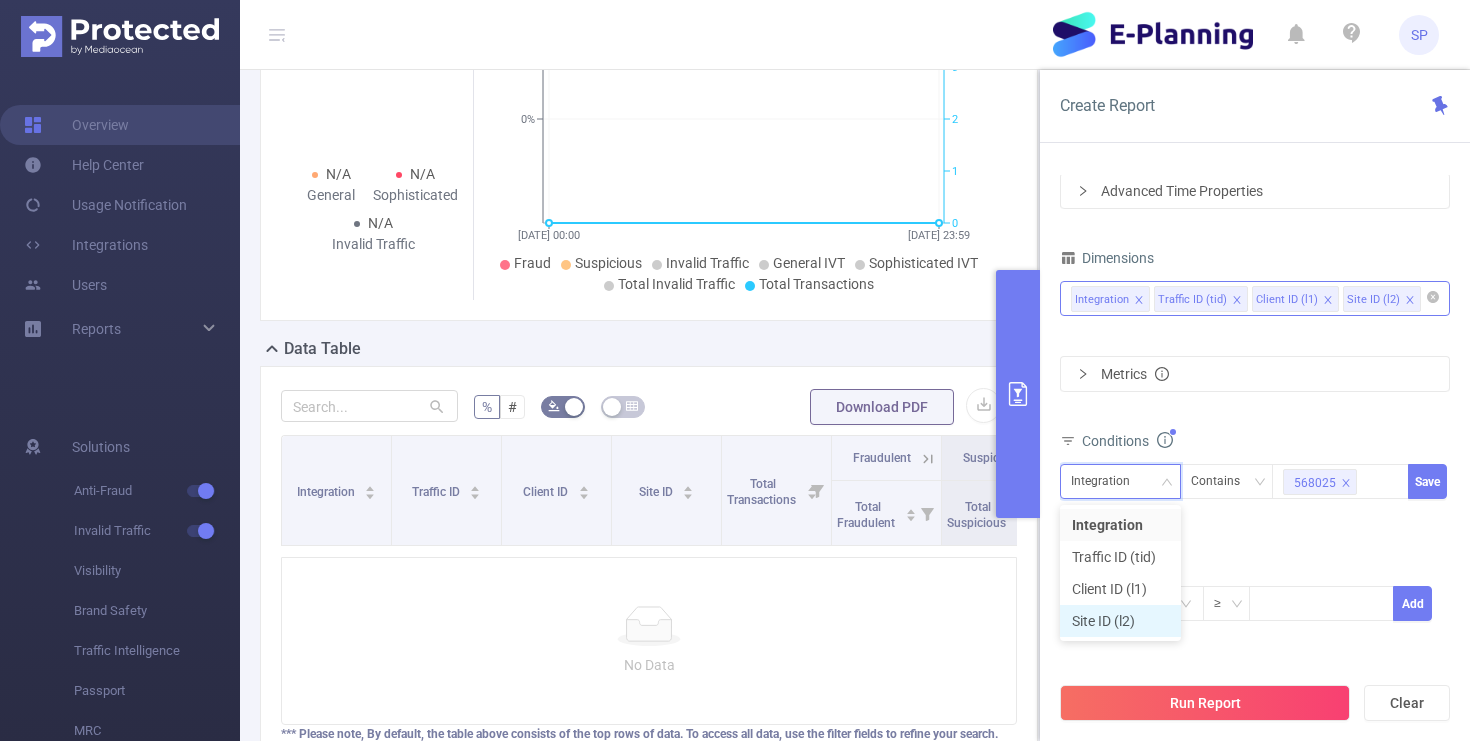 click on "Site ID (l2)" at bounding box center (1120, 621) 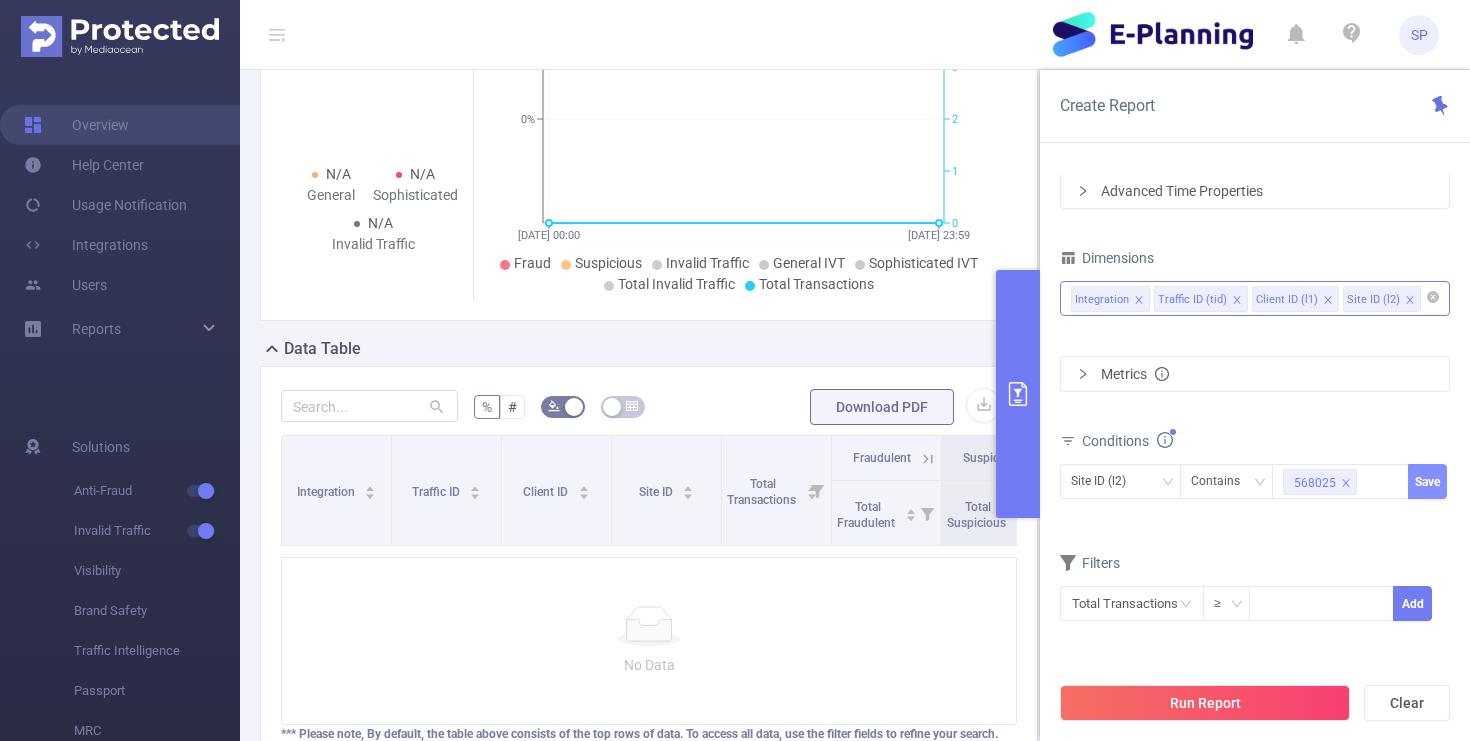 click on "Save" at bounding box center [1427, 481] 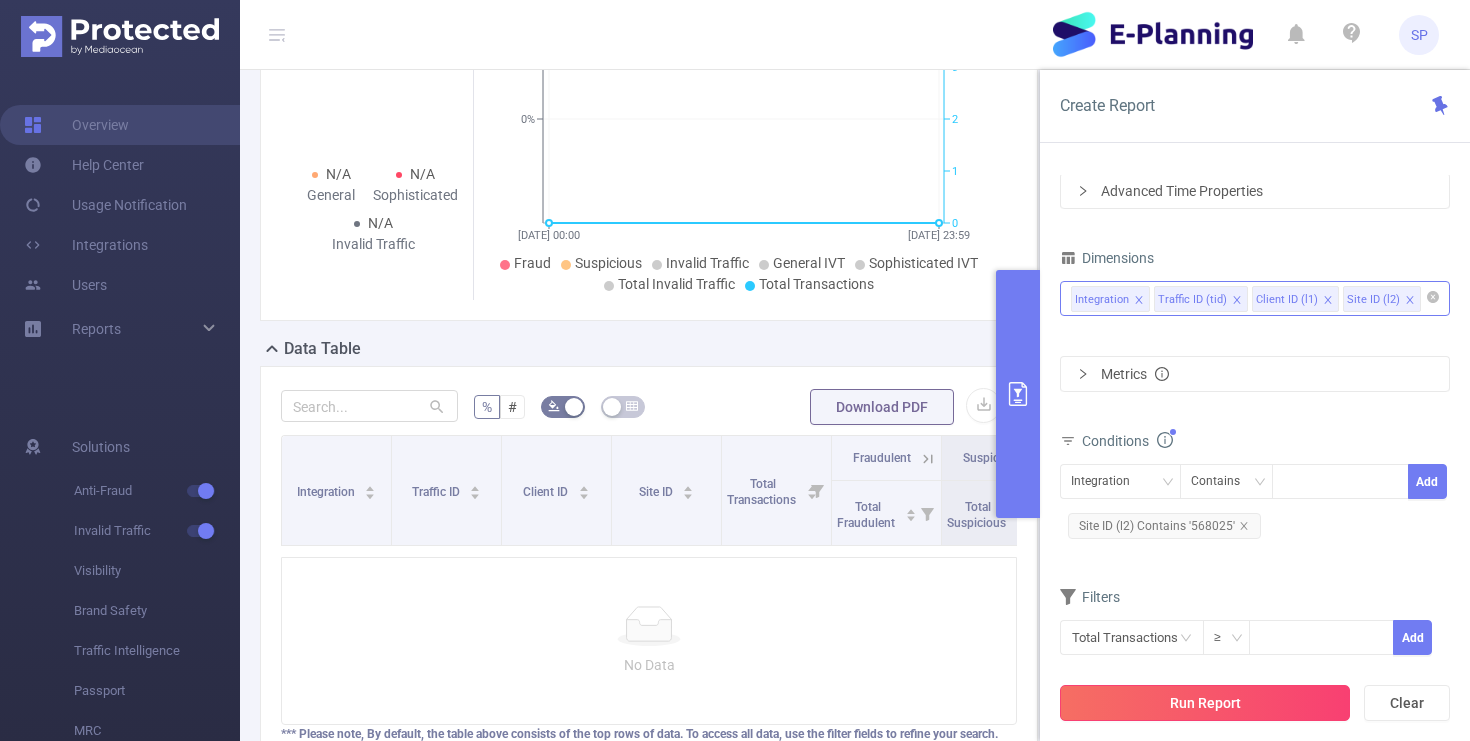 click on "Run Report" at bounding box center (1205, 703) 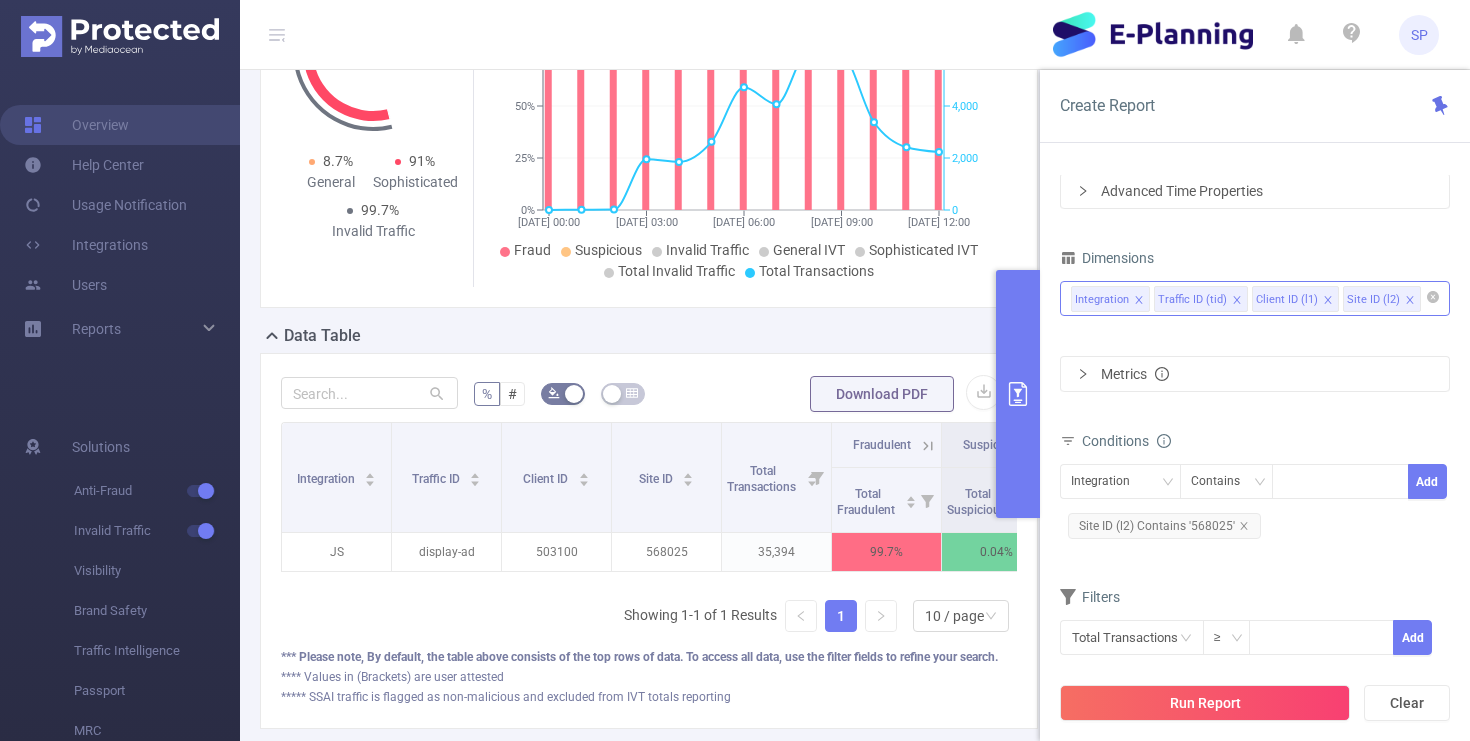 scroll, scrollTop: 291, scrollLeft: 0, axis: vertical 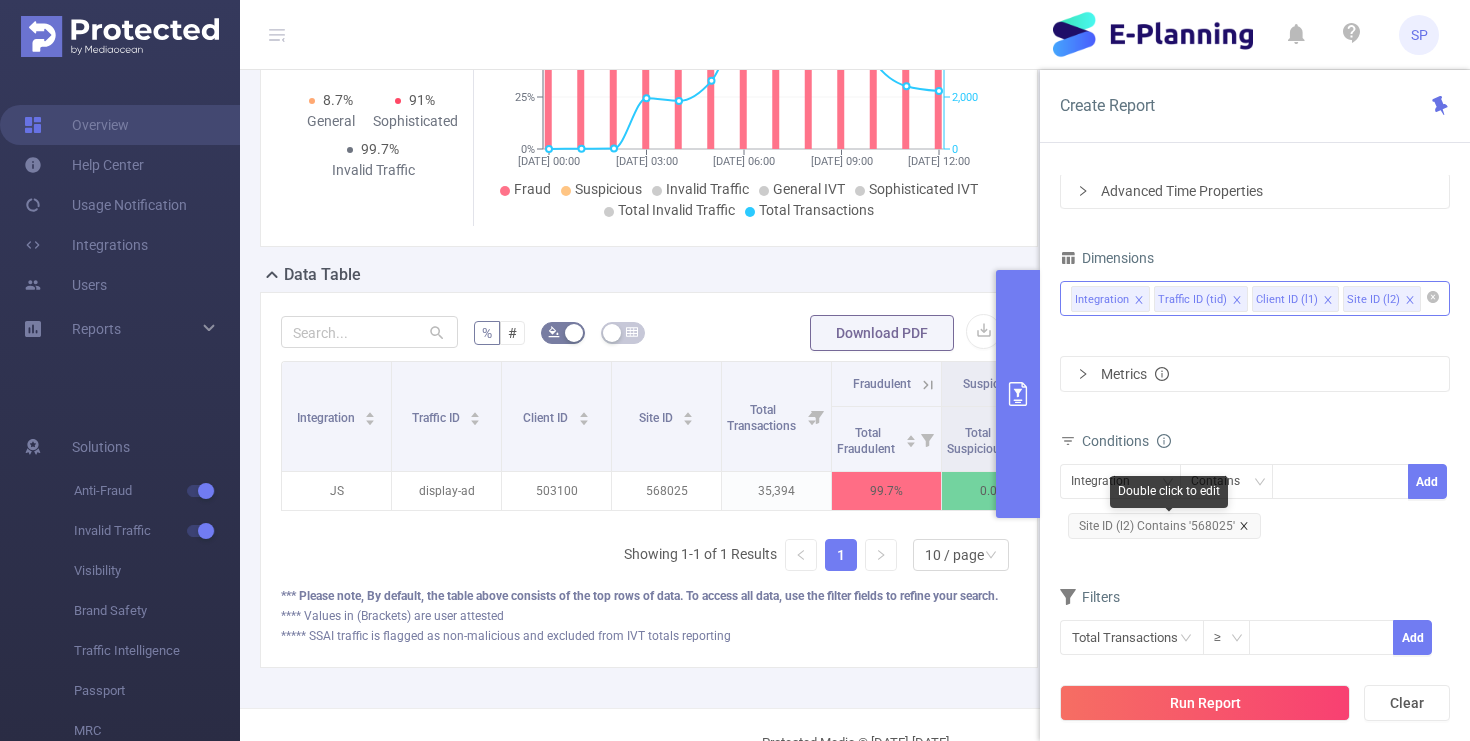 click 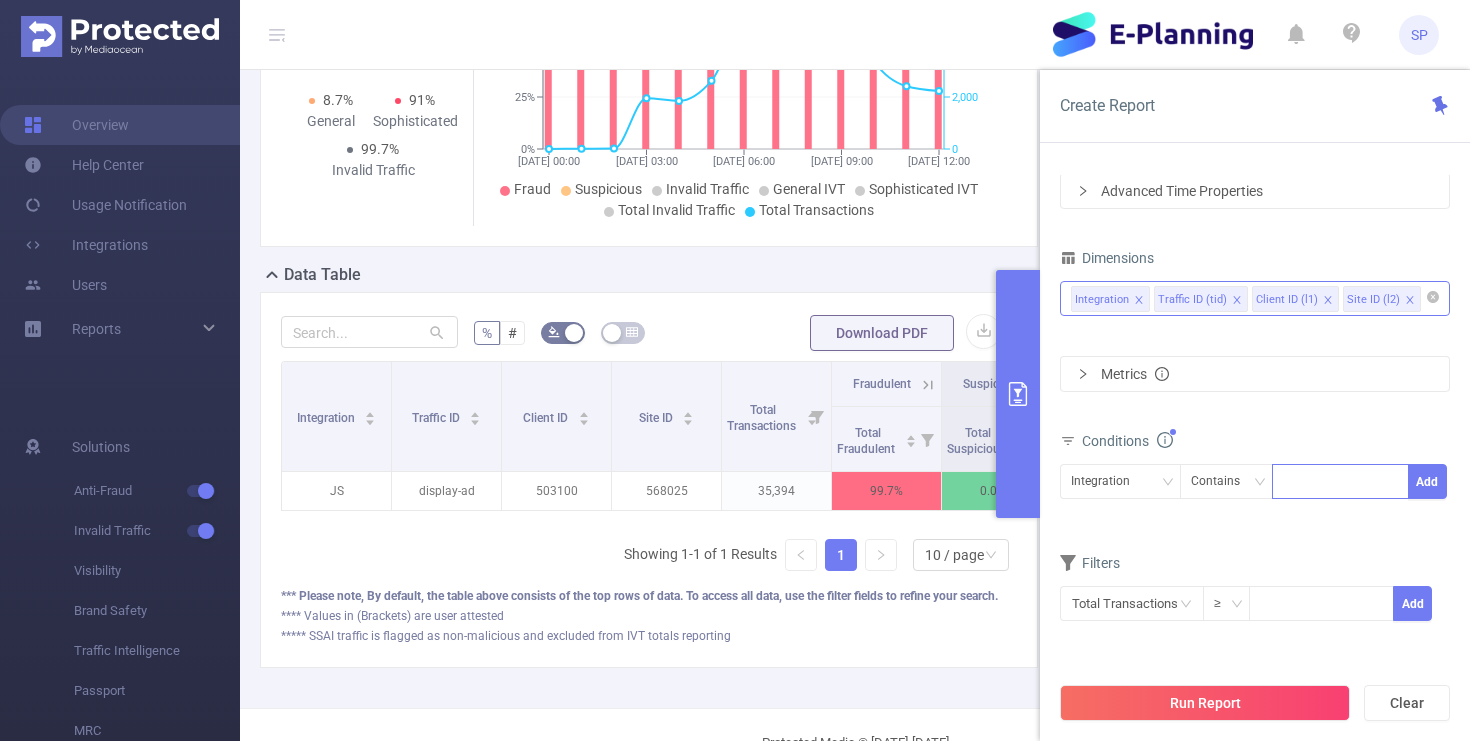 click at bounding box center (1340, 481) 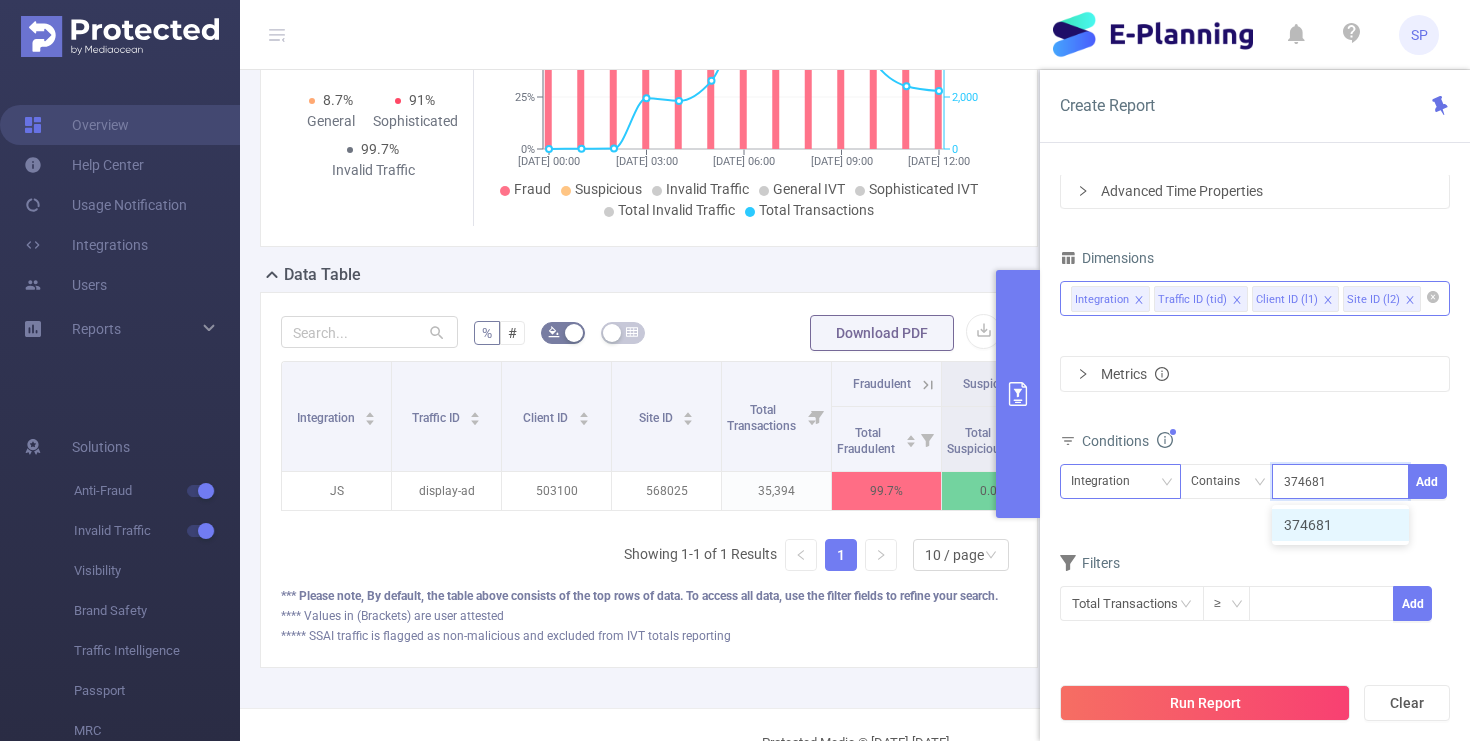 type on "374681" 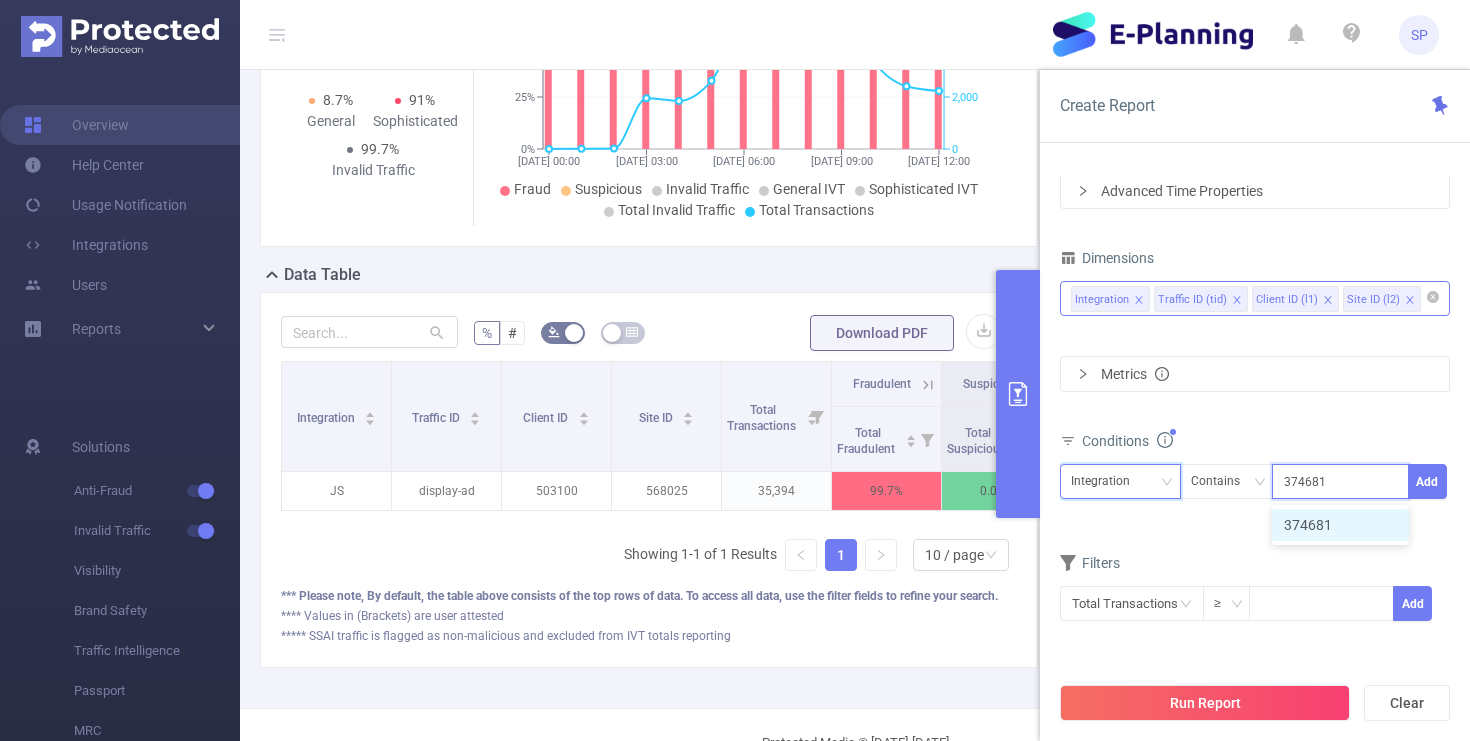 type 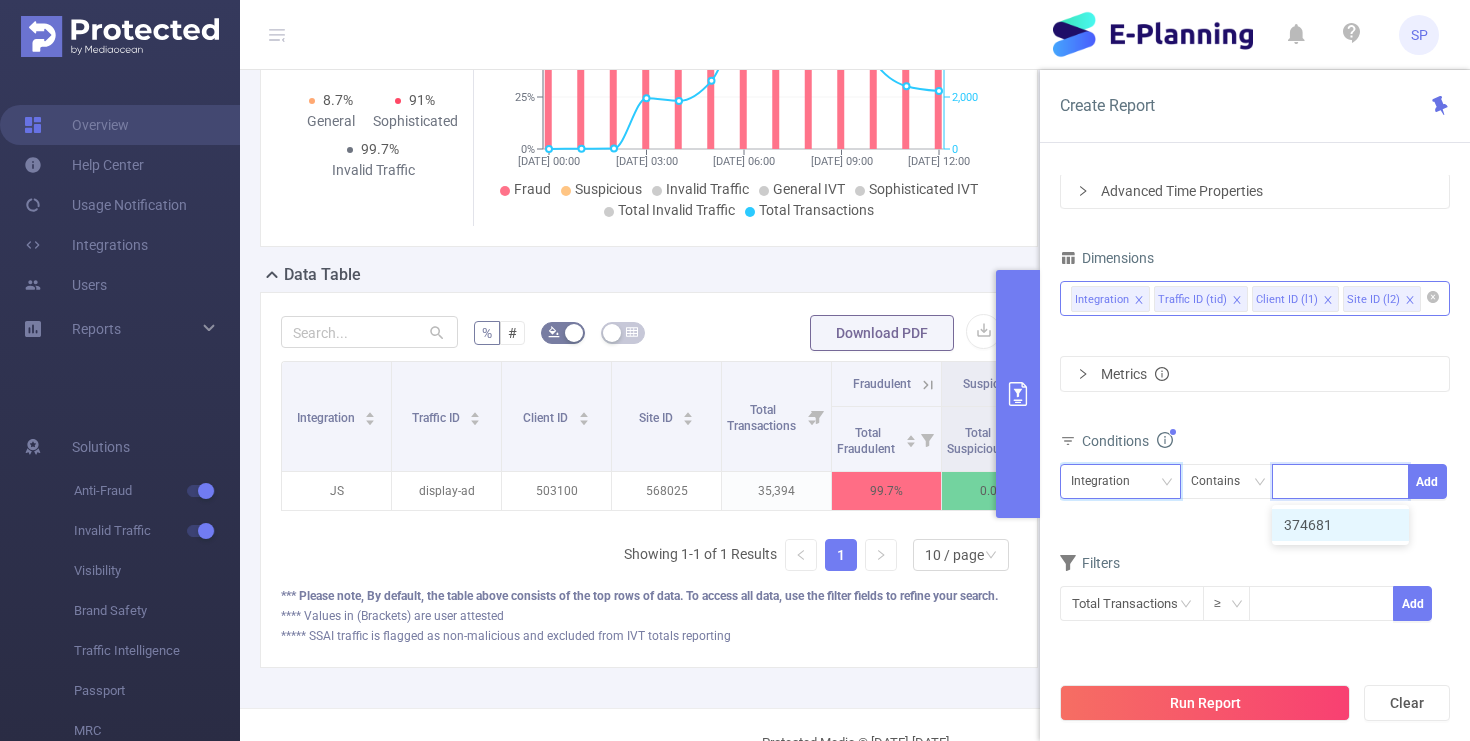 click on "Integration" at bounding box center [1120, 481] 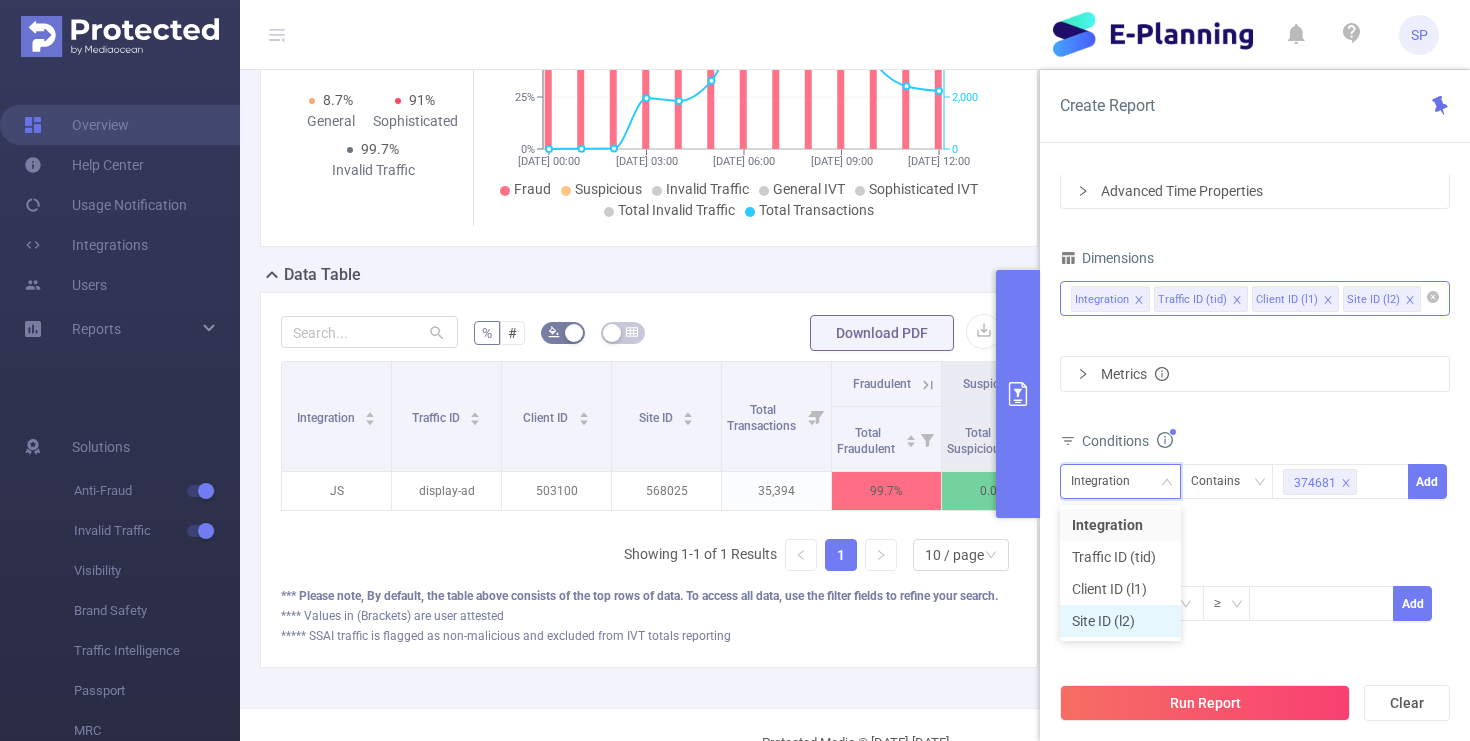click on "Site ID (l2)" at bounding box center (1120, 621) 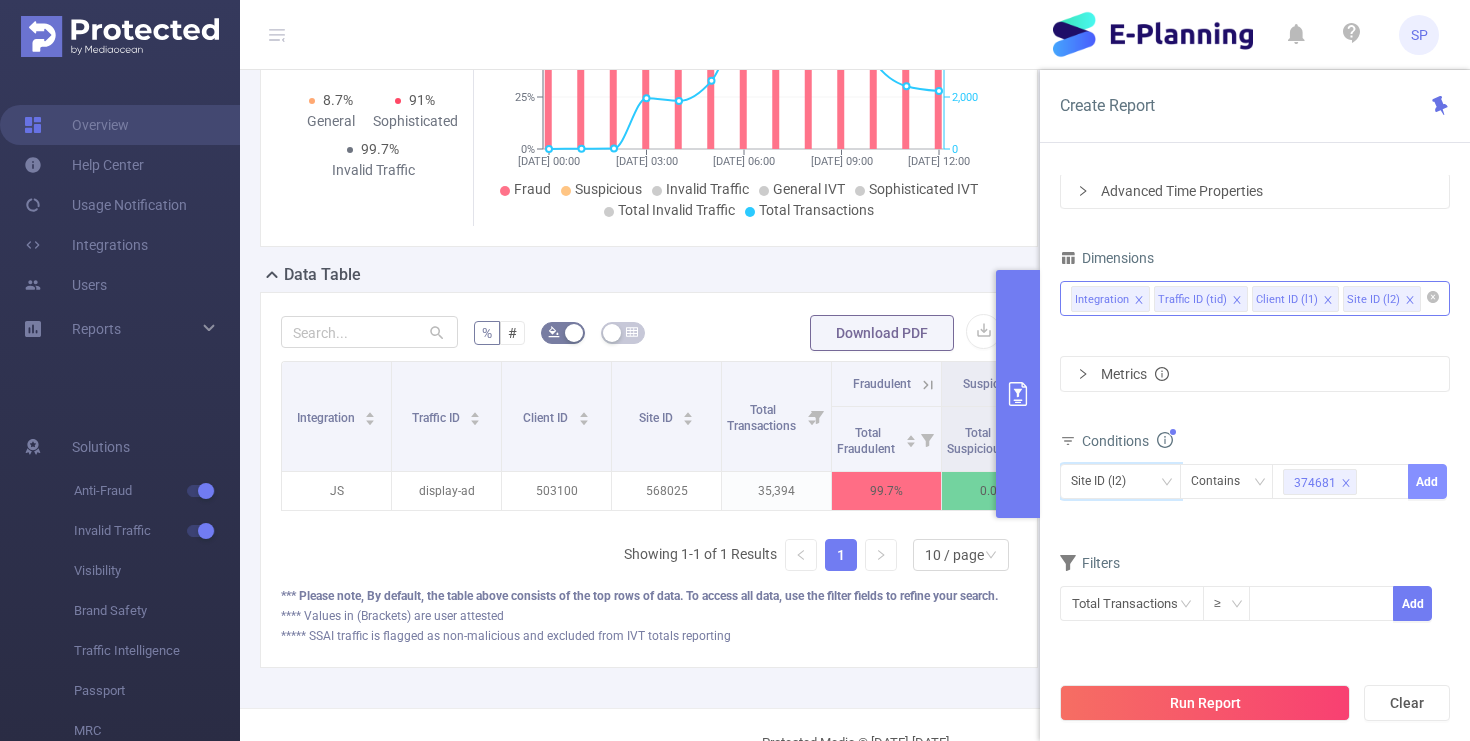 click on "Add" at bounding box center [1427, 481] 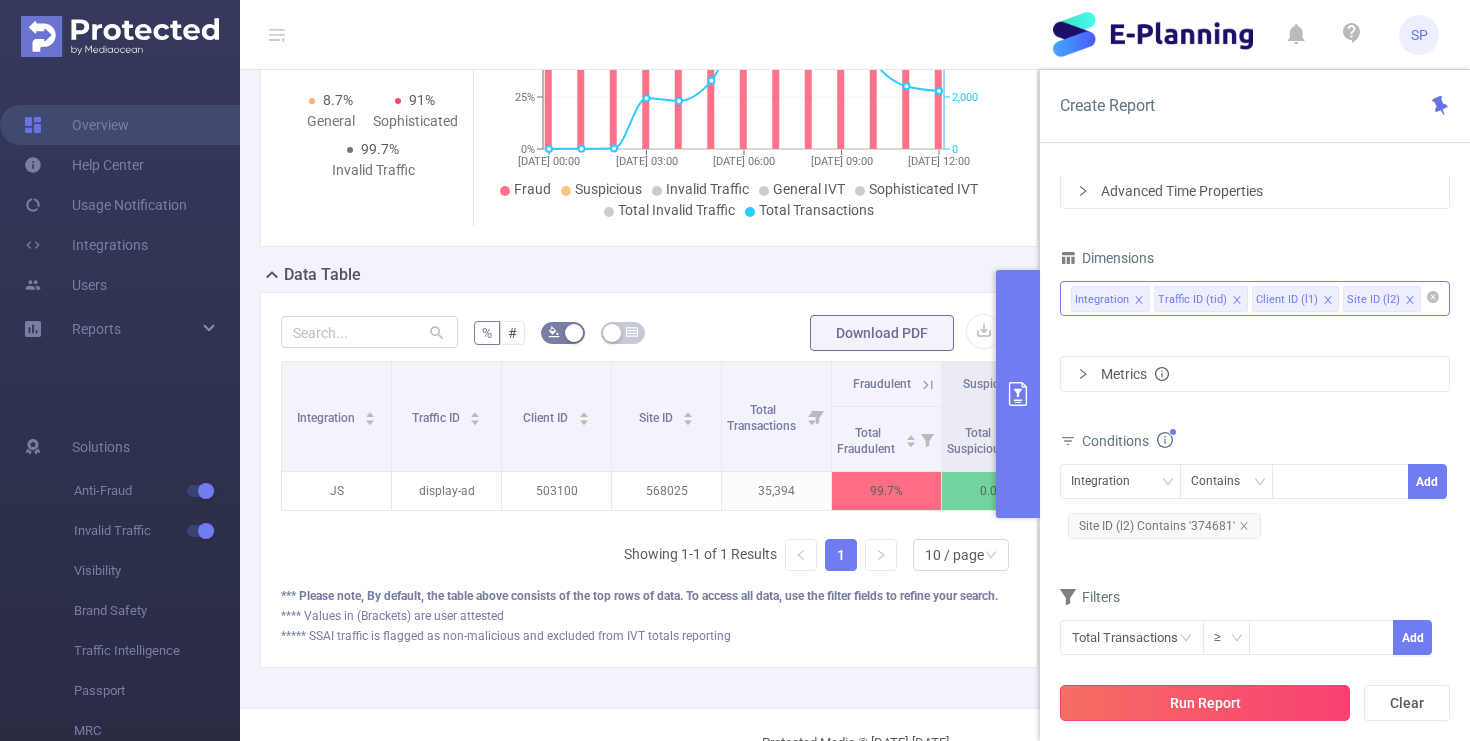 click on "Run Report" at bounding box center [1205, 703] 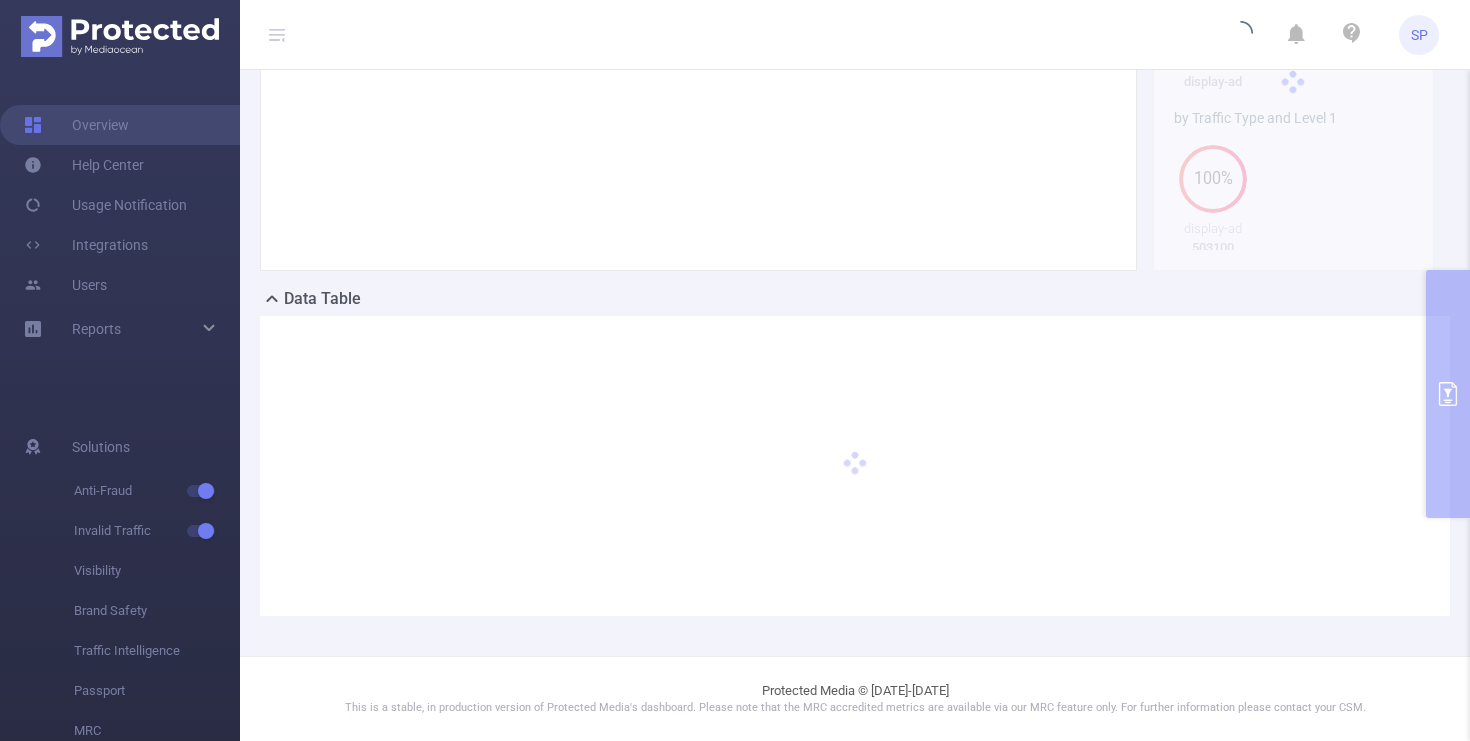 scroll, scrollTop: 266, scrollLeft: 0, axis: vertical 